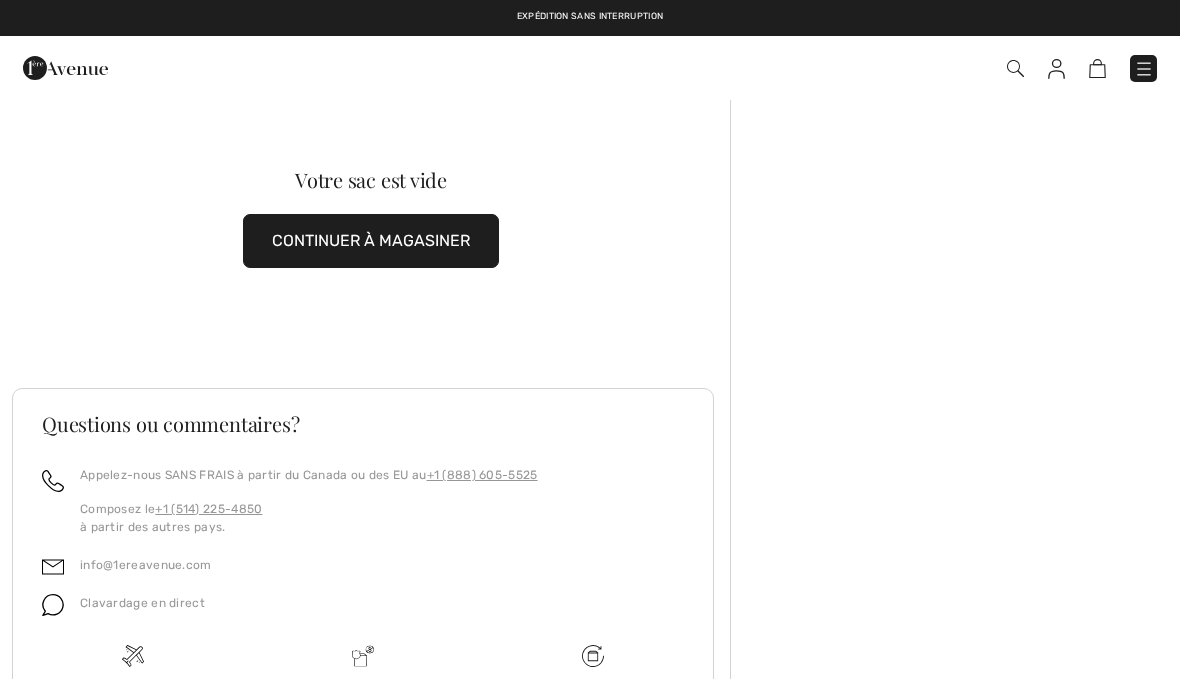 scroll, scrollTop: 0, scrollLeft: 0, axis: both 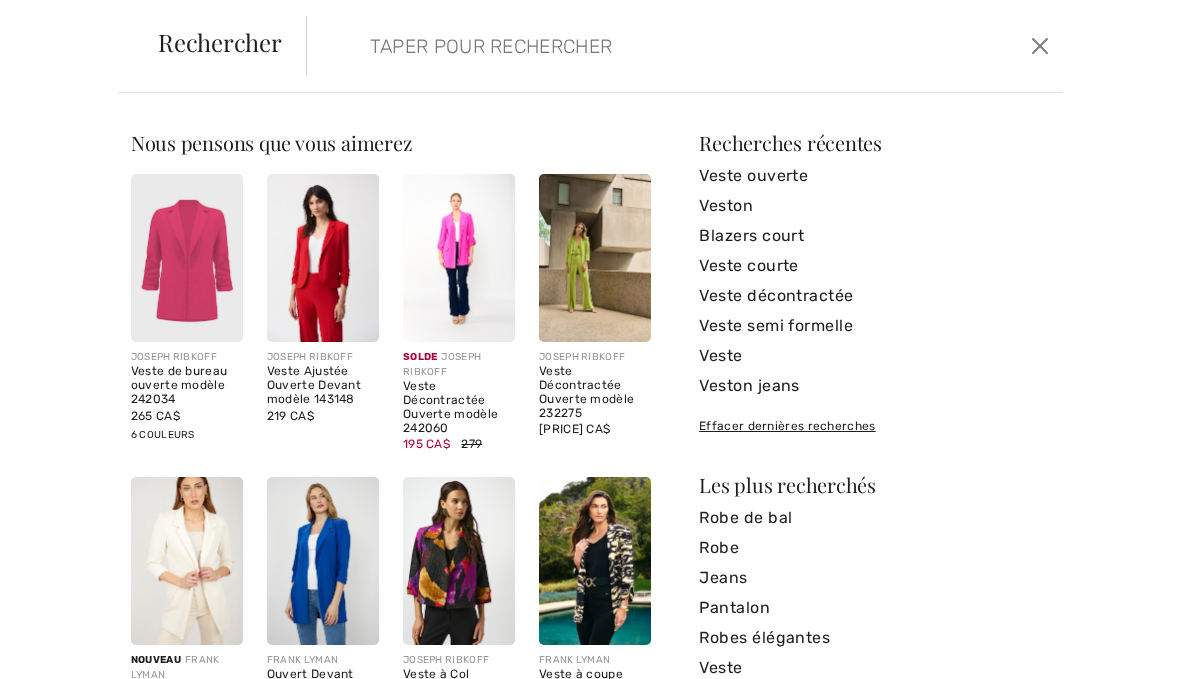 click at bounding box center [606, 46] 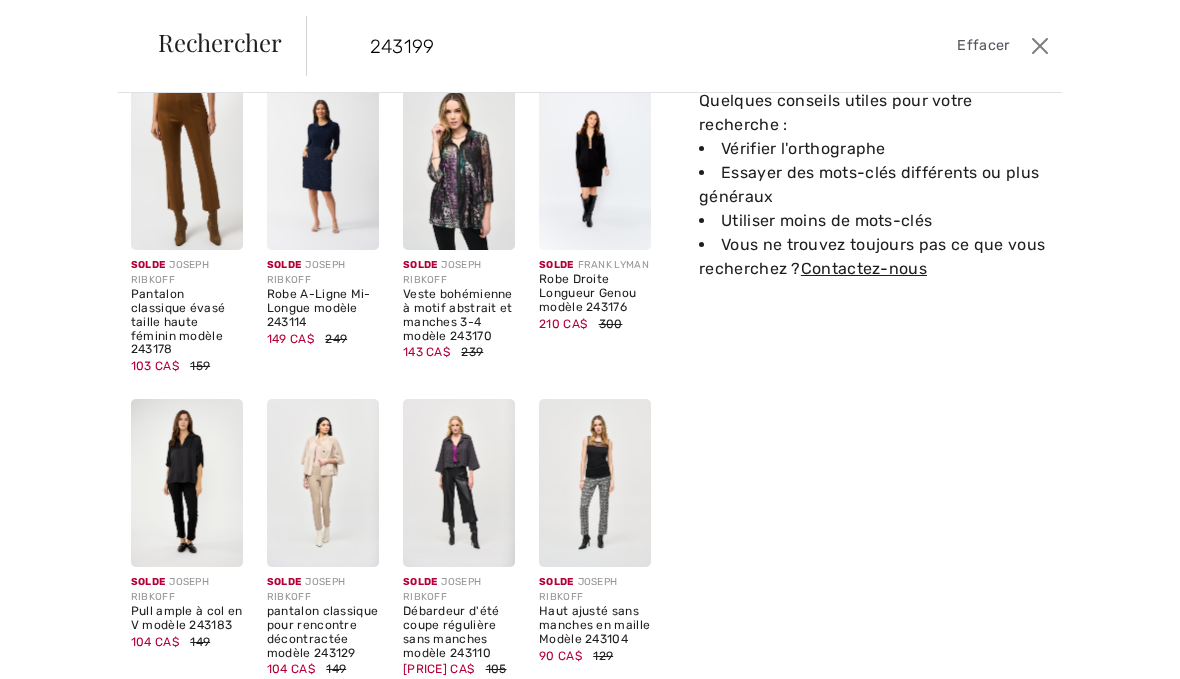 scroll, scrollTop: 95, scrollLeft: 0, axis: vertical 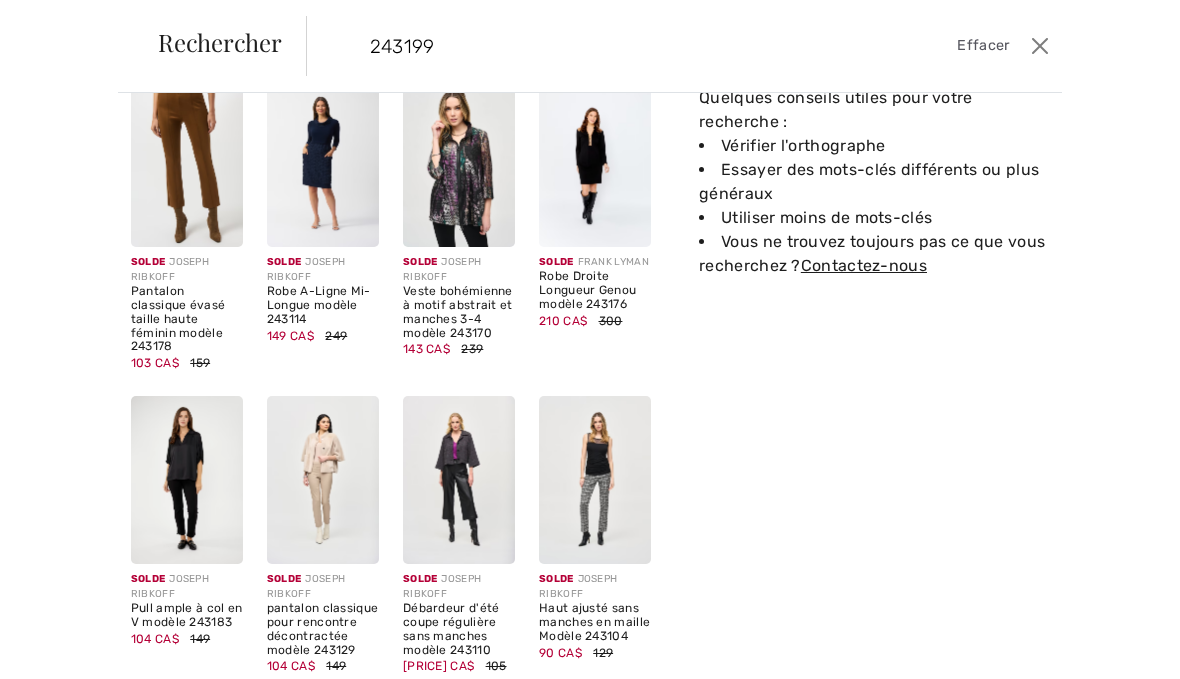 click on "243199" at bounding box center [606, 46] 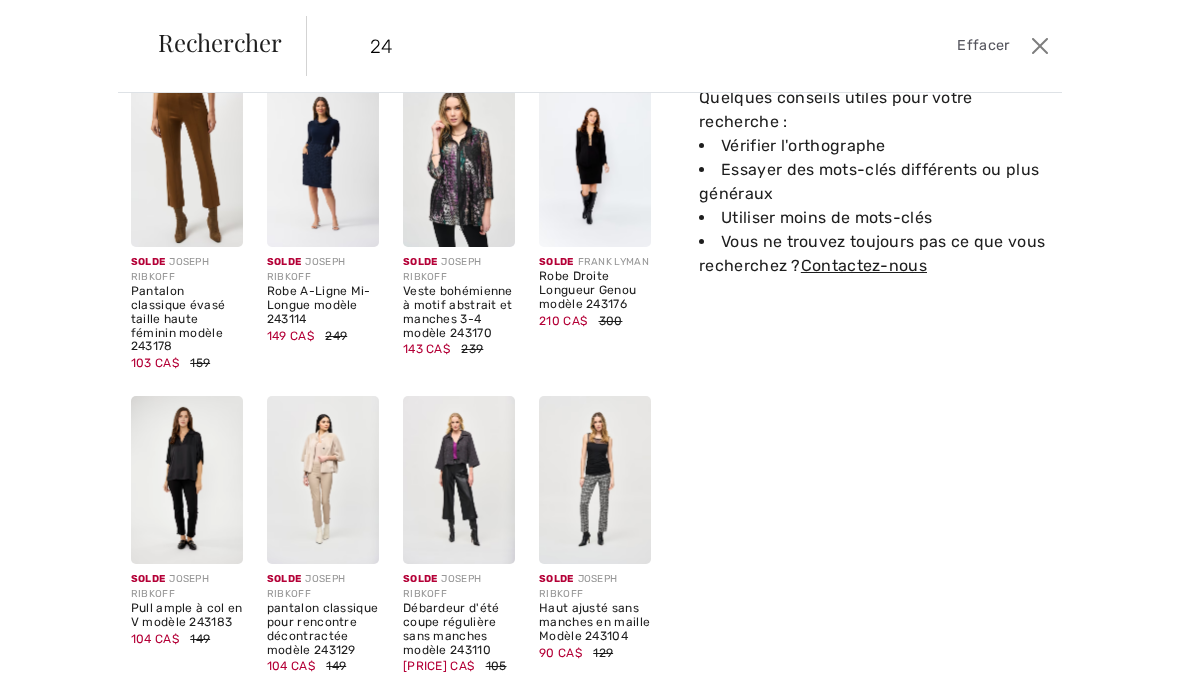 type on "2" 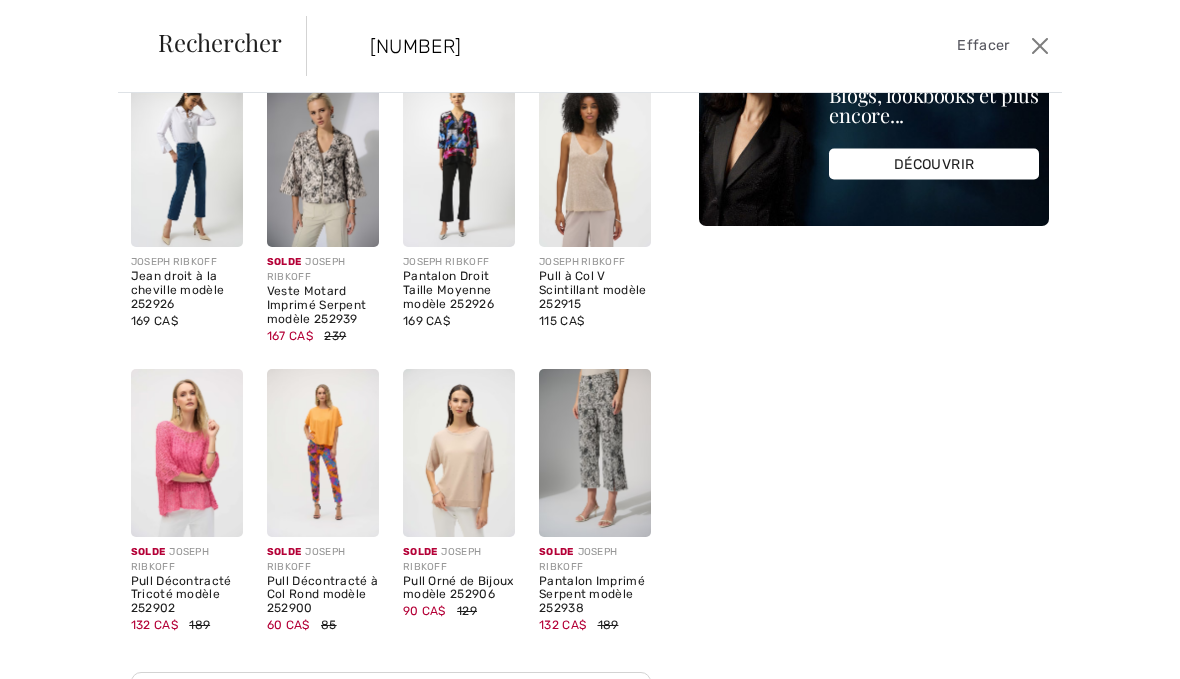 scroll, scrollTop: 0, scrollLeft: 0, axis: both 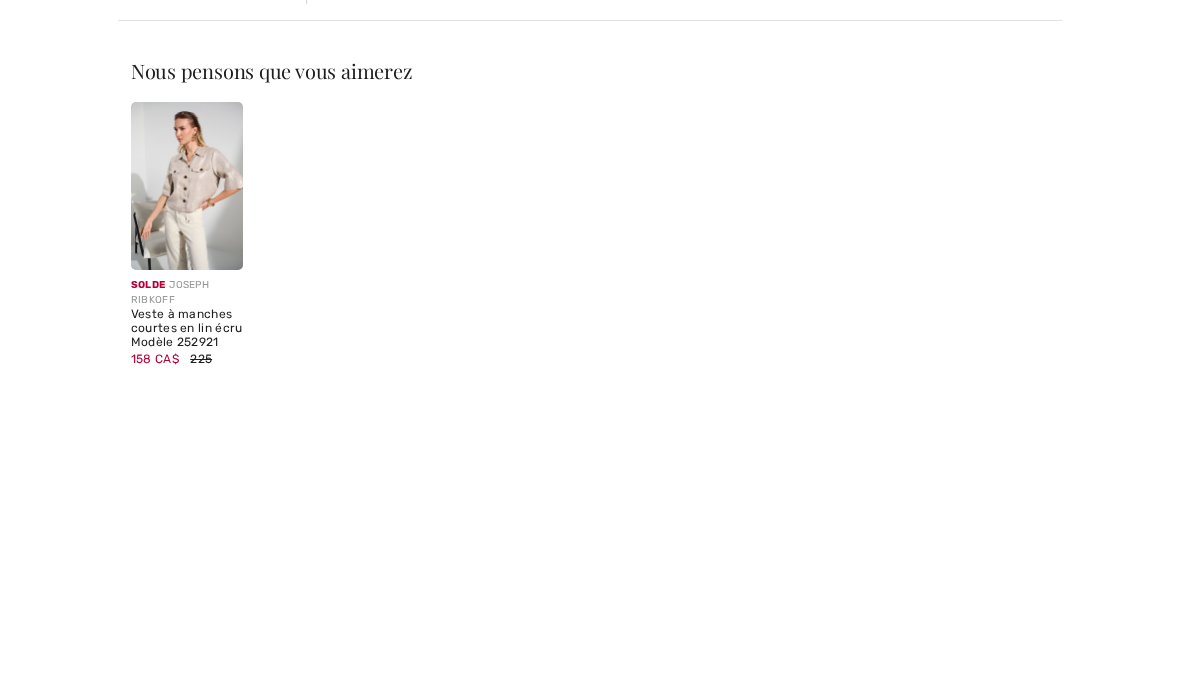 type on "252921" 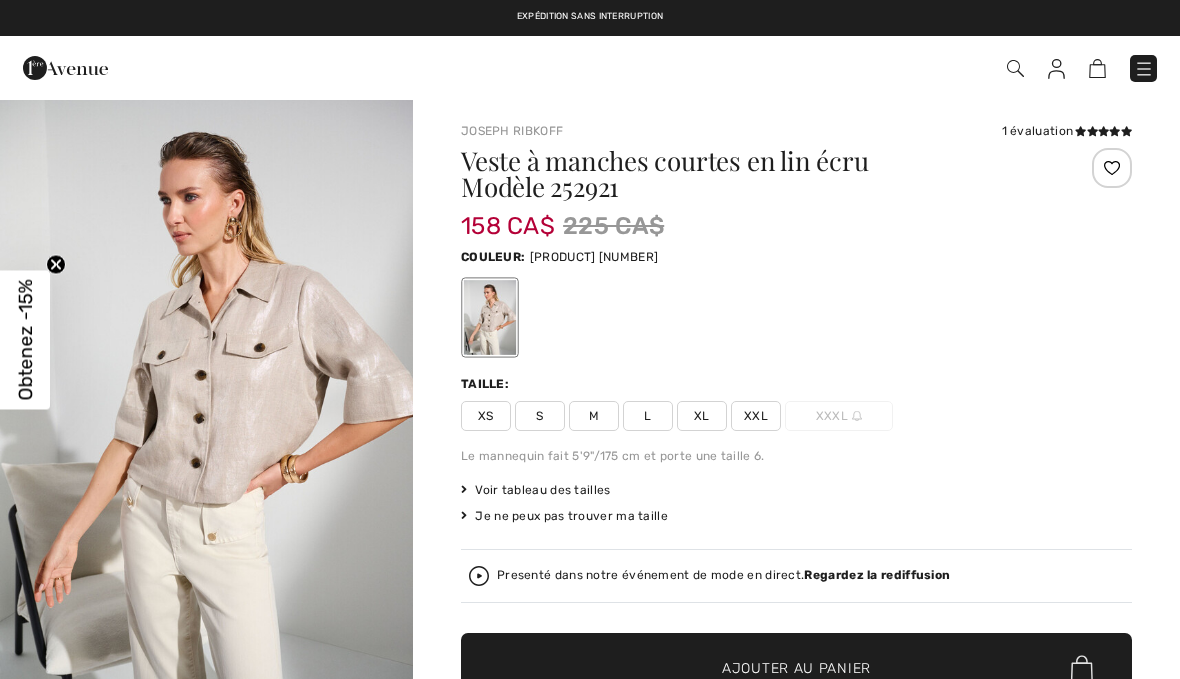scroll, scrollTop: 0, scrollLeft: 0, axis: both 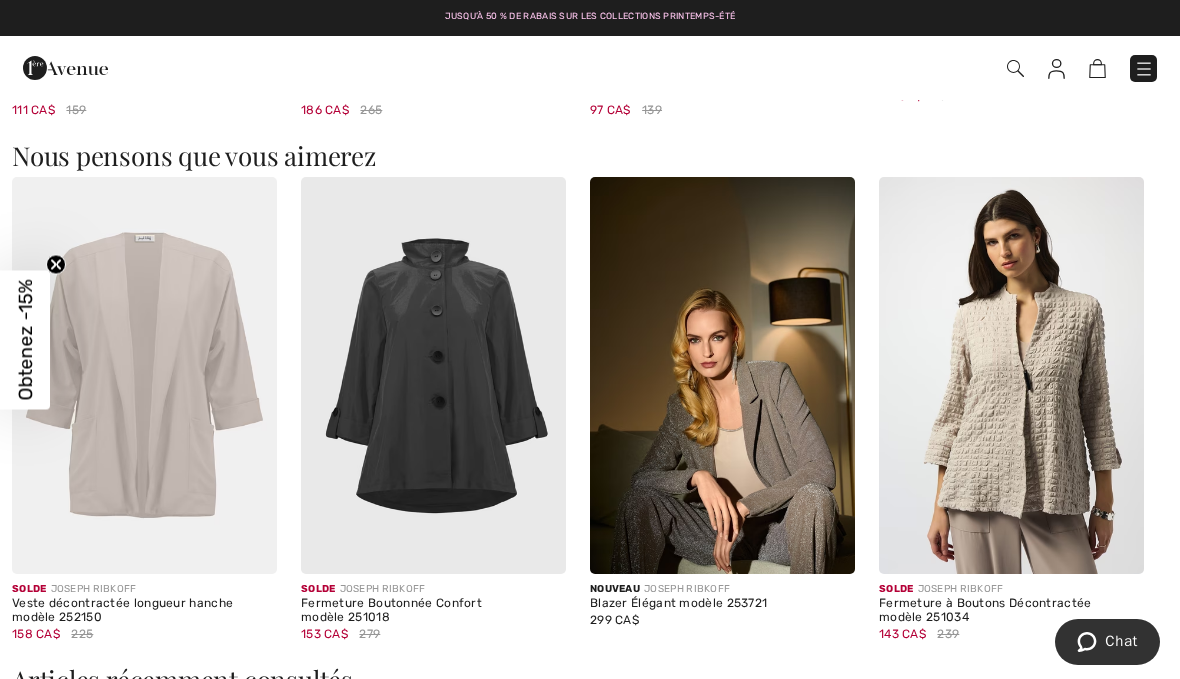 click at bounding box center (1011, 376) 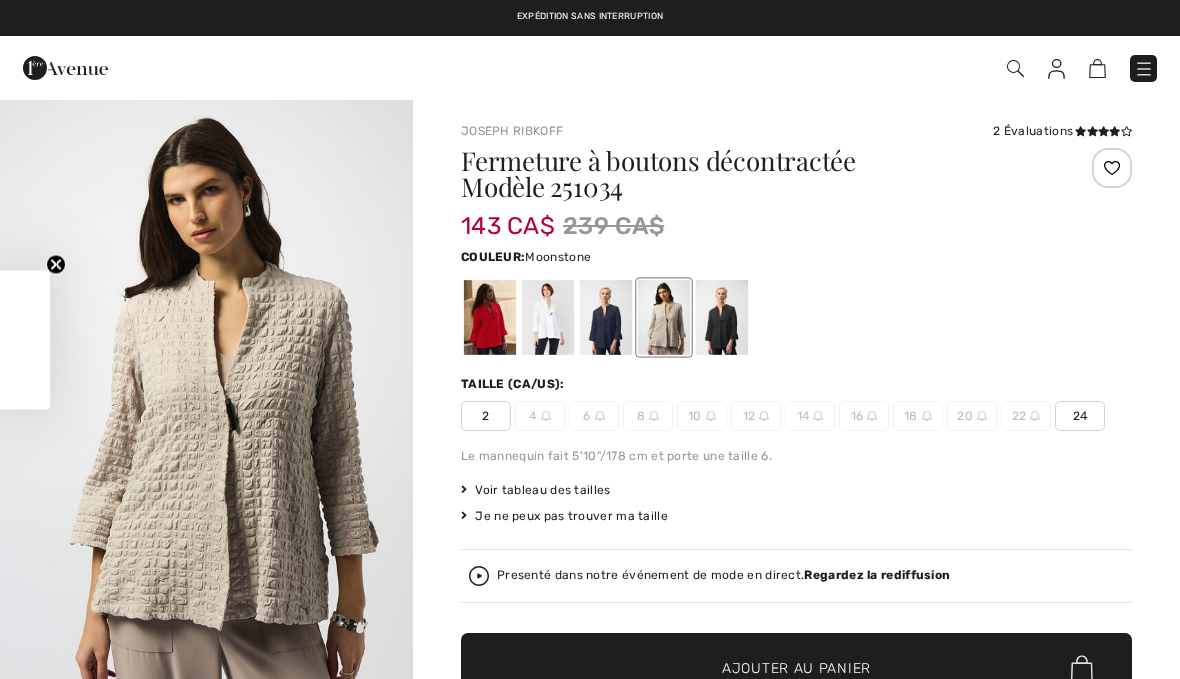 checkbox on "true" 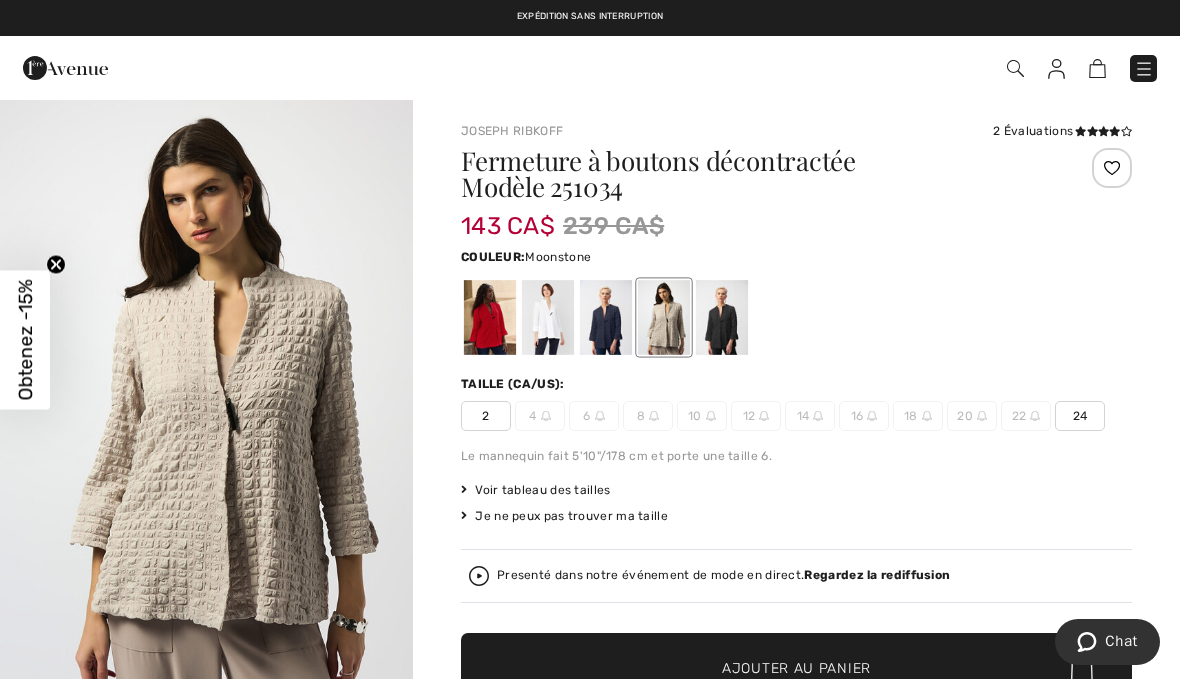 scroll, scrollTop: 0, scrollLeft: 0, axis: both 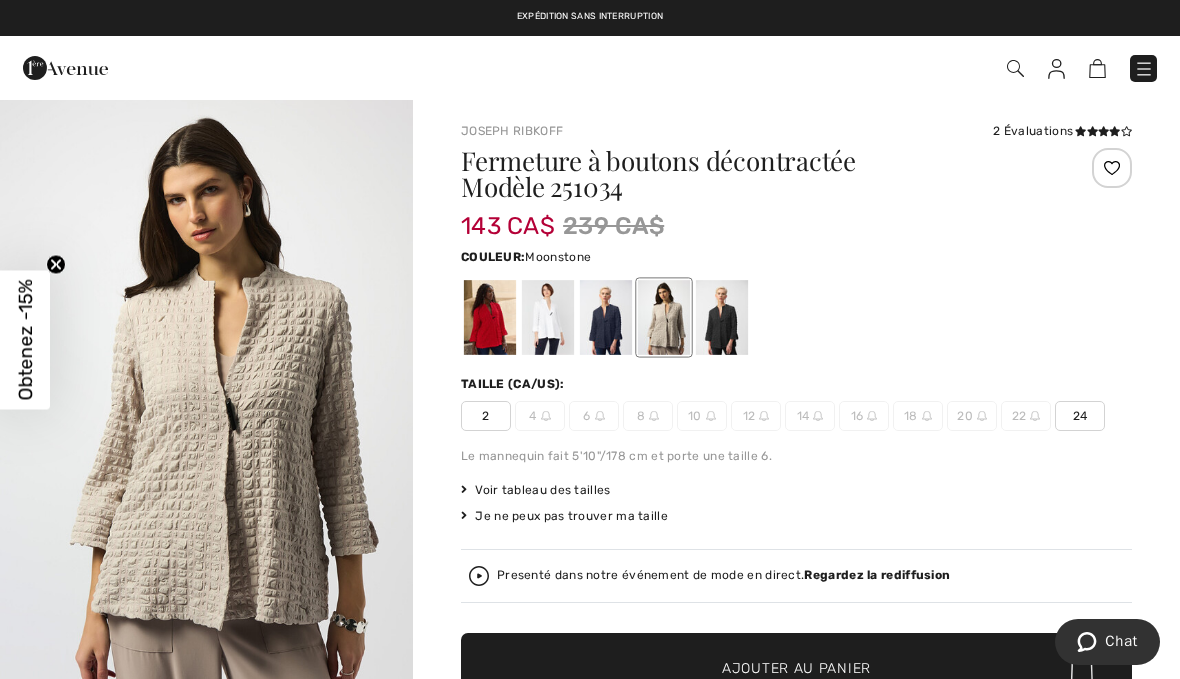 click at bounding box center (722, 317) 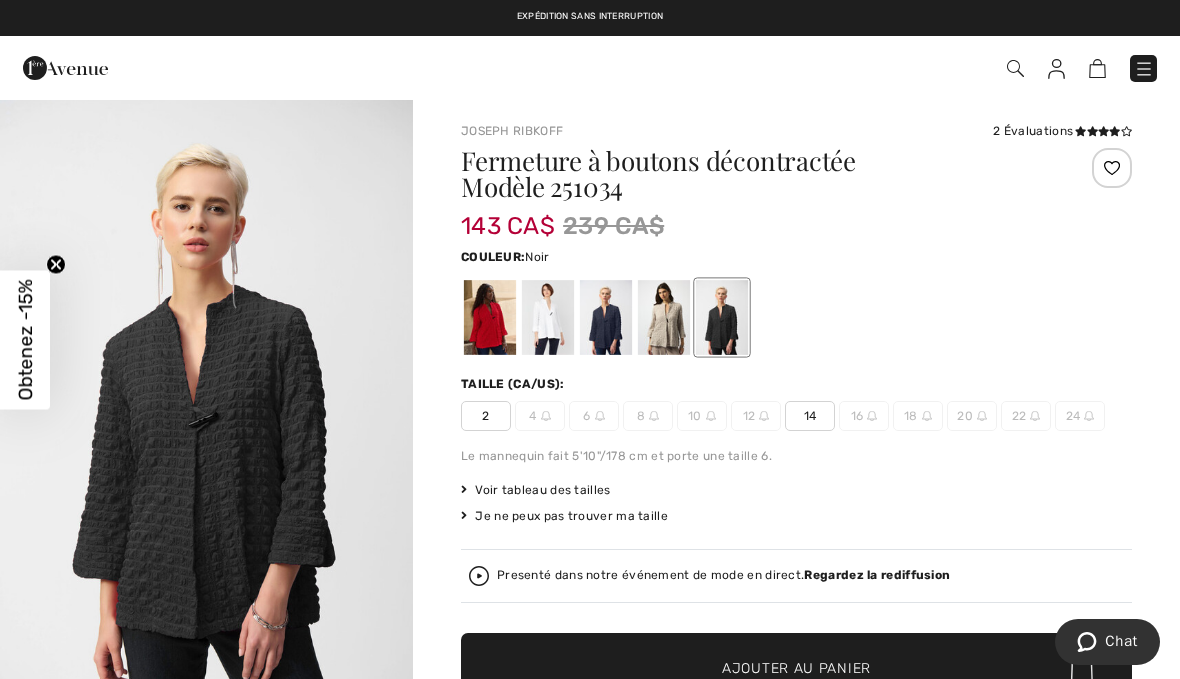 click at bounding box center [606, 317] 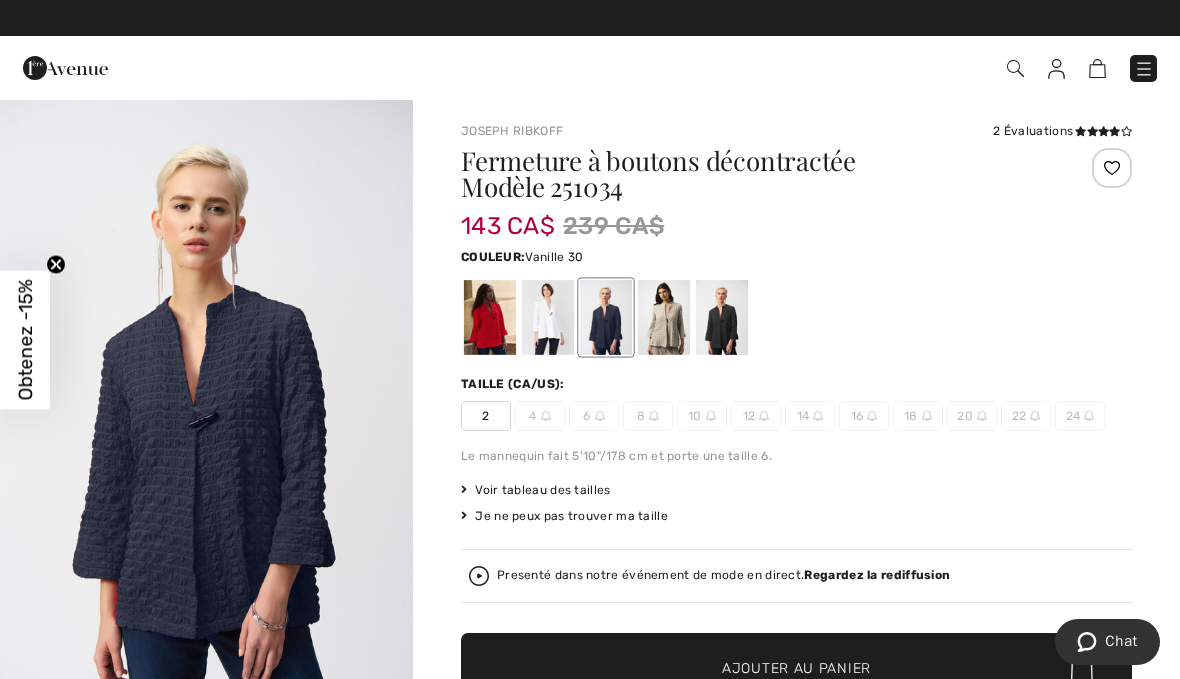 click at bounding box center [548, 317] 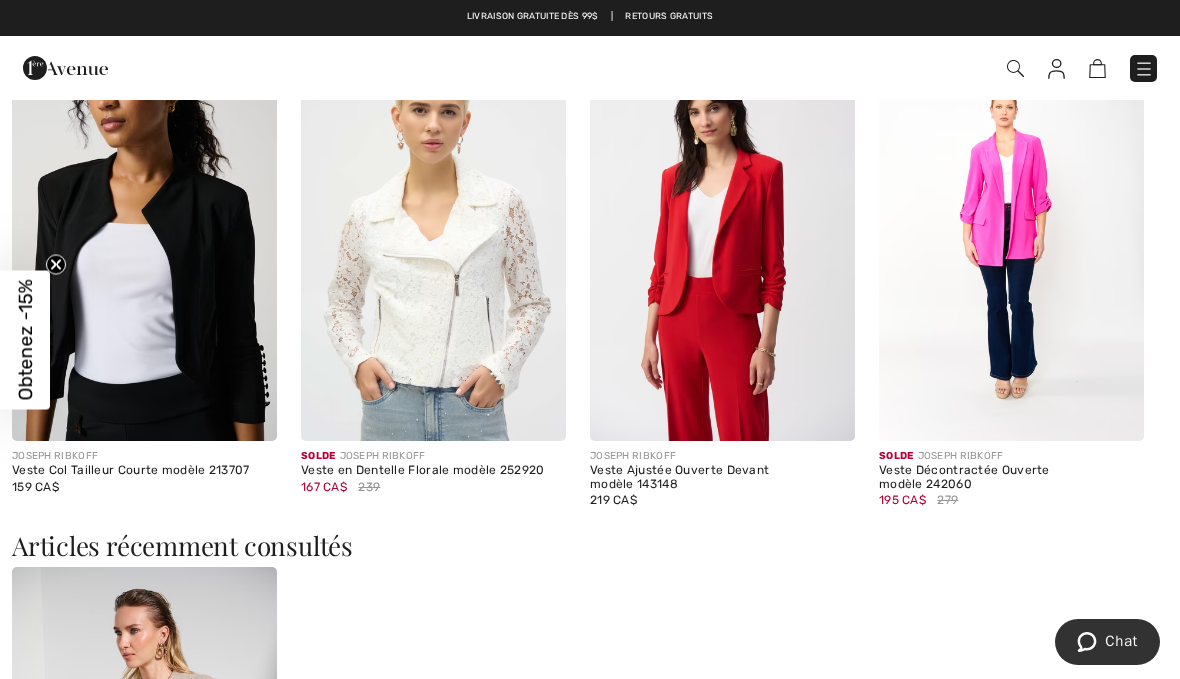 scroll, scrollTop: 1823, scrollLeft: 0, axis: vertical 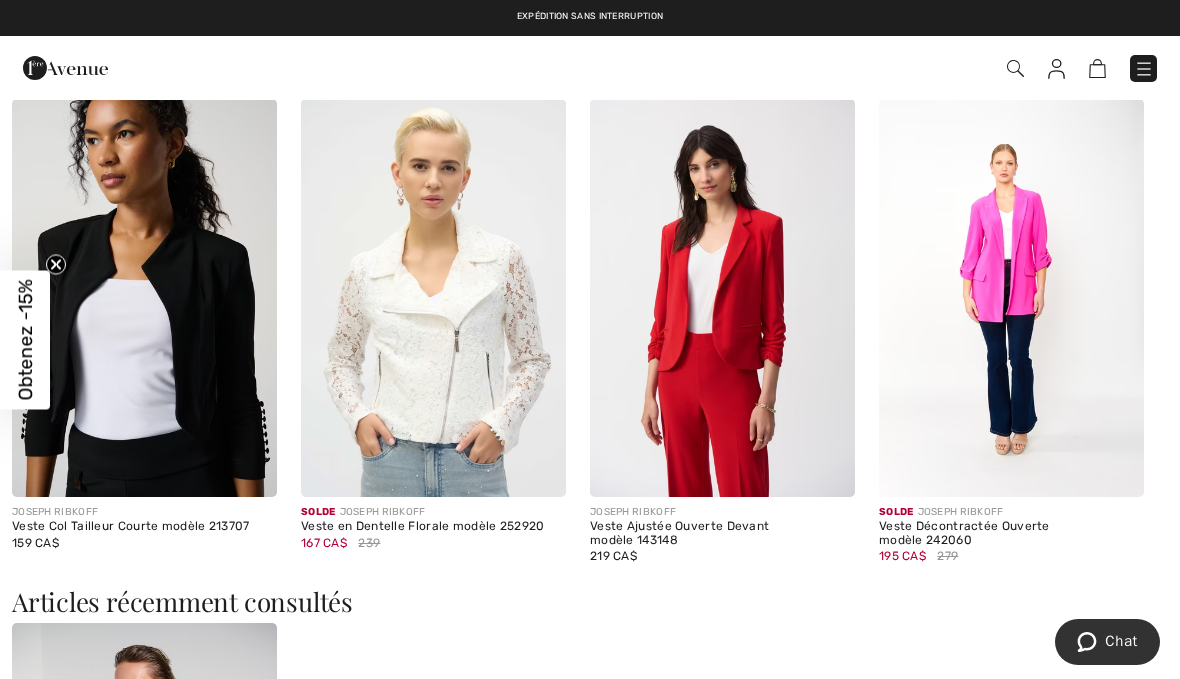 click at bounding box center [144, 298] 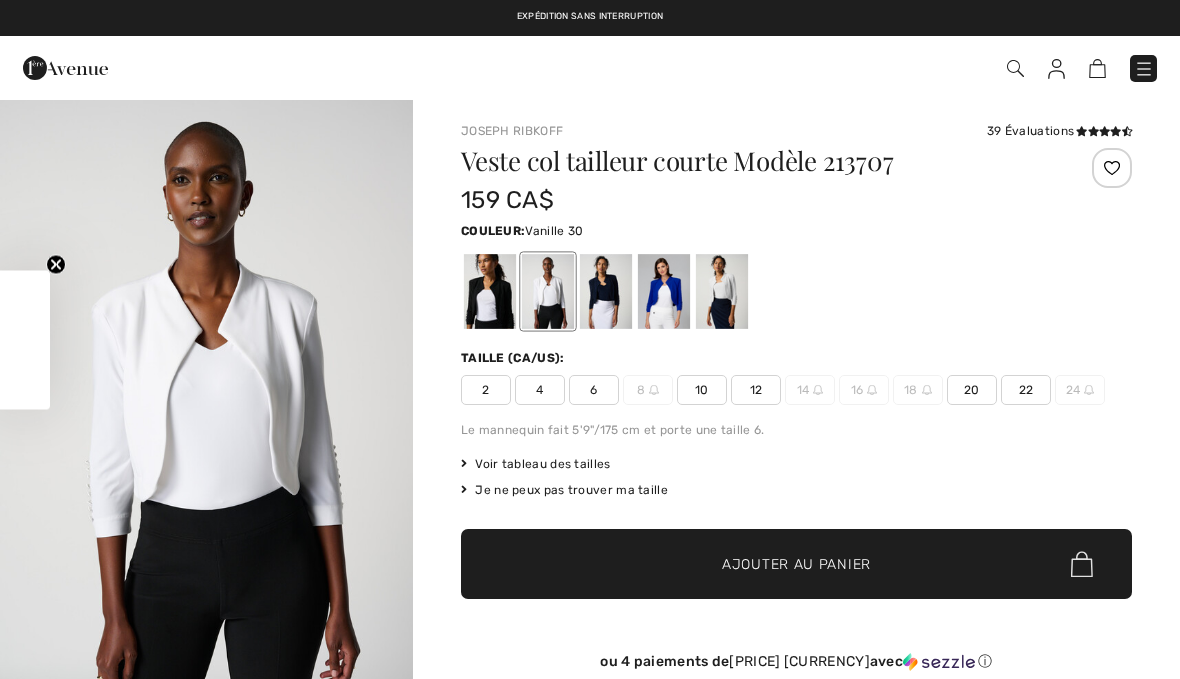 scroll, scrollTop: 0, scrollLeft: 0, axis: both 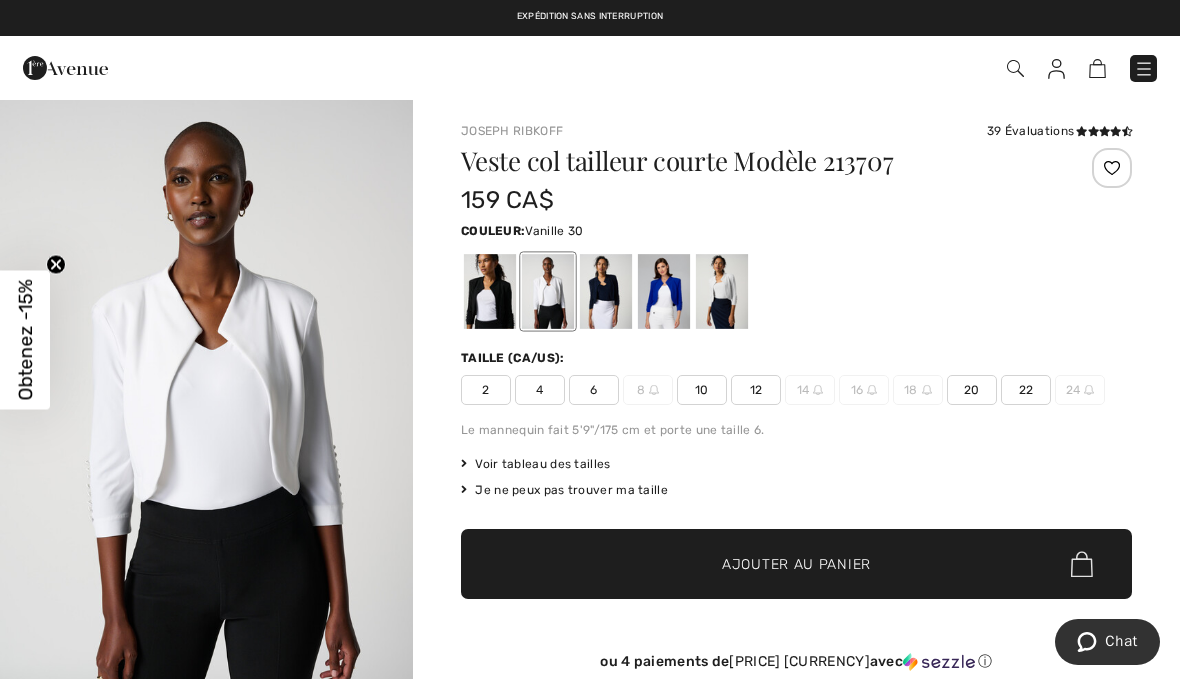 click on "Taille (CA/US):" at bounding box center (796, 358) 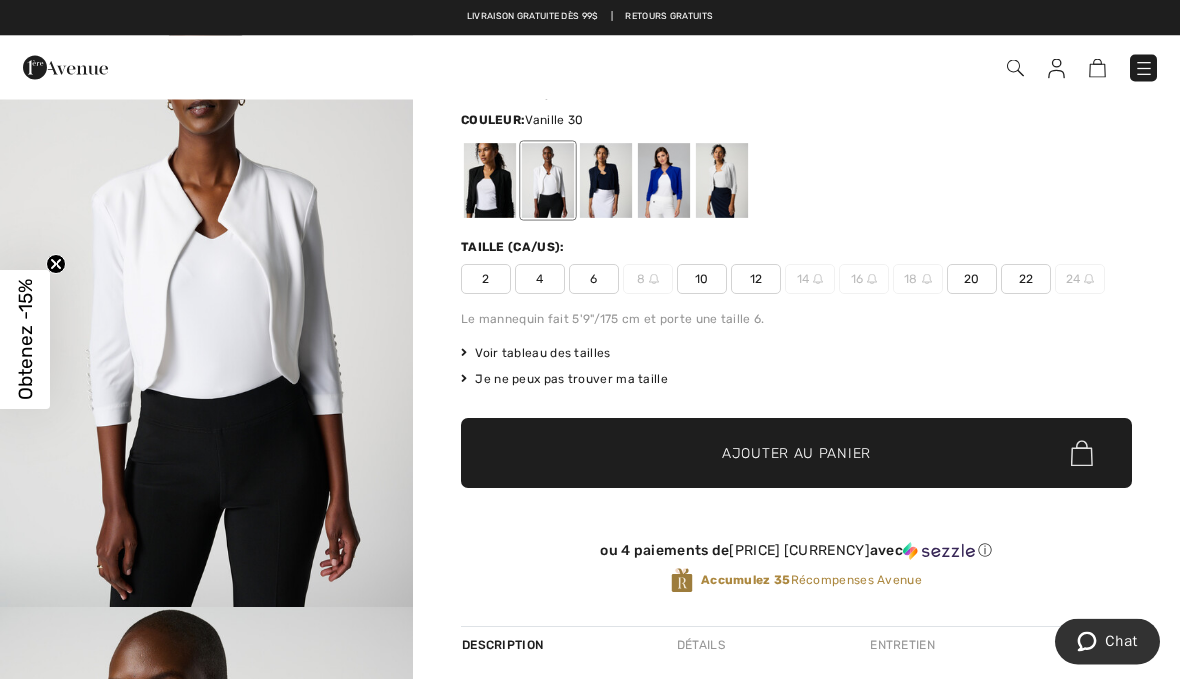 scroll, scrollTop: 112, scrollLeft: 0, axis: vertical 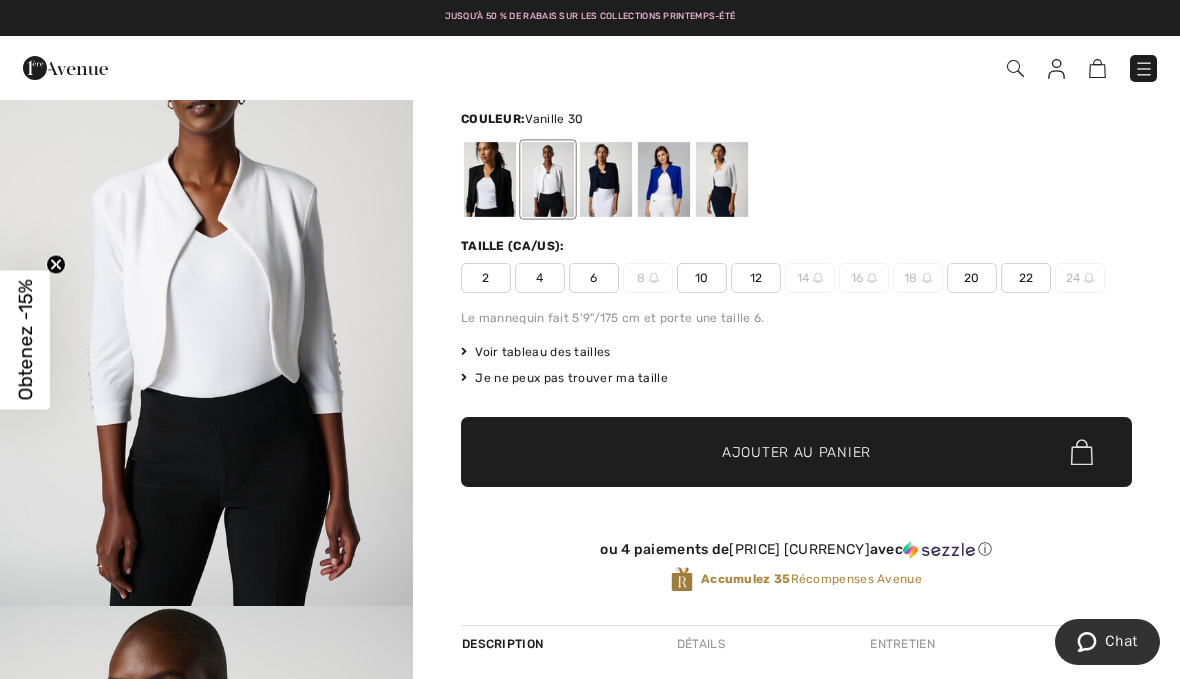 click at bounding box center [206, 296] 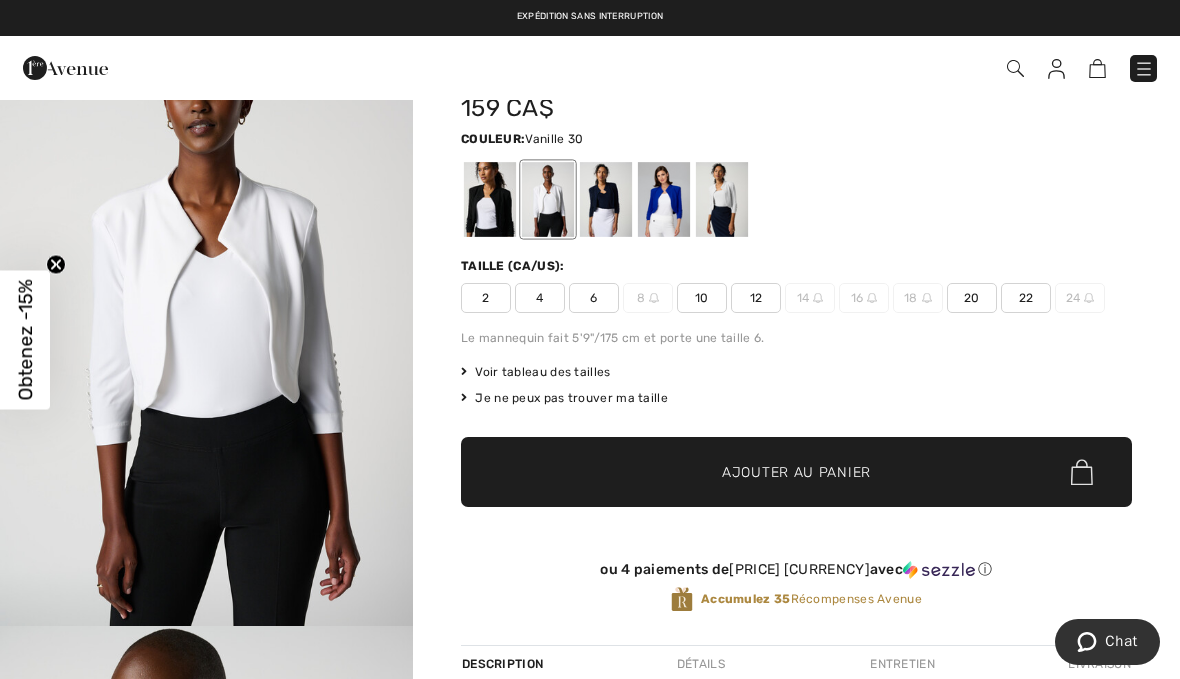 scroll, scrollTop: 93, scrollLeft: 0, axis: vertical 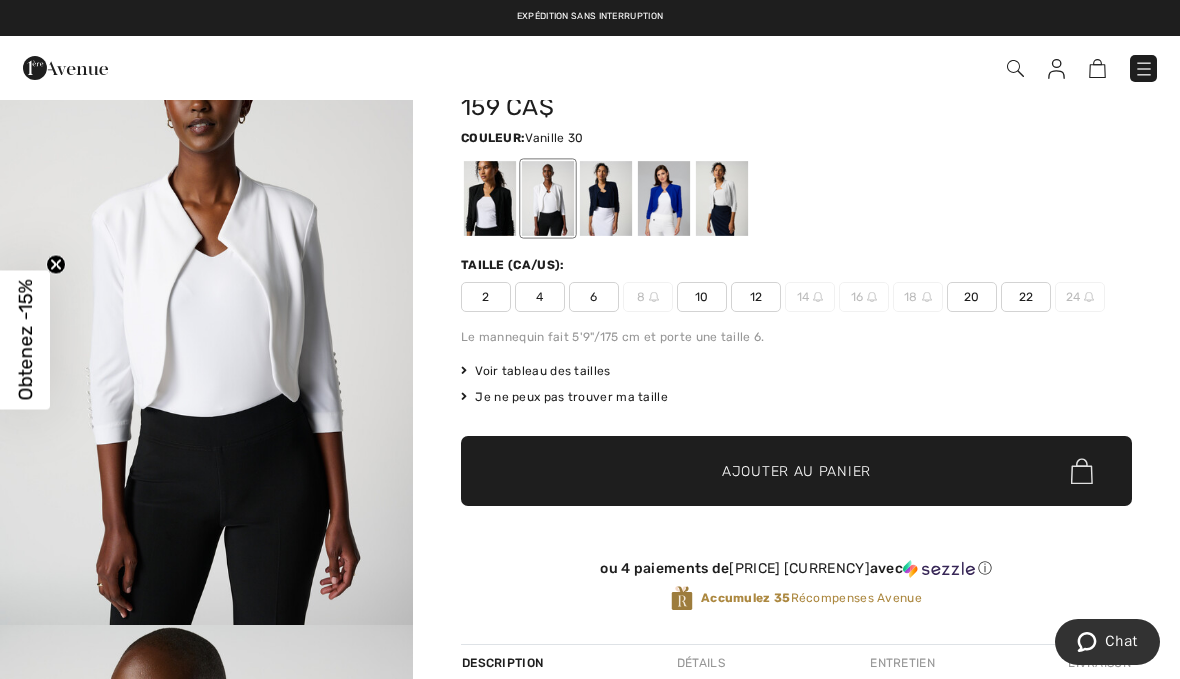 click at bounding box center [1144, 69] 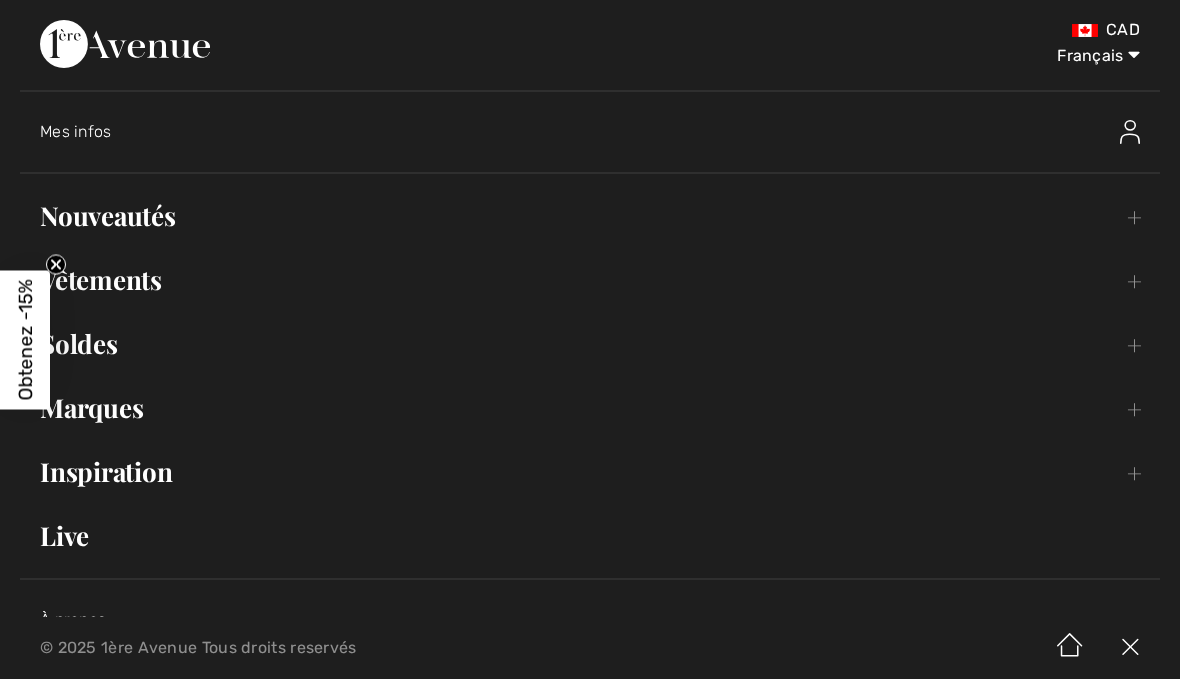 click on "Mes infos" at bounding box center [76, 131] 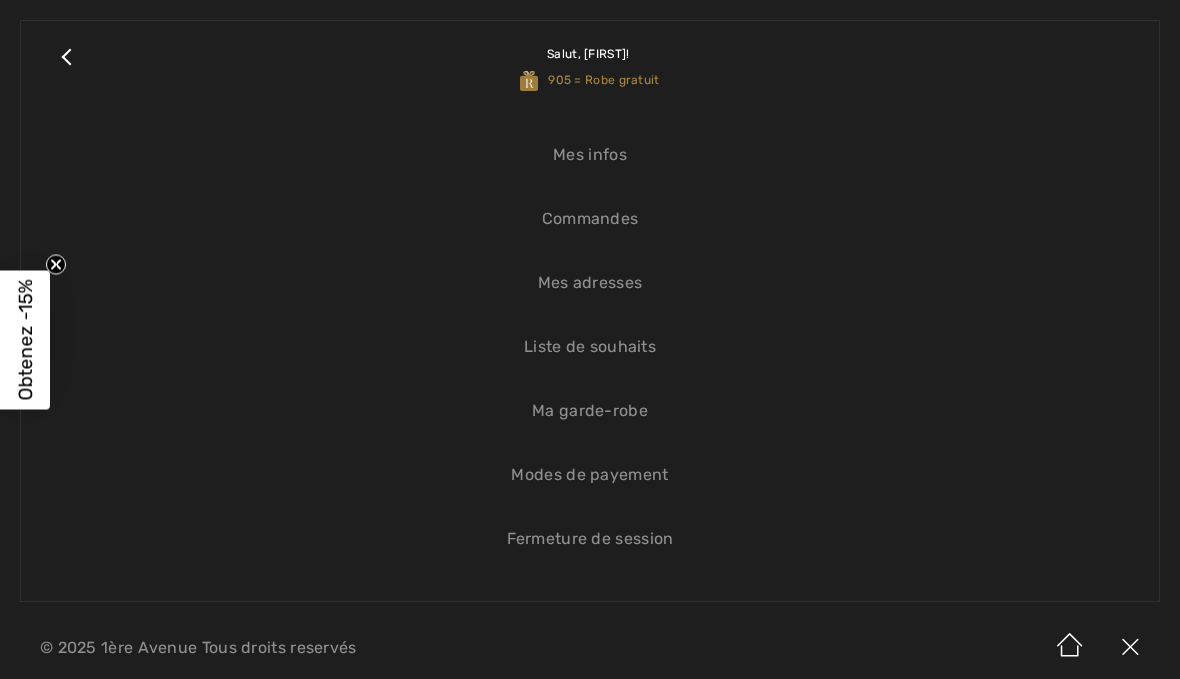 click on "Mes adresses" at bounding box center (590, 283) 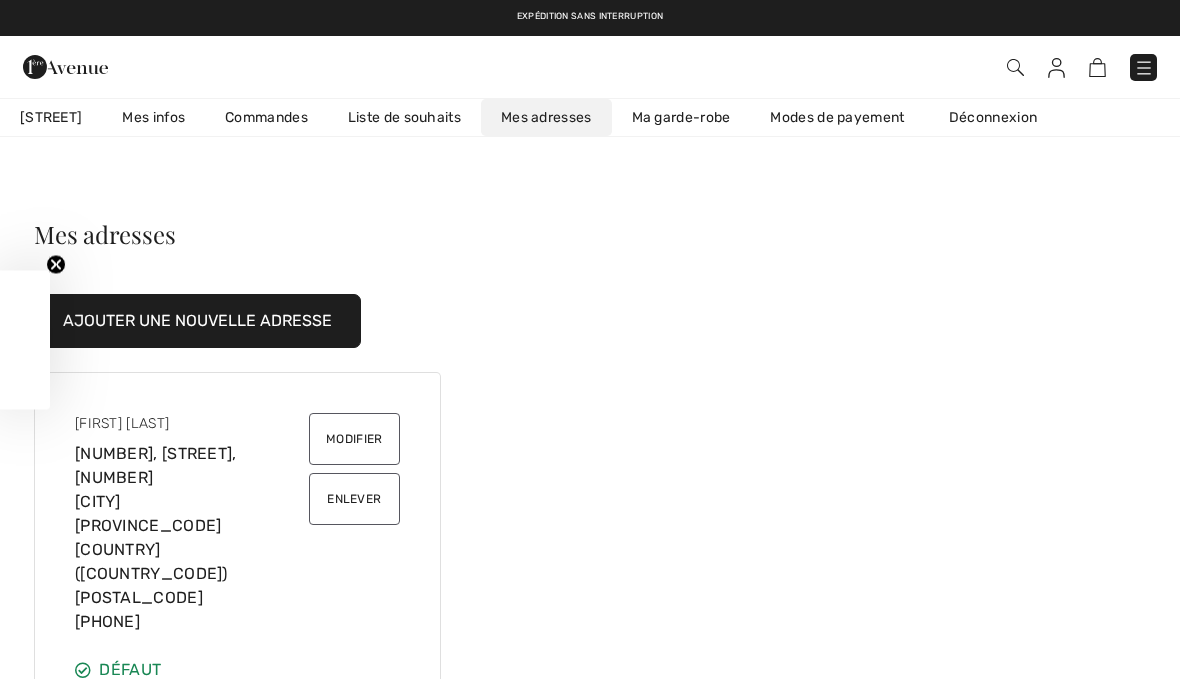 scroll, scrollTop: 0, scrollLeft: 0, axis: both 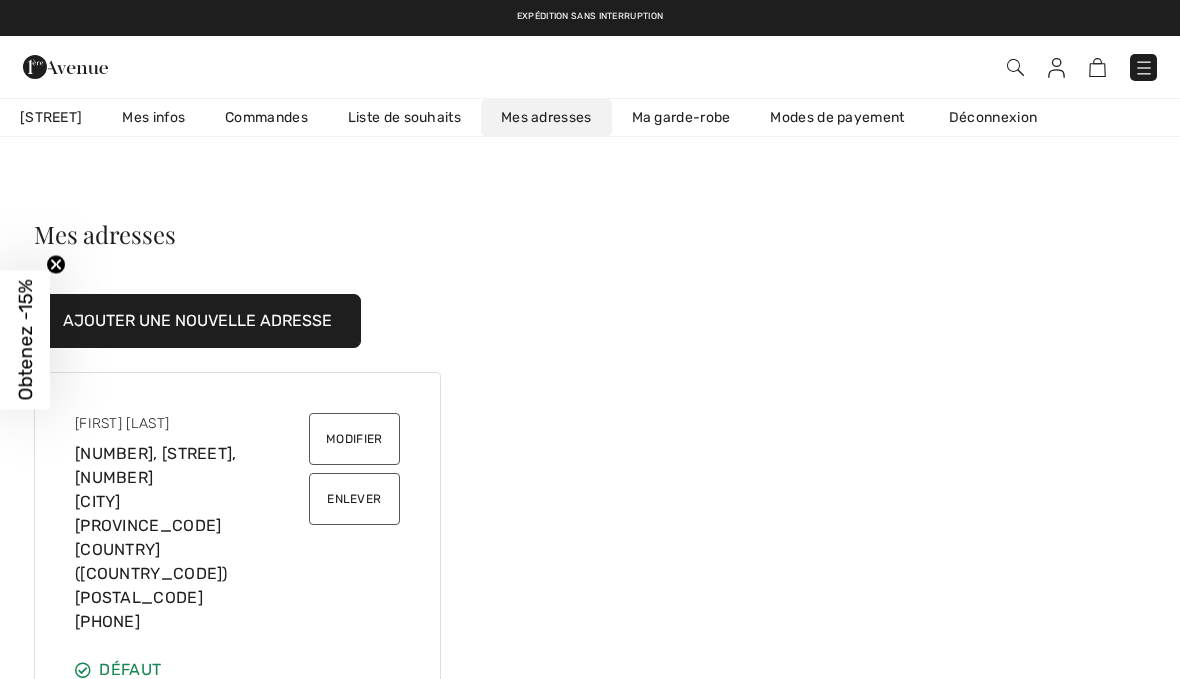 click at bounding box center [1144, 68] 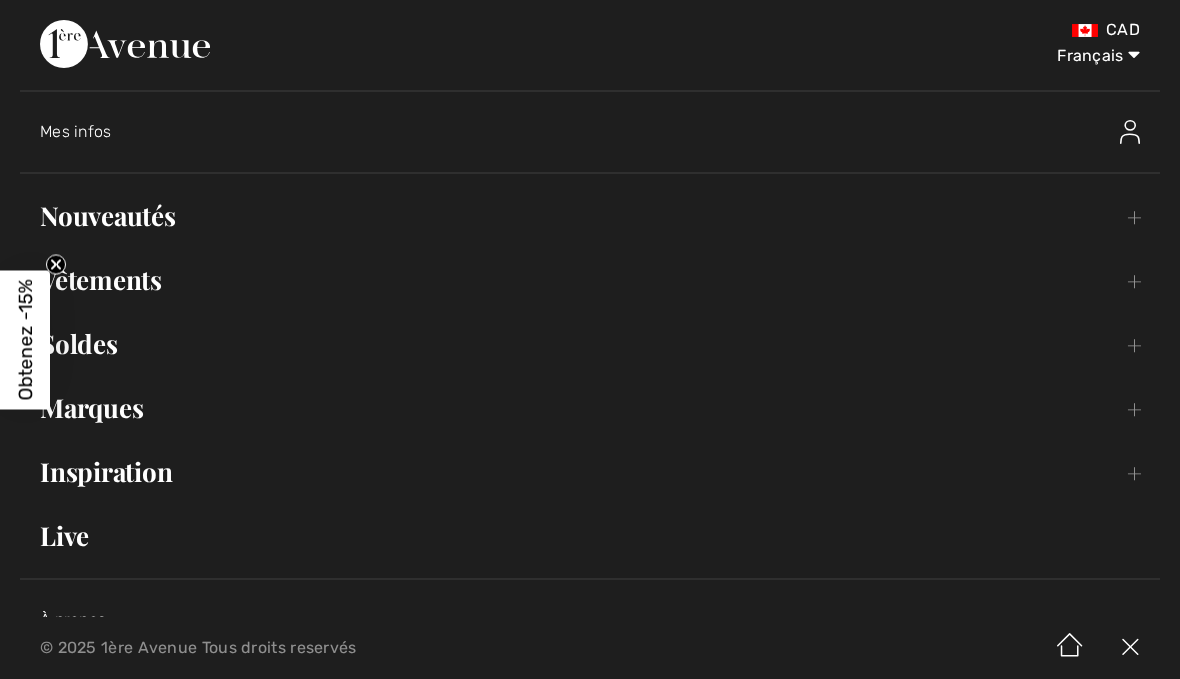 scroll, scrollTop: 0, scrollLeft: 0, axis: both 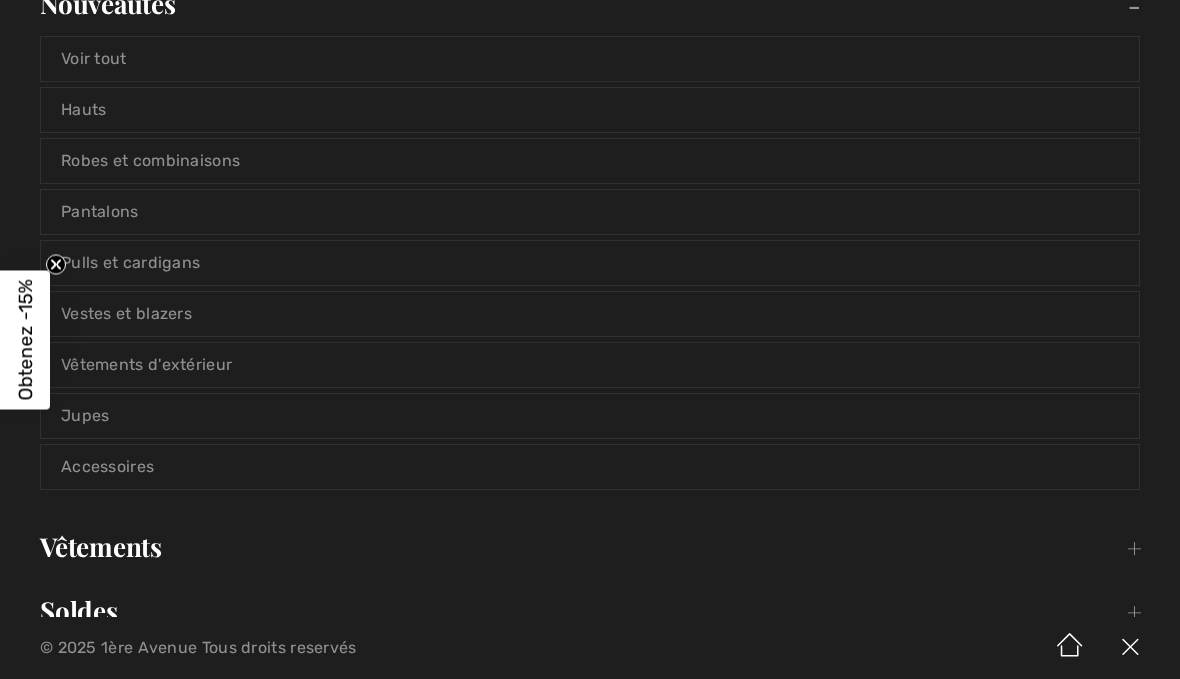 click on "Vêtements d'extérieur" at bounding box center [590, 365] 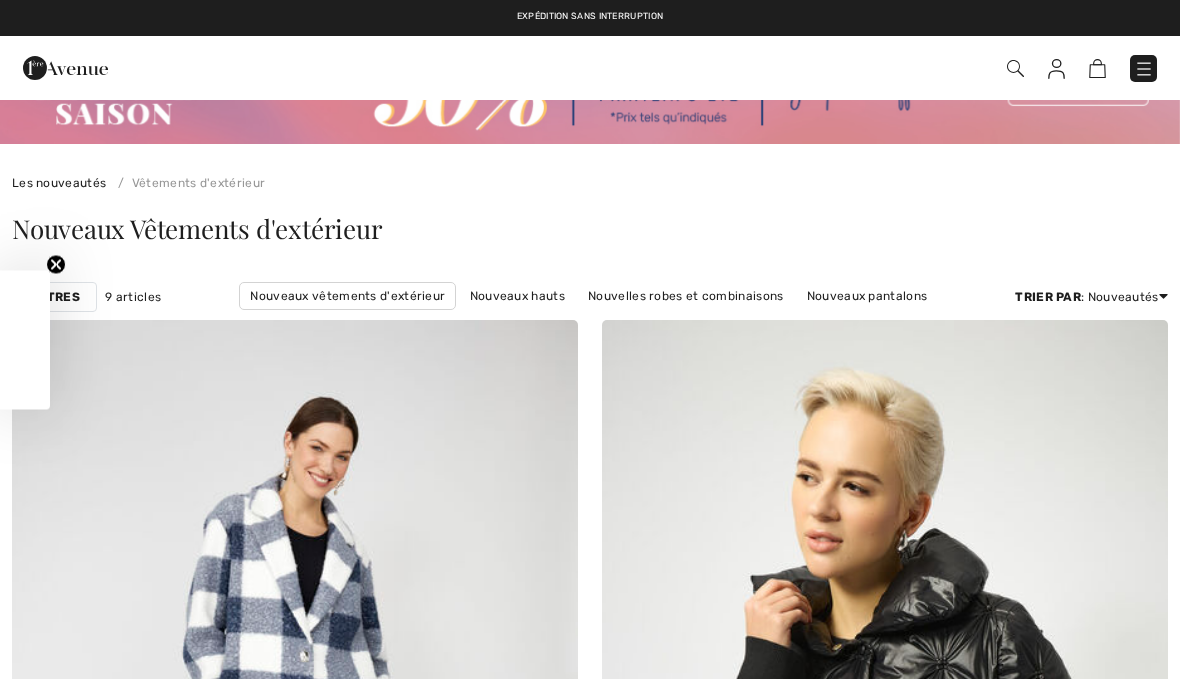 scroll, scrollTop: 0, scrollLeft: 0, axis: both 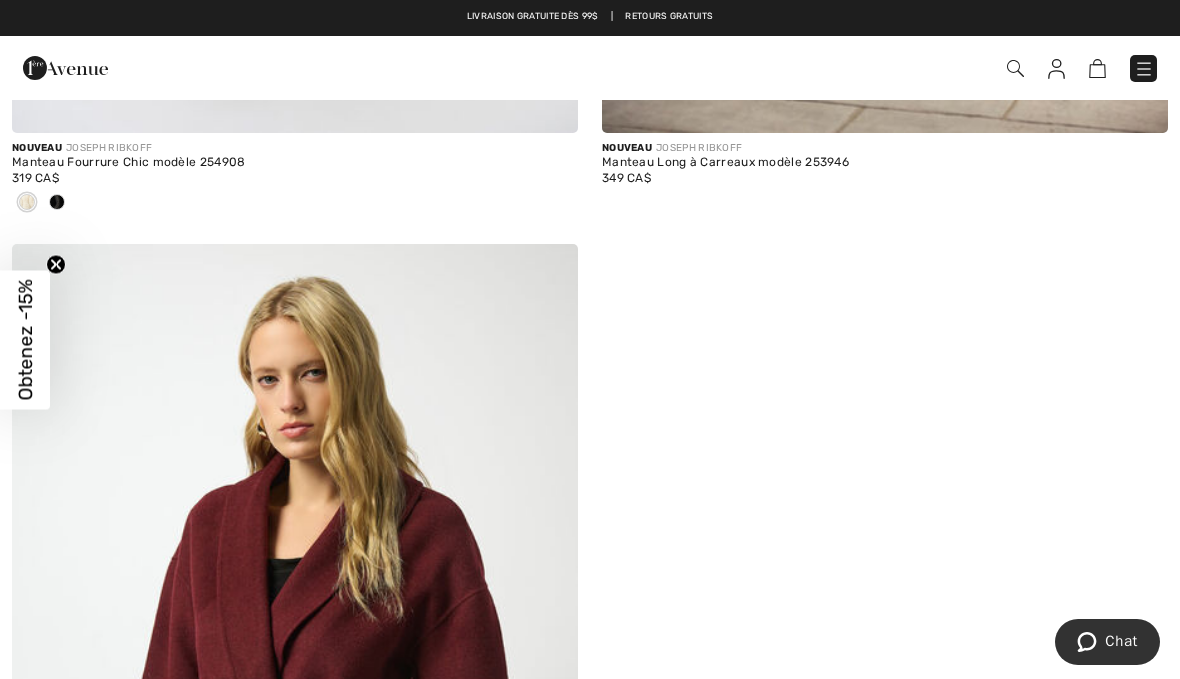 click on "Commander" at bounding box center (832, 68) 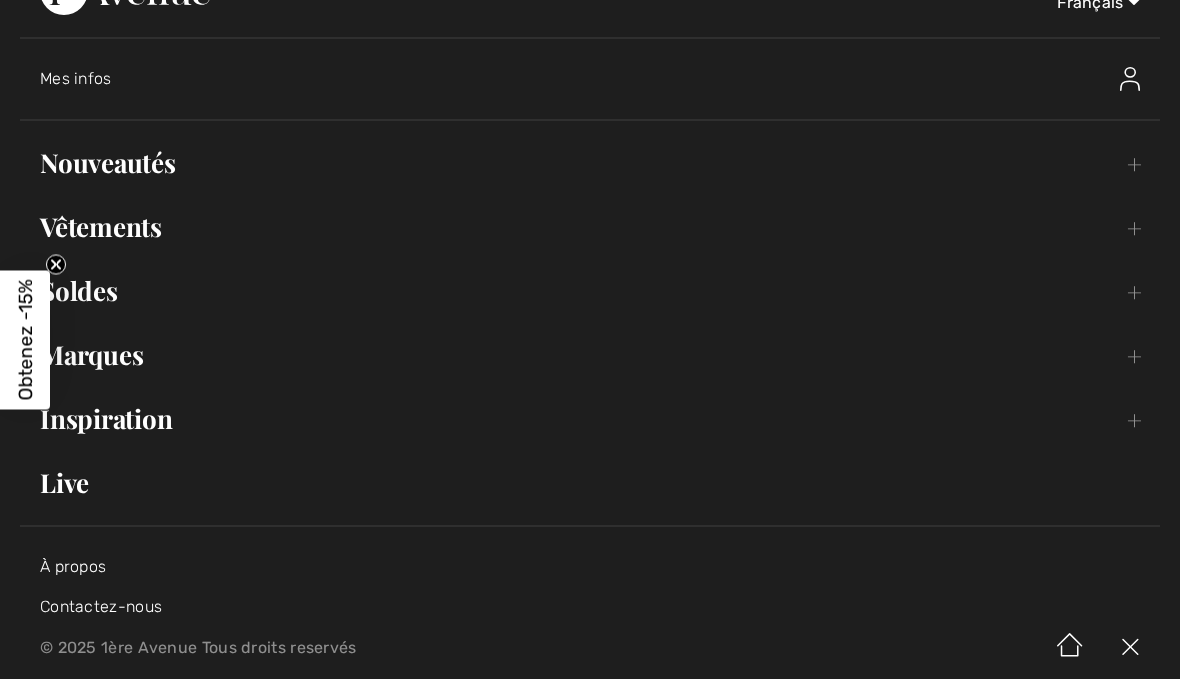 scroll, scrollTop: 57, scrollLeft: 0, axis: vertical 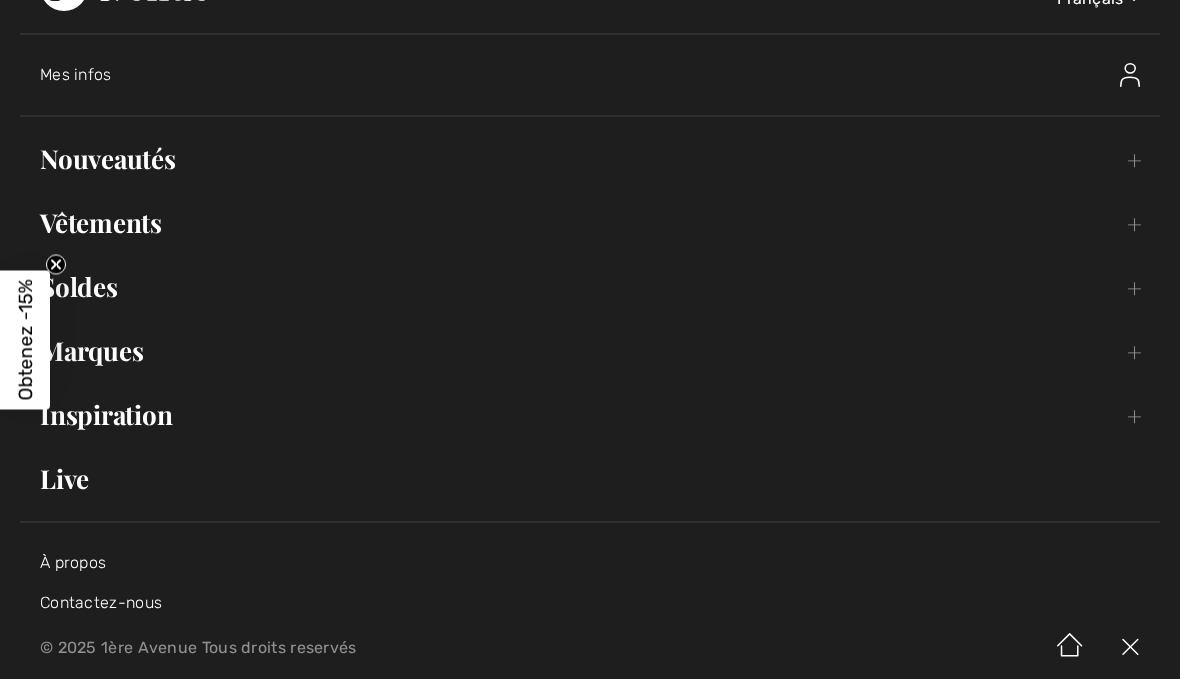 click on "Vêtements Toggle submenu" at bounding box center [590, 223] 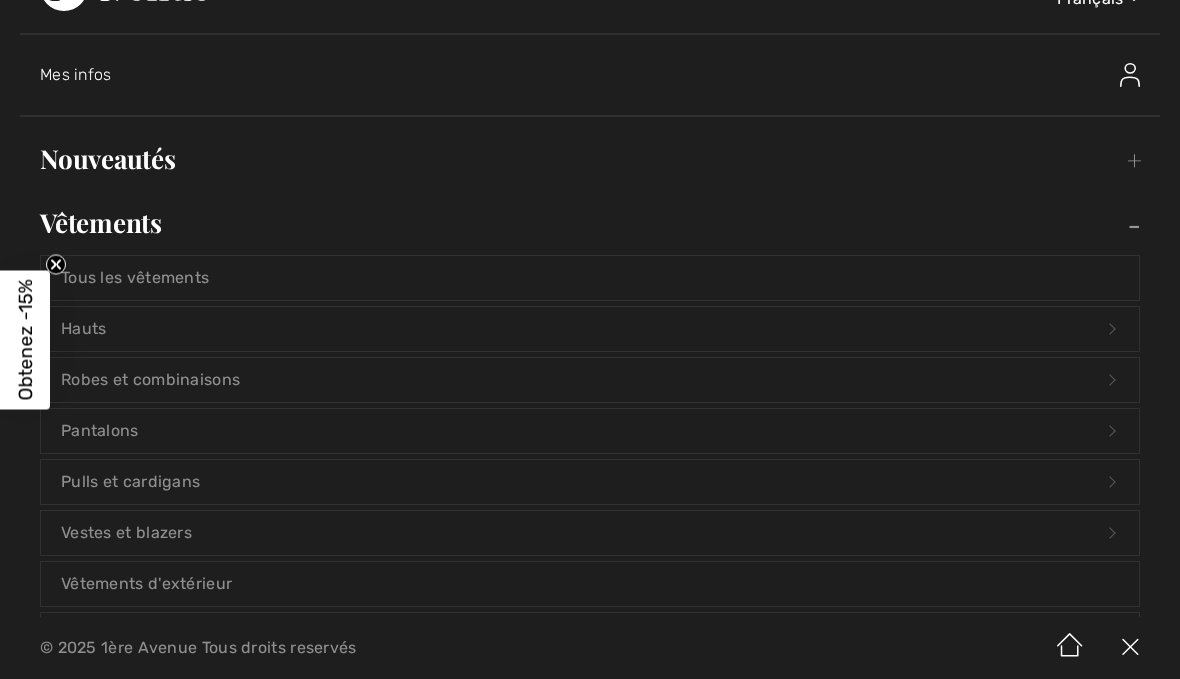 click on "Vestes et blazers Open submenu" at bounding box center [590, 533] 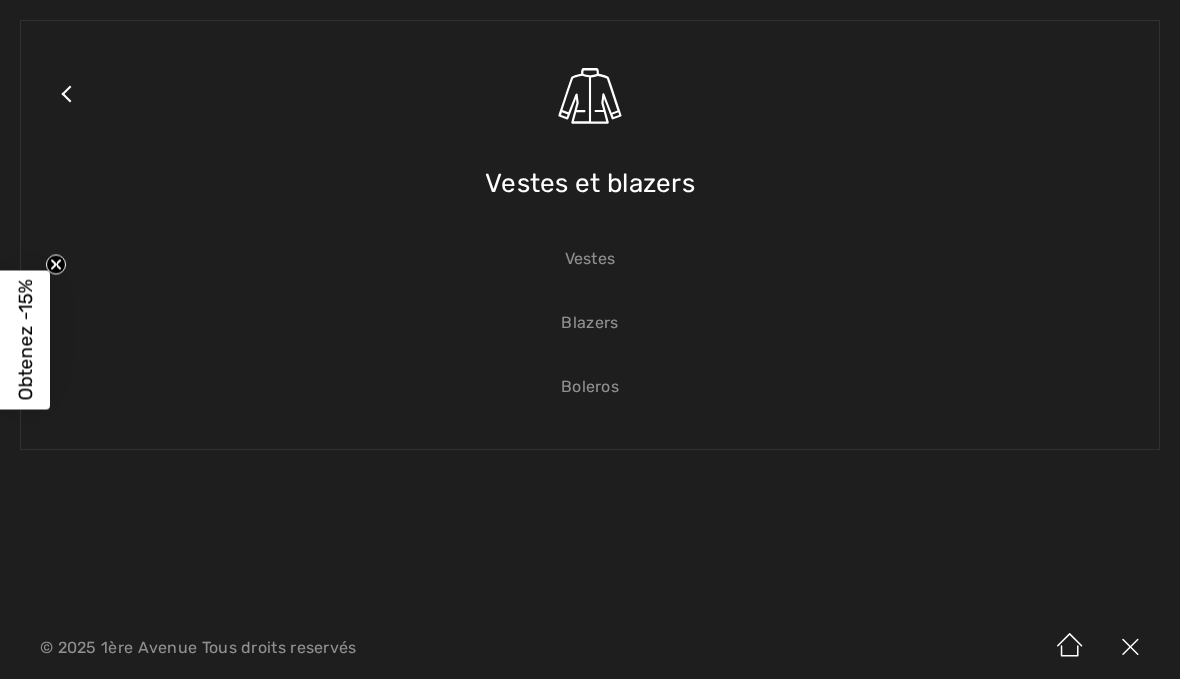 click on "Blazers" at bounding box center (590, 323) 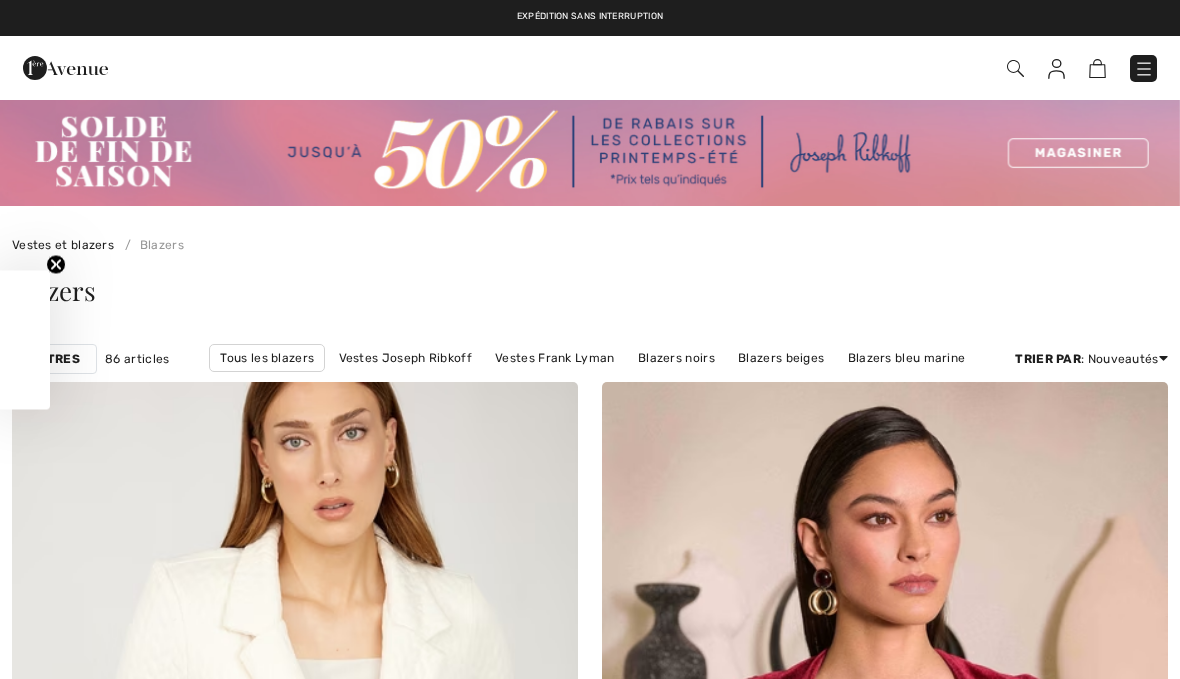 scroll, scrollTop: 252, scrollLeft: 0, axis: vertical 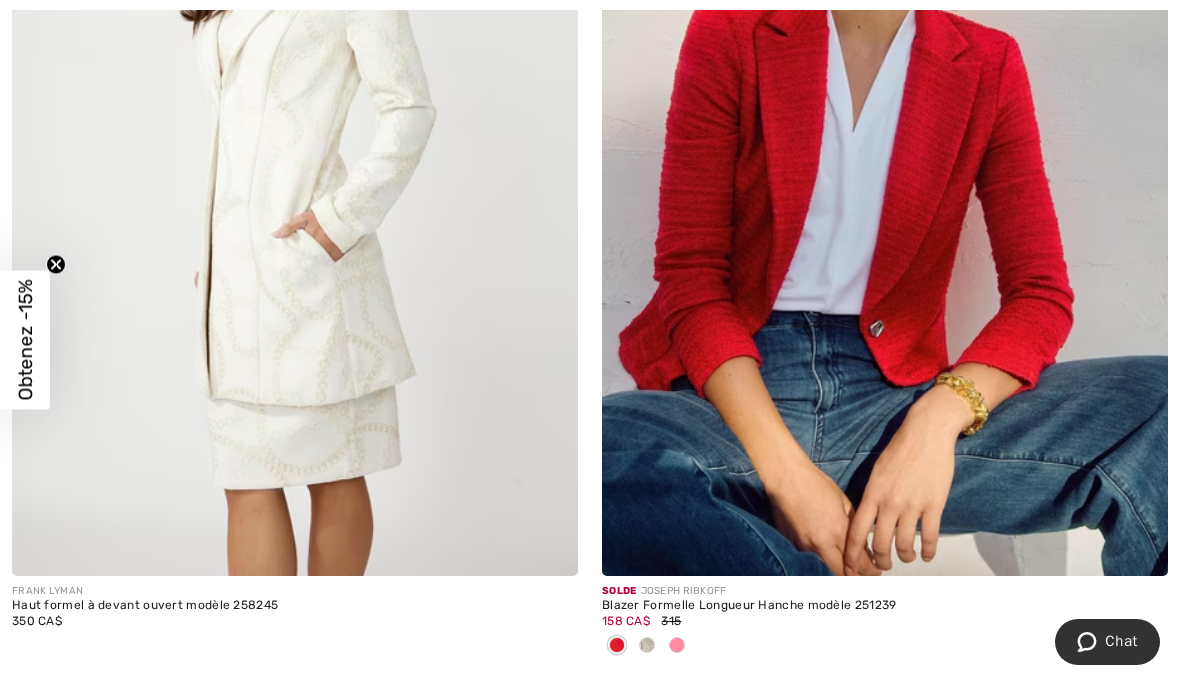click at bounding box center [647, 646] 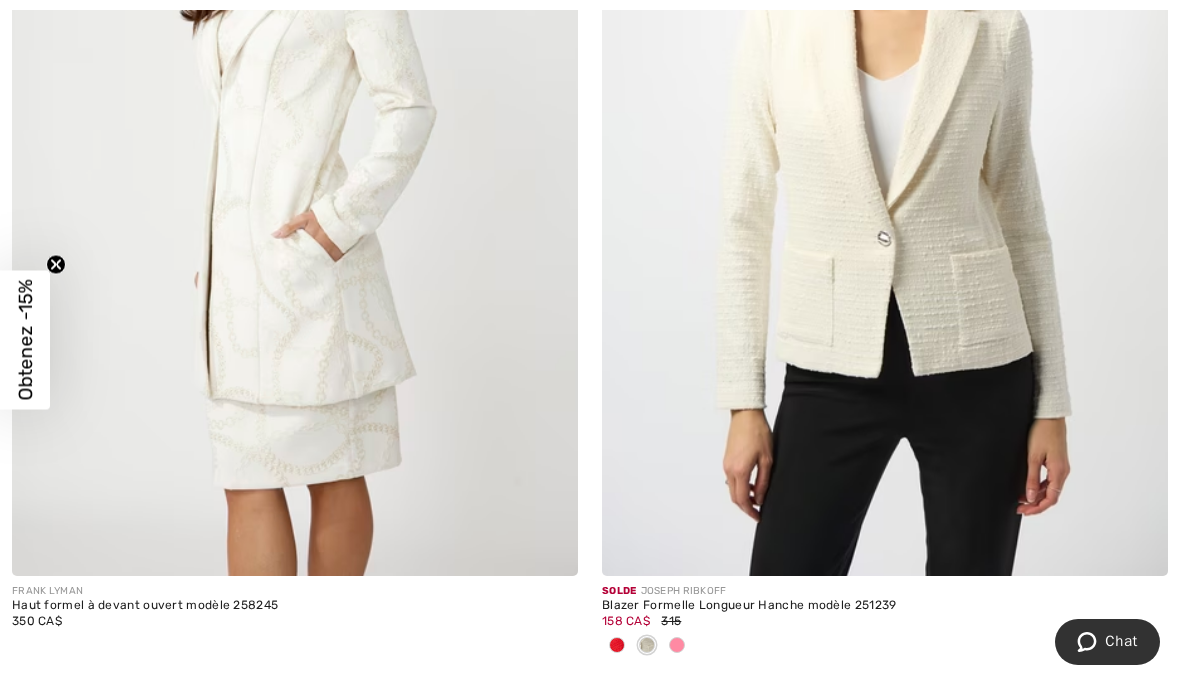 click at bounding box center [647, 645] 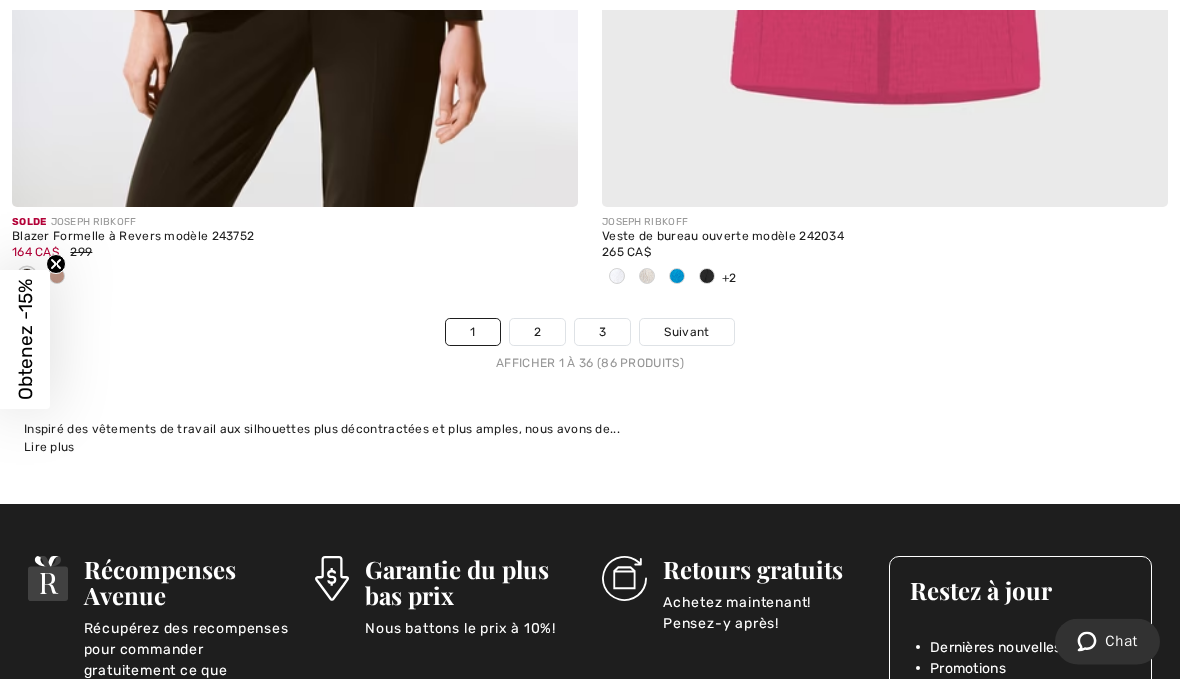 scroll, scrollTop: 17570, scrollLeft: 0, axis: vertical 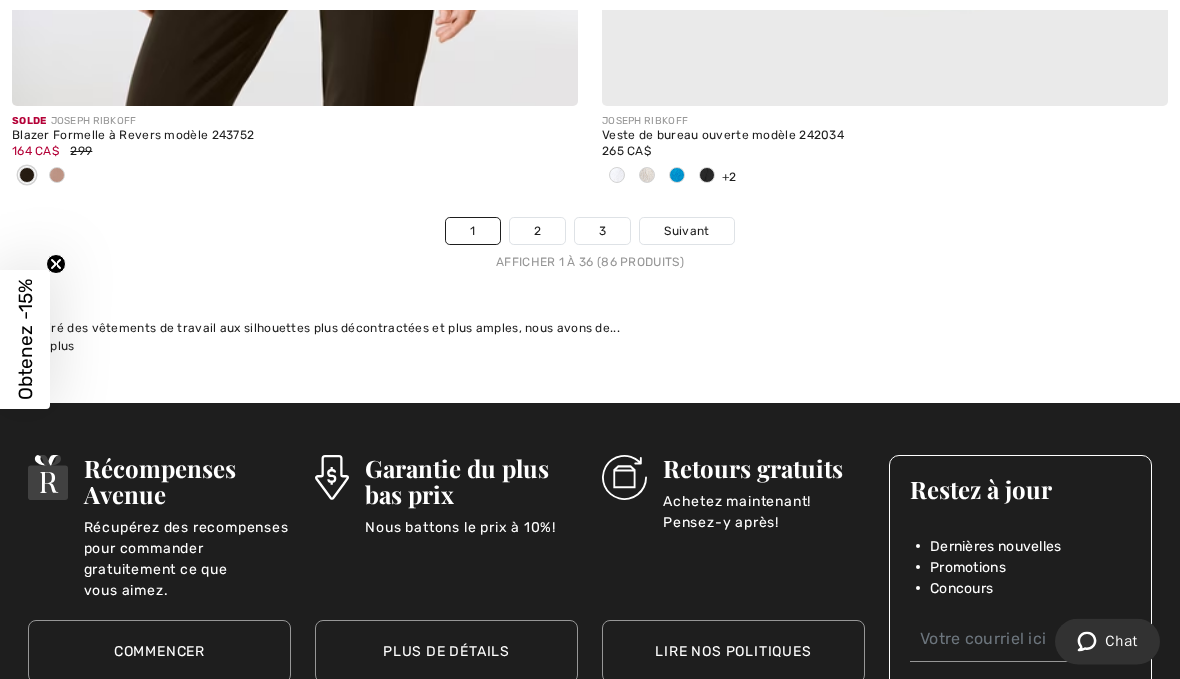 click on "2" at bounding box center [537, 232] 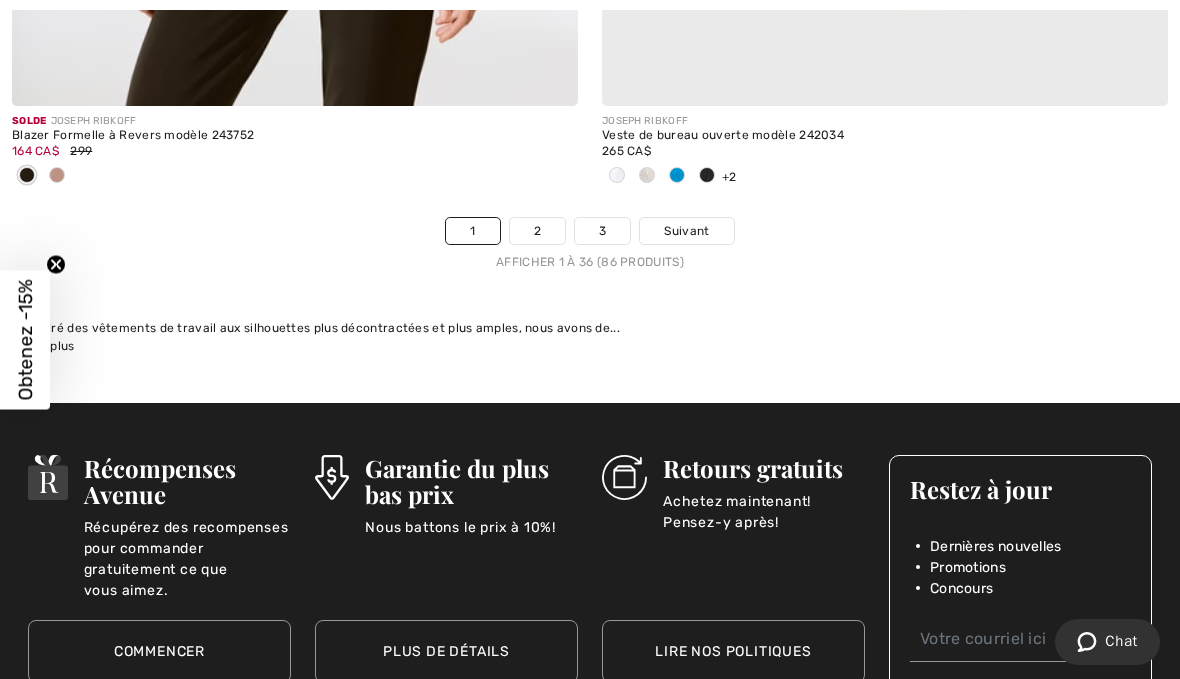 click on "2" at bounding box center (537, 231) 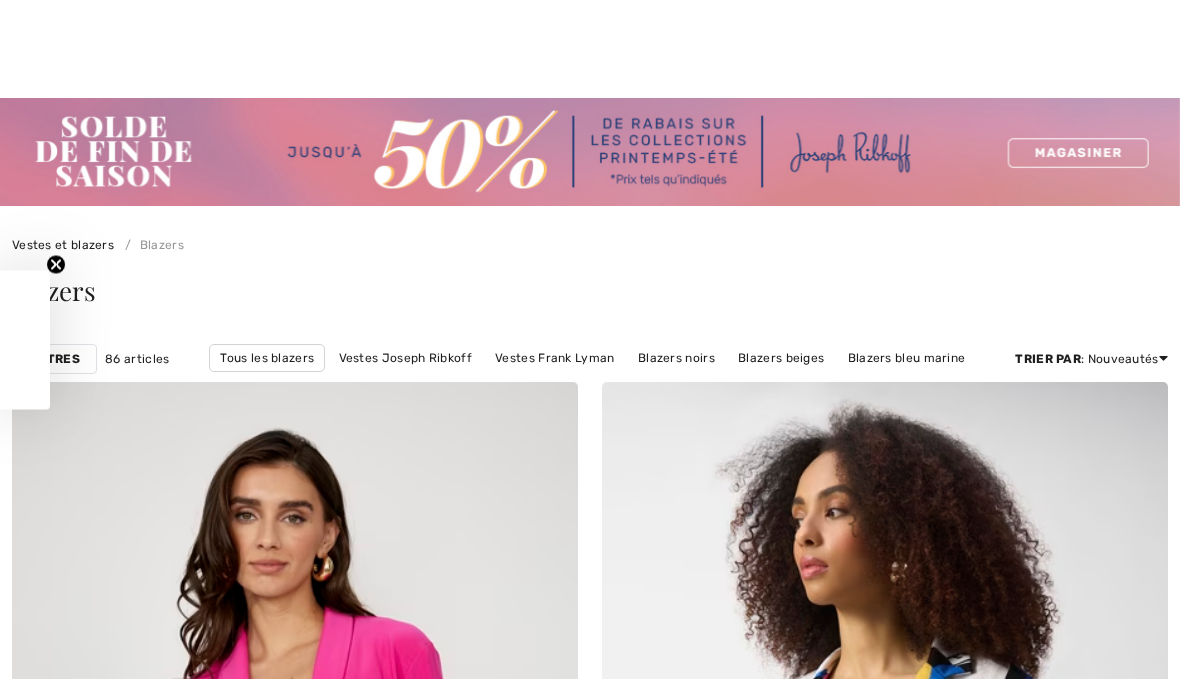 checkbox on "true" 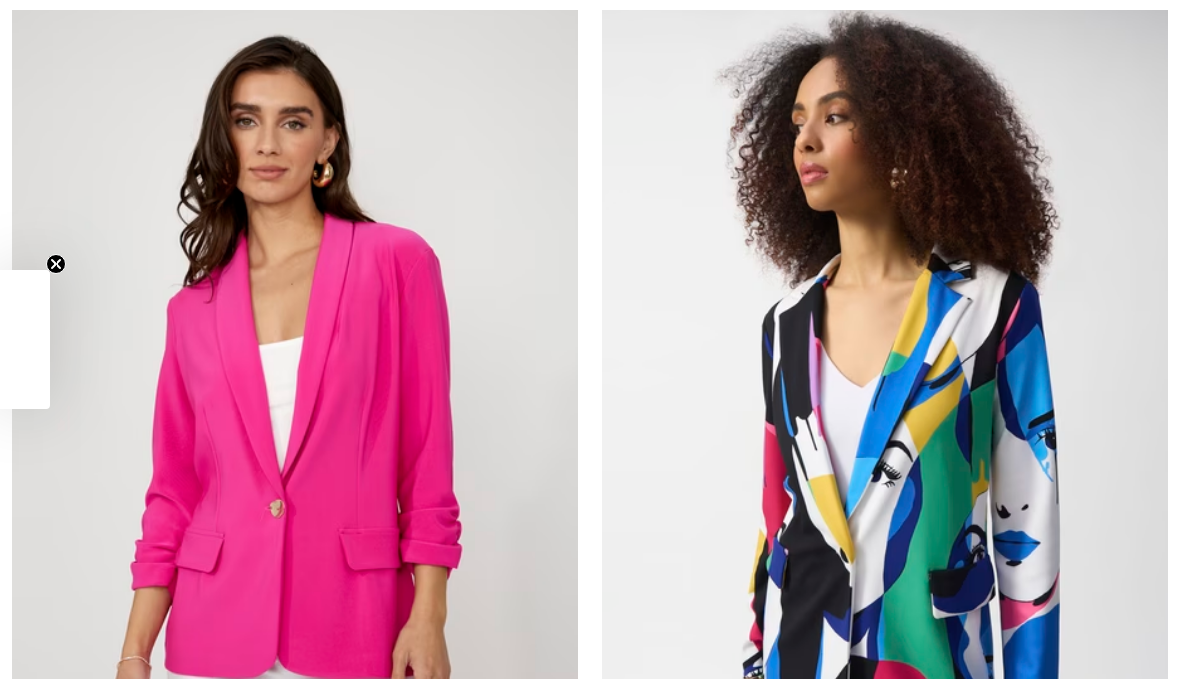 scroll, scrollTop: 0, scrollLeft: 0, axis: both 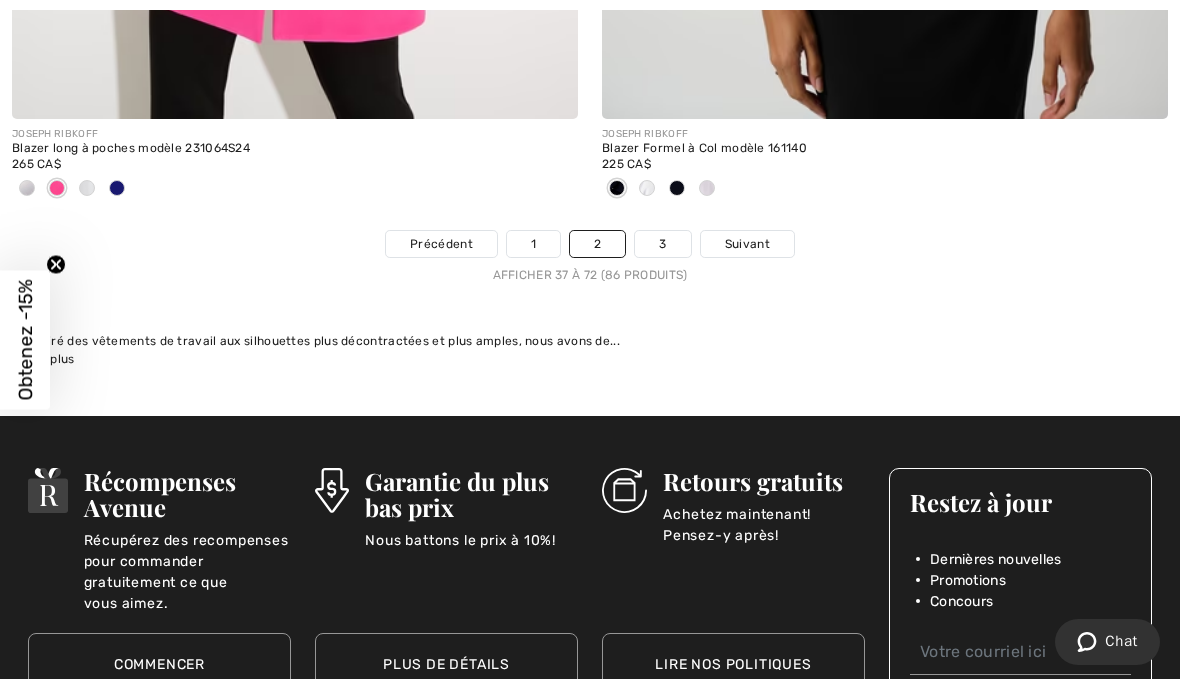 click on "3" at bounding box center (662, 244) 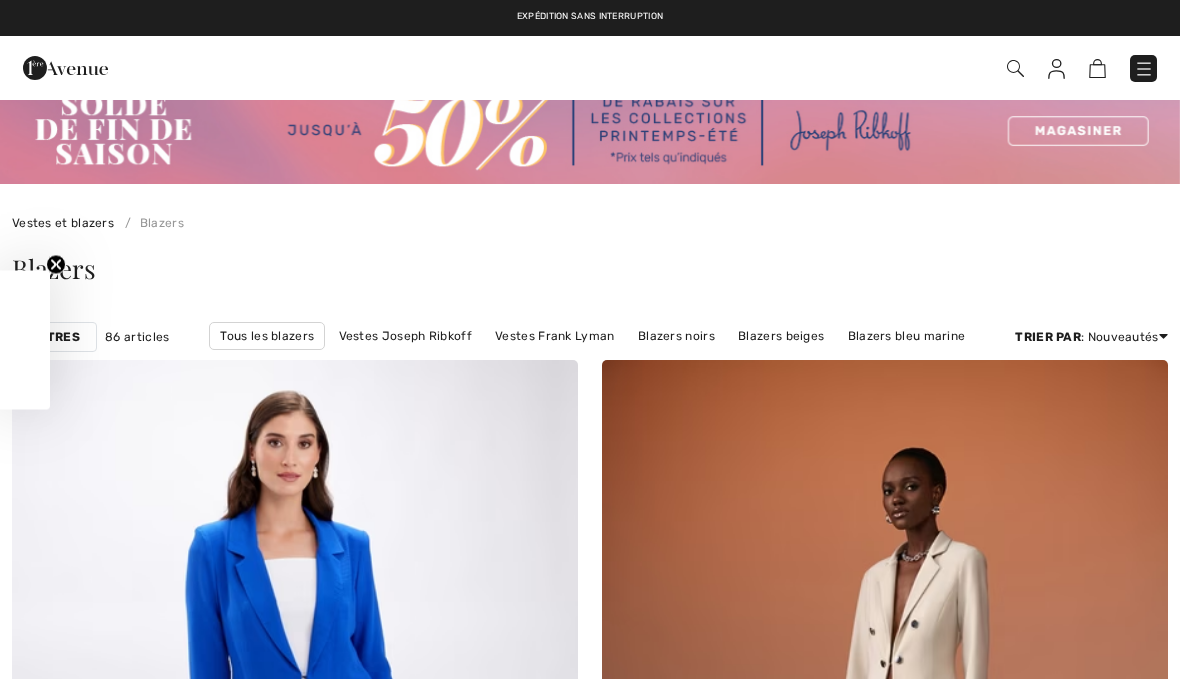 scroll, scrollTop: 0, scrollLeft: 0, axis: both 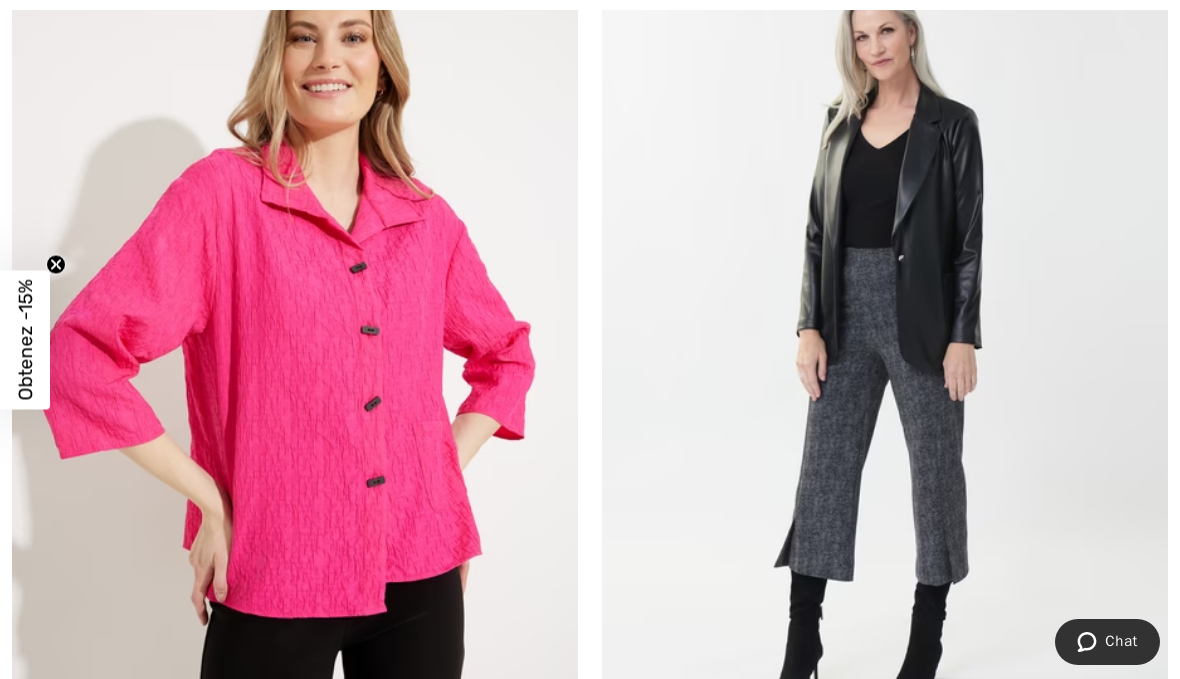 click at bounding box center (295, 342) 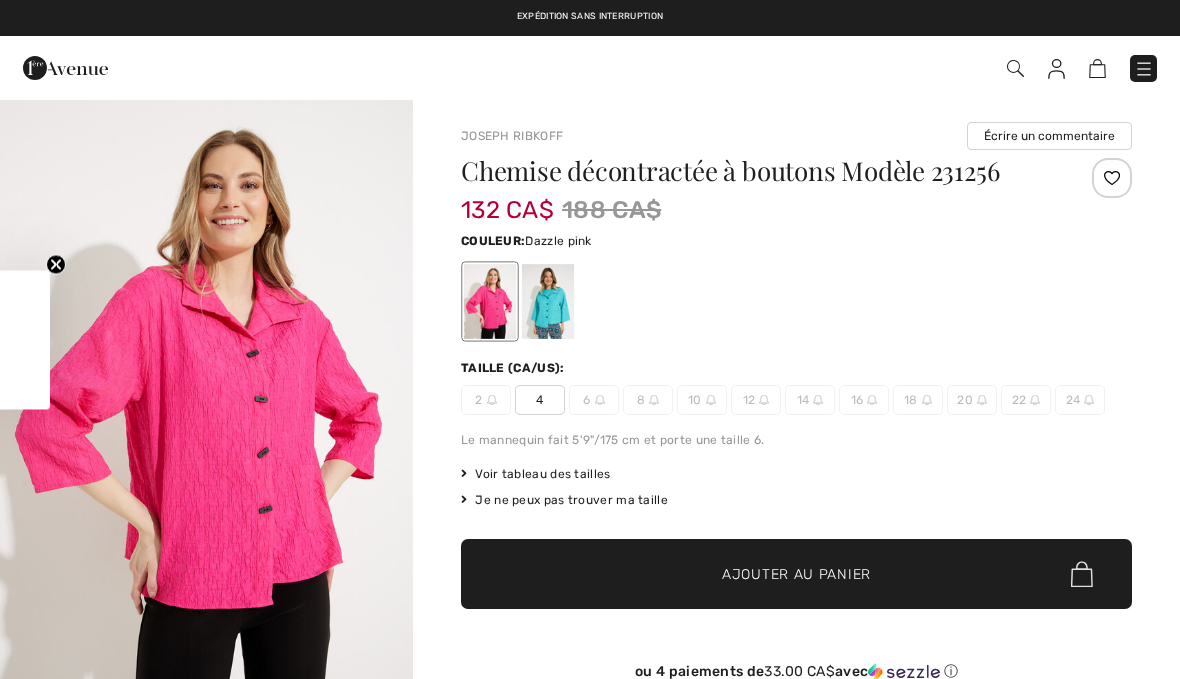scroll, scrollTop: 0, scrollLeft: 0, axis: both 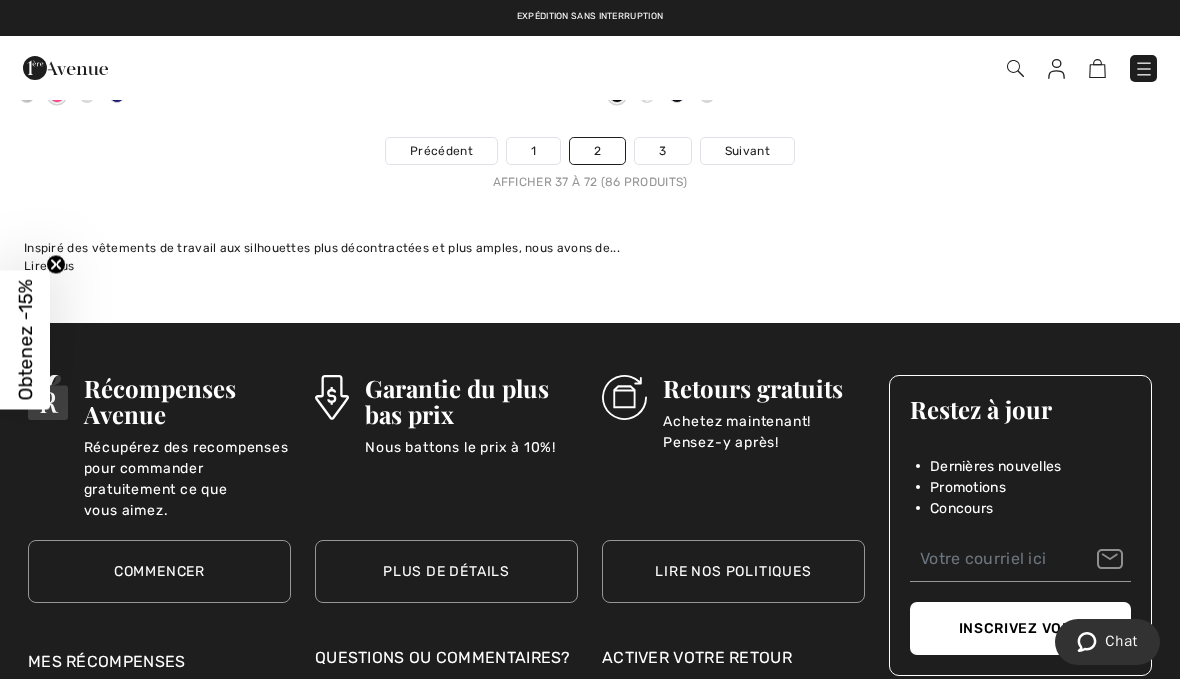 click at bounding box center (1144, 69) 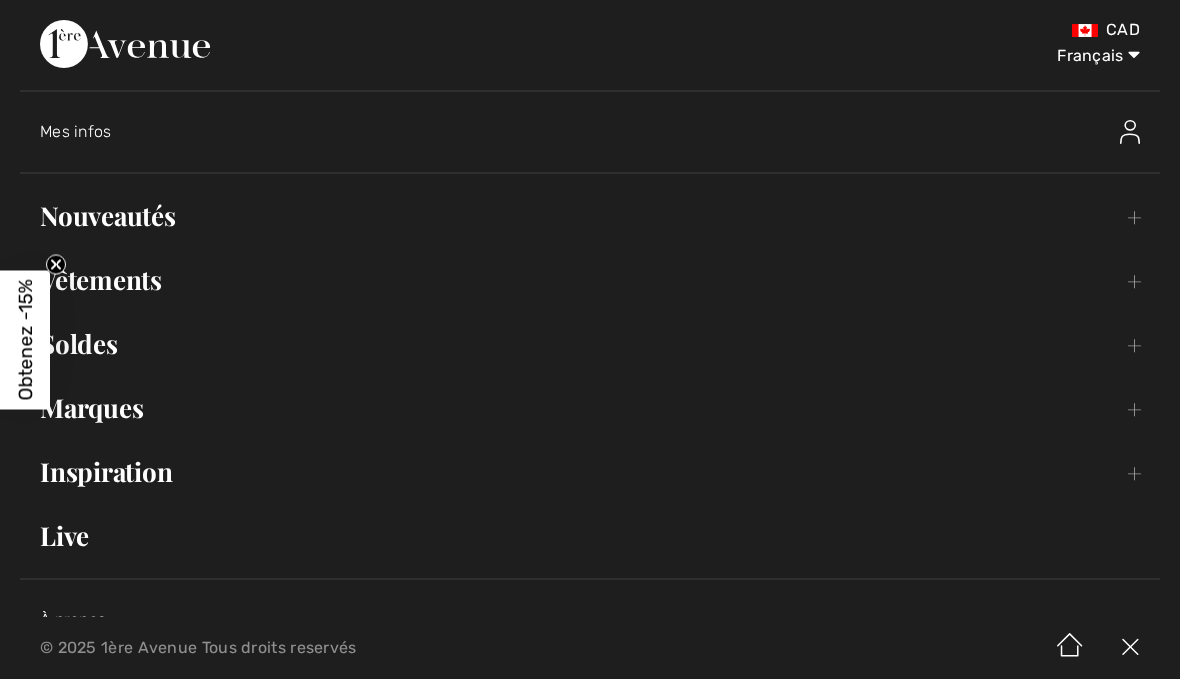 click on "Nouveautés Toggle submenu" at bounding box center (590, 216) 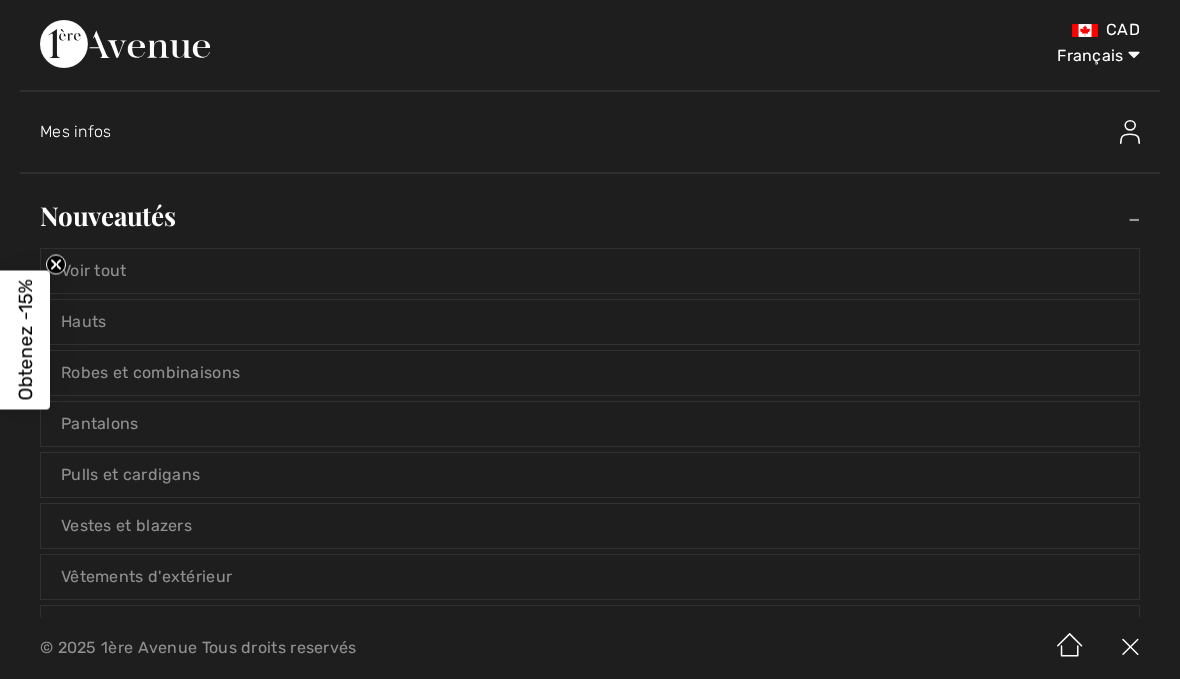 click on "Hauts" at bounding box center (590, 322) 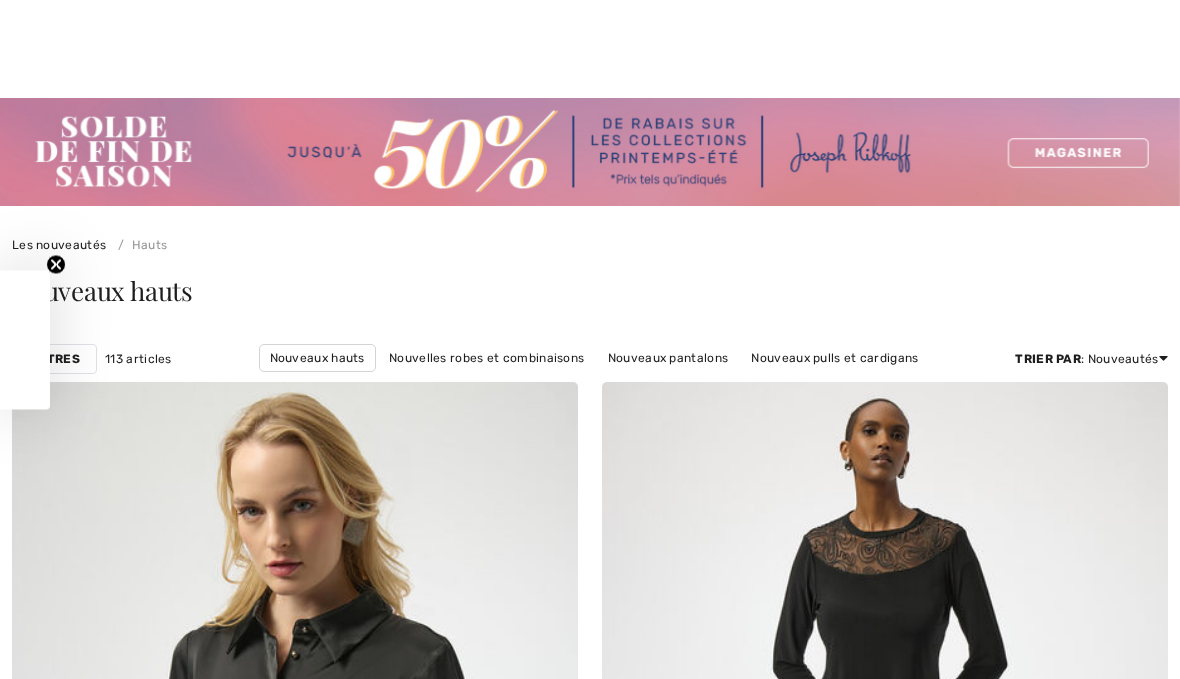 scroll, scrollTop: 381, scrollLeft: 0, axis: vertical 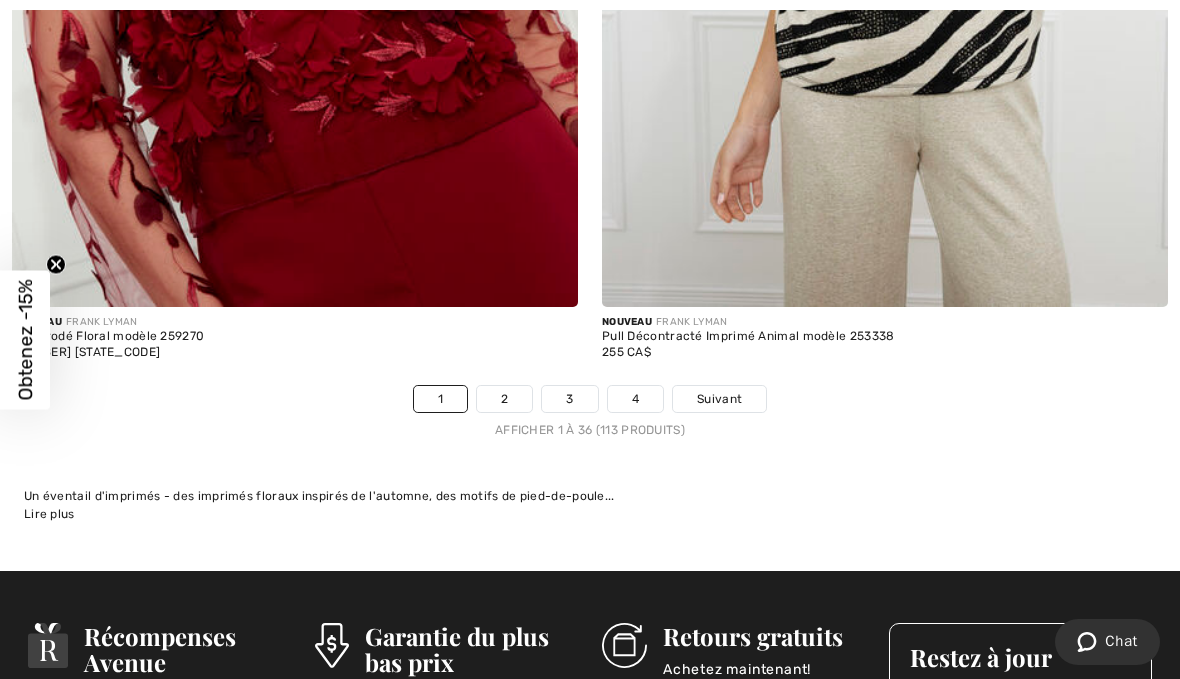 click on "2" at bounding box center [504, 399] 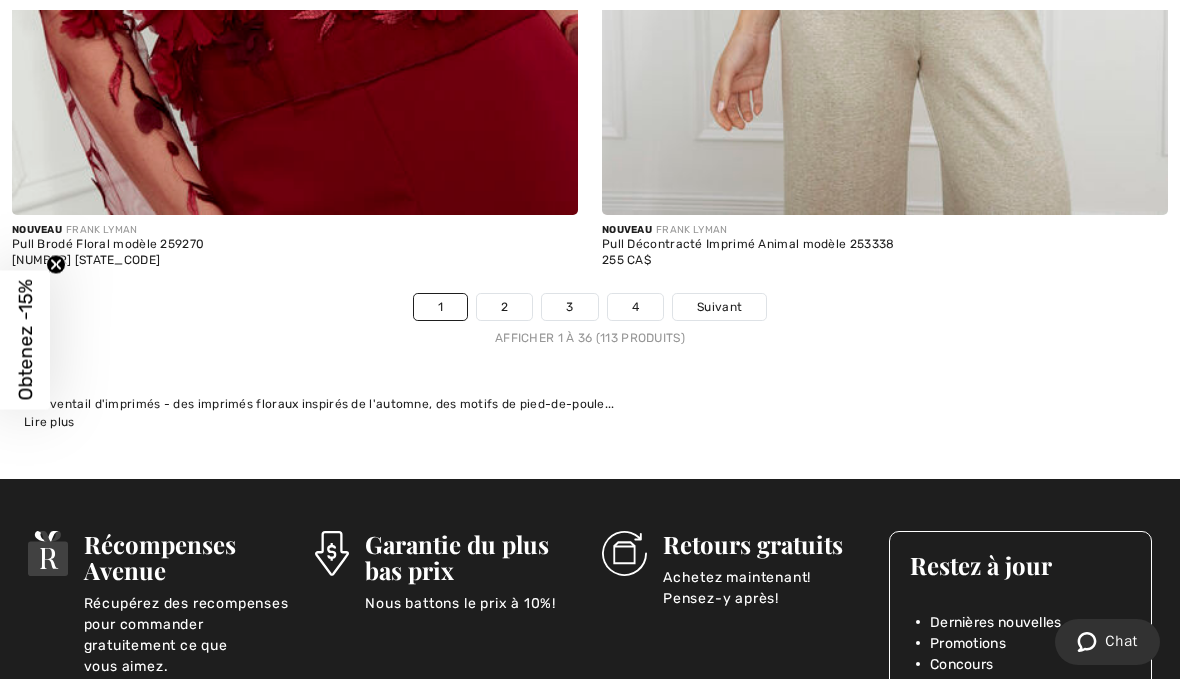 click on "2" at bounding box center (504, 307) 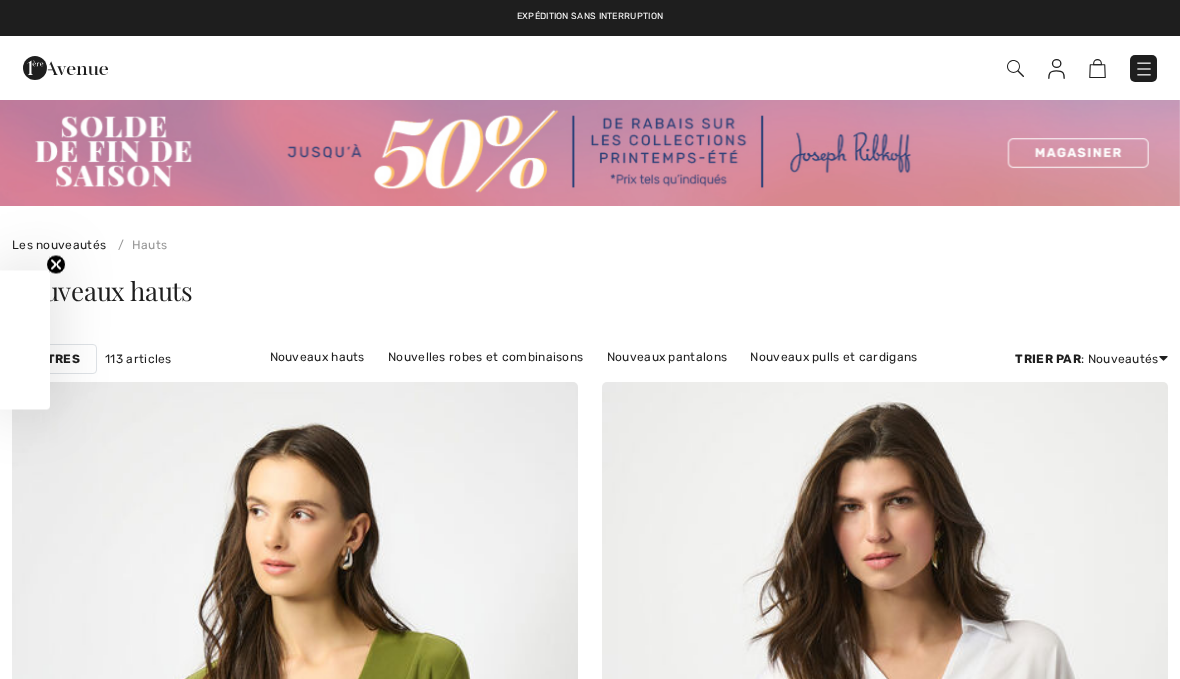 scroll, scrollTop: 82, scrollLeft: 0, axis: vertical 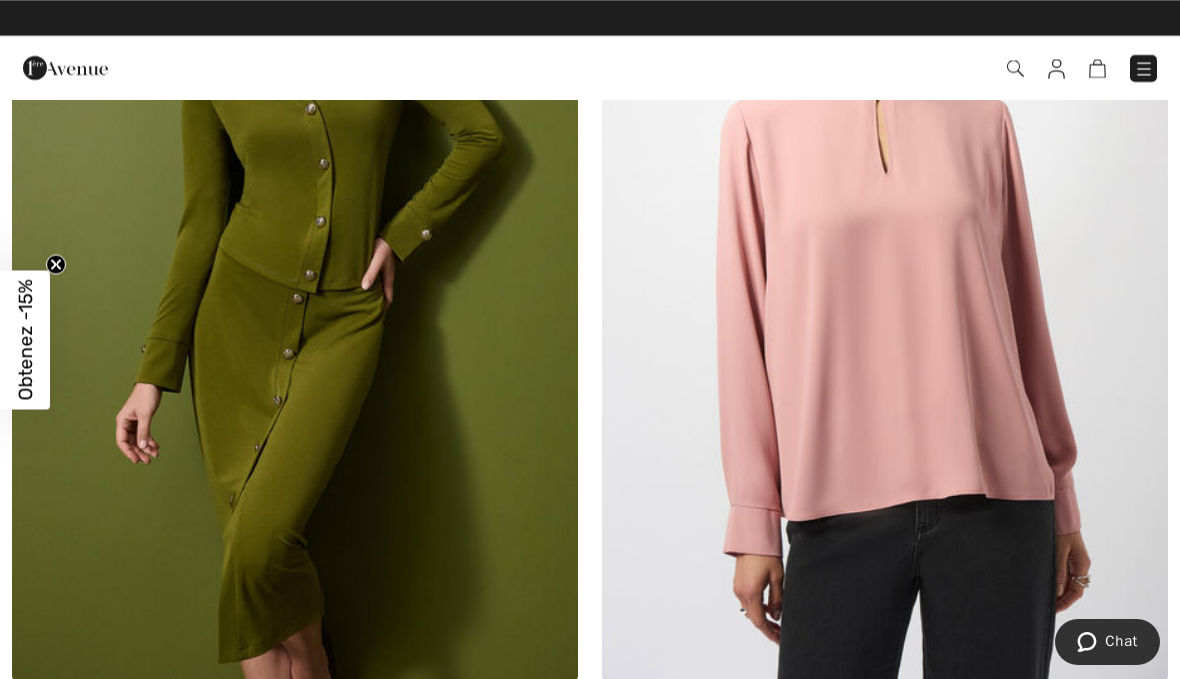 click at bounding box center [885, 256] 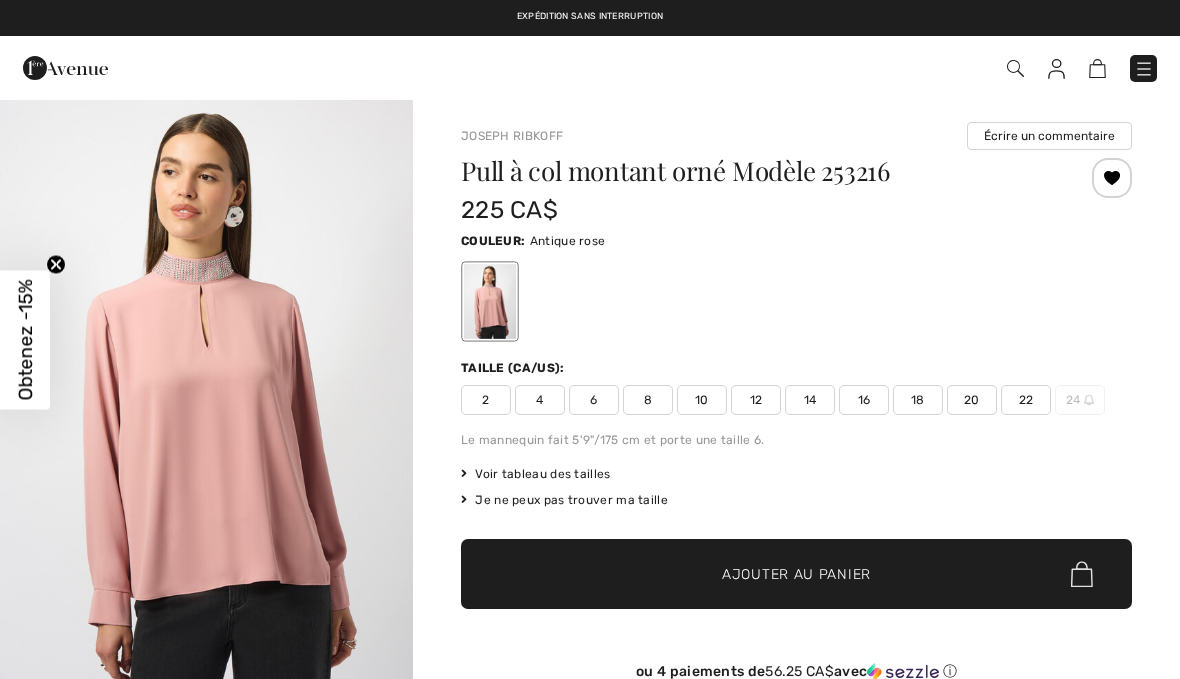 checkbox on "true" 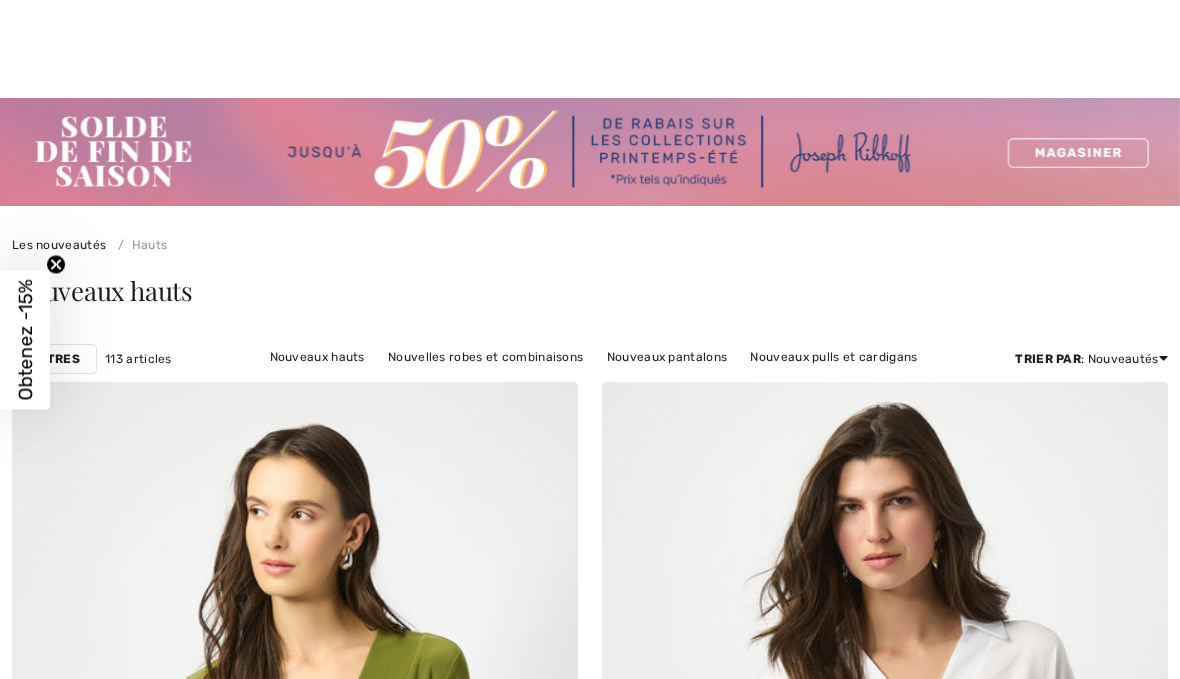 scroll, scrollTop: 9345, scrollLeft: 0, axis: vertical 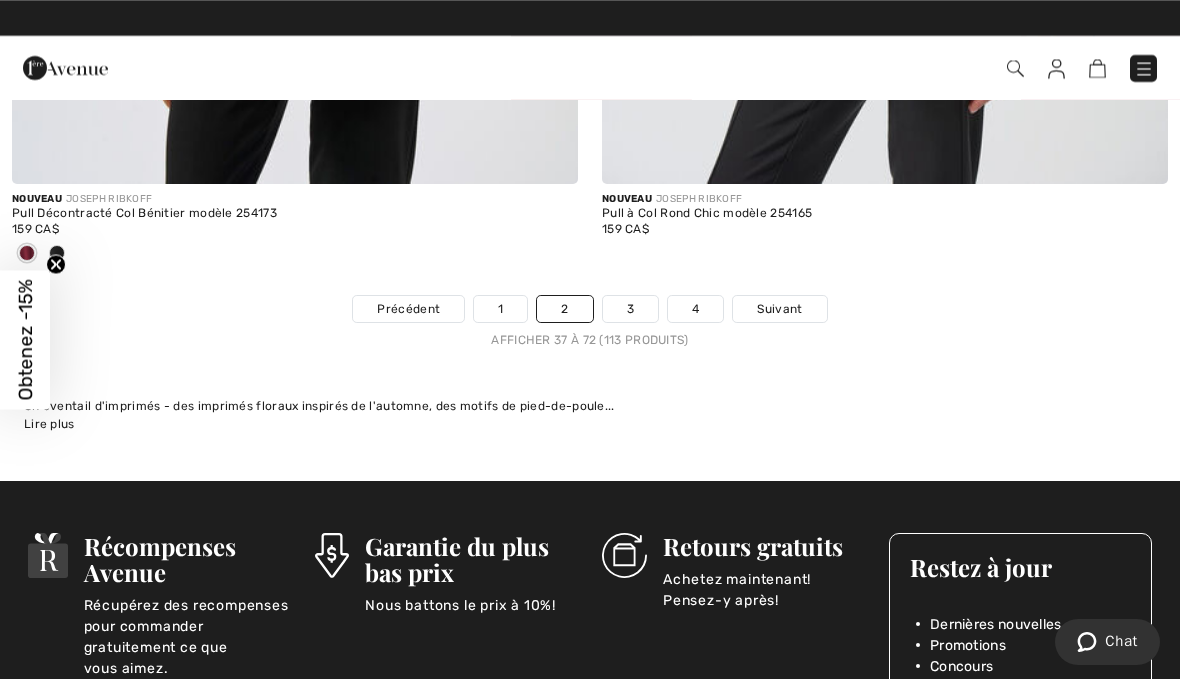 click on "3" at bounding box center (630, 309) 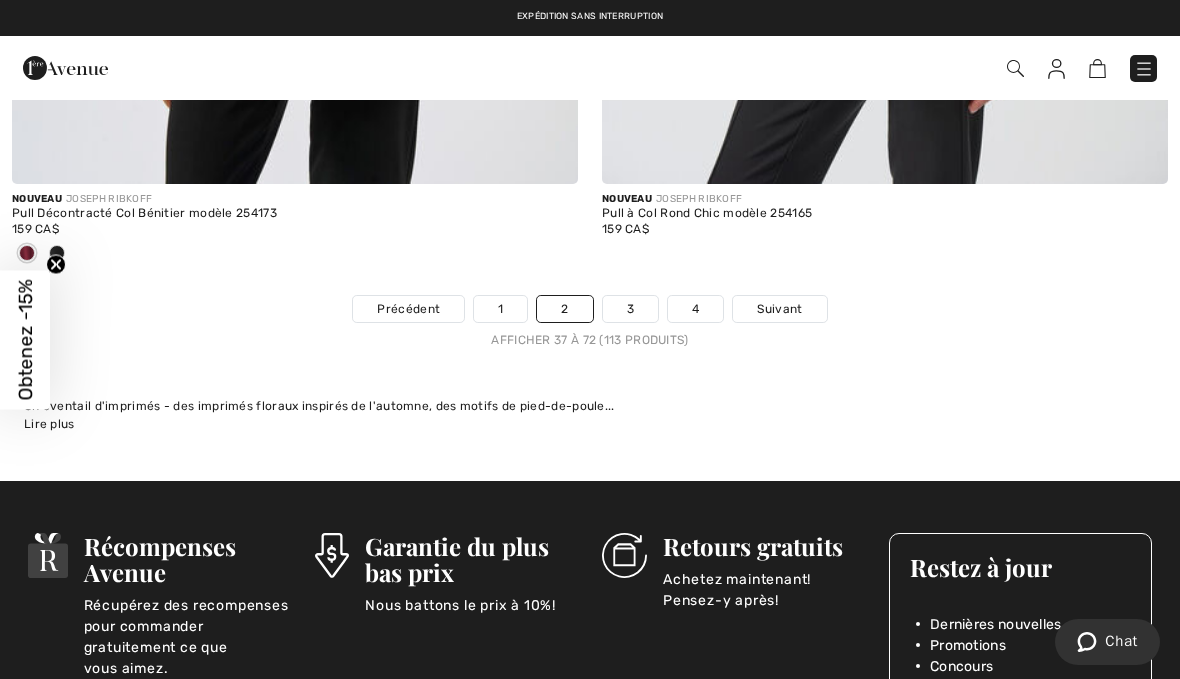 click on "3" at bounding box center [630, 309] 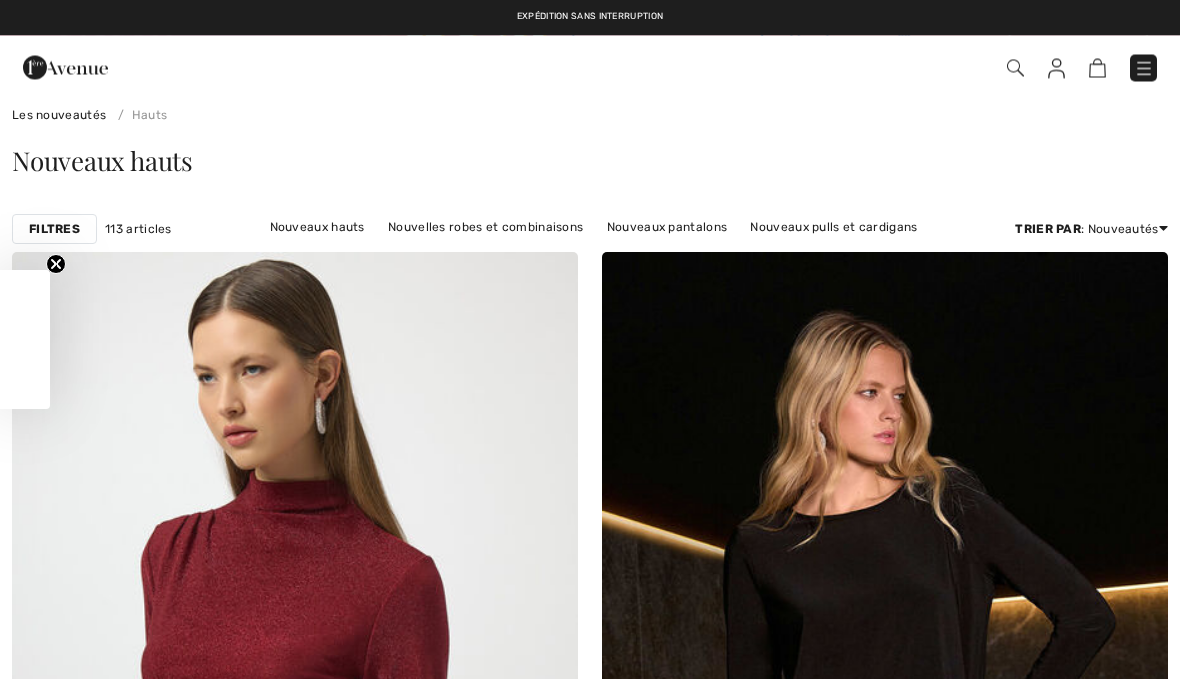 scroll, scrollTop: 0, scrollLeft: 0, axis: both 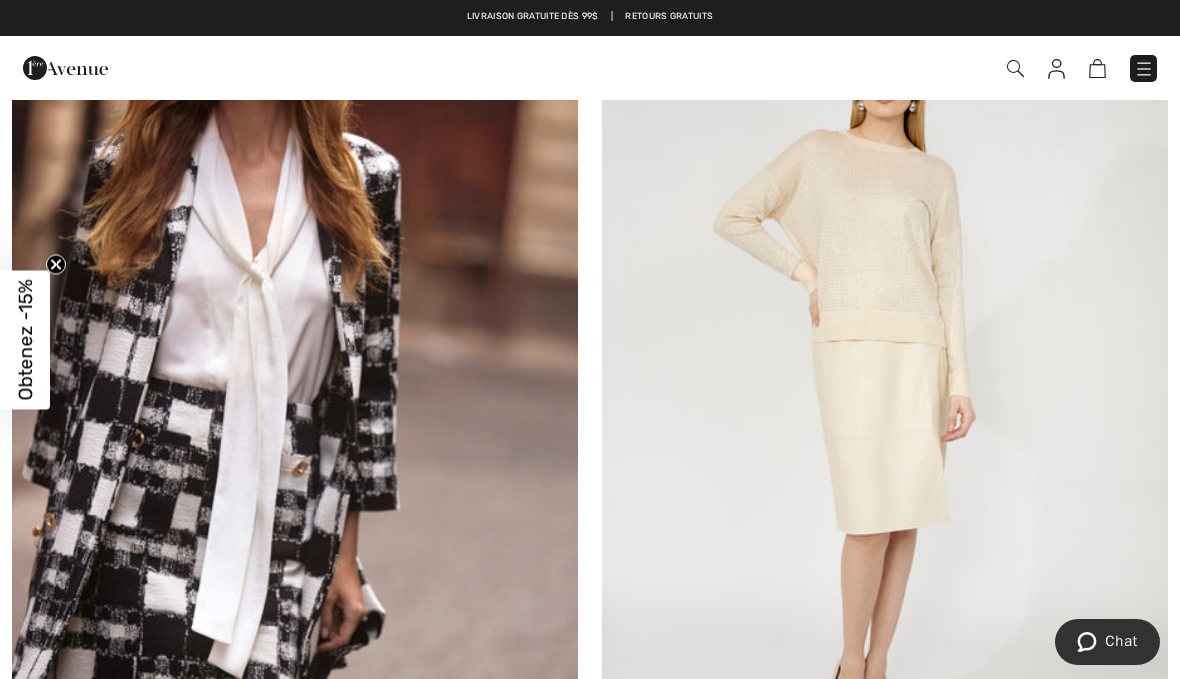 click at bounding box center (295, 391) 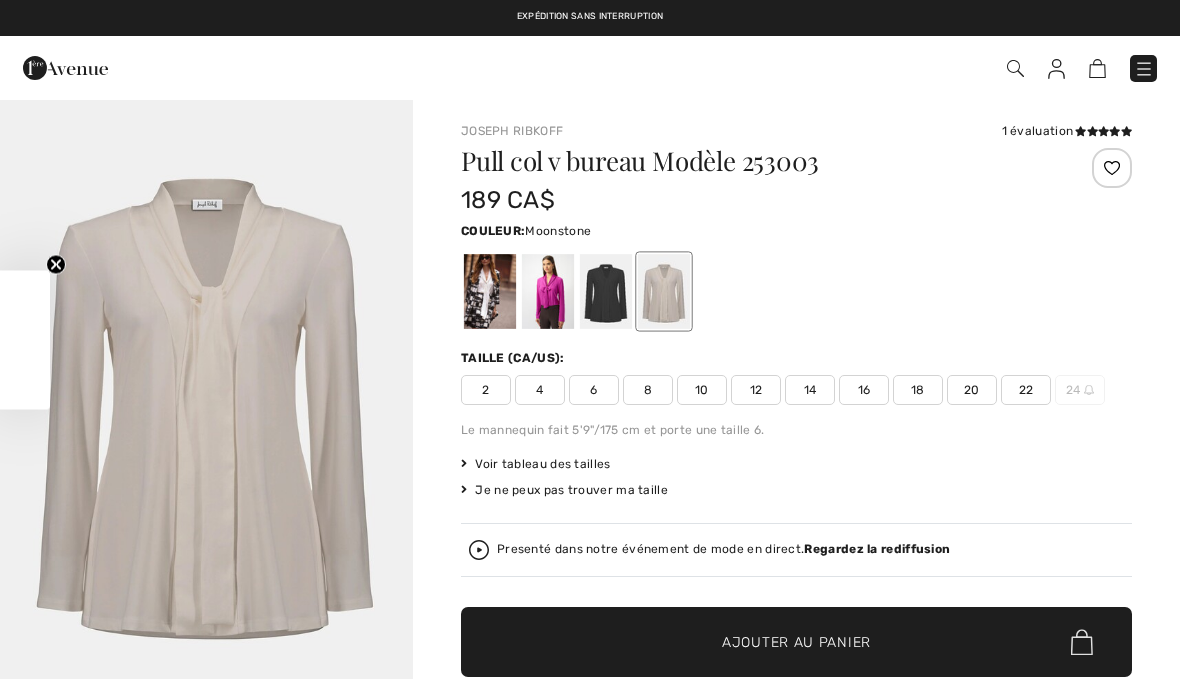 scroll, scrollTop: 0, scrollLeft: 0, axis: both 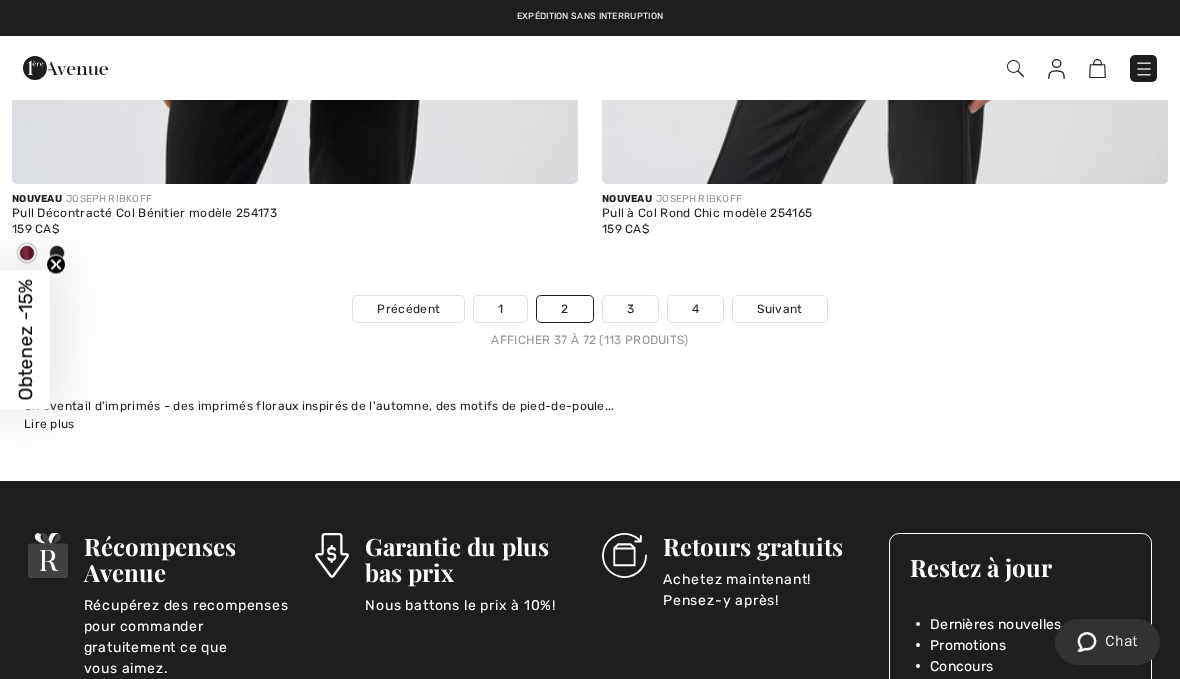 click on "3" at bounding box center (630, 309) 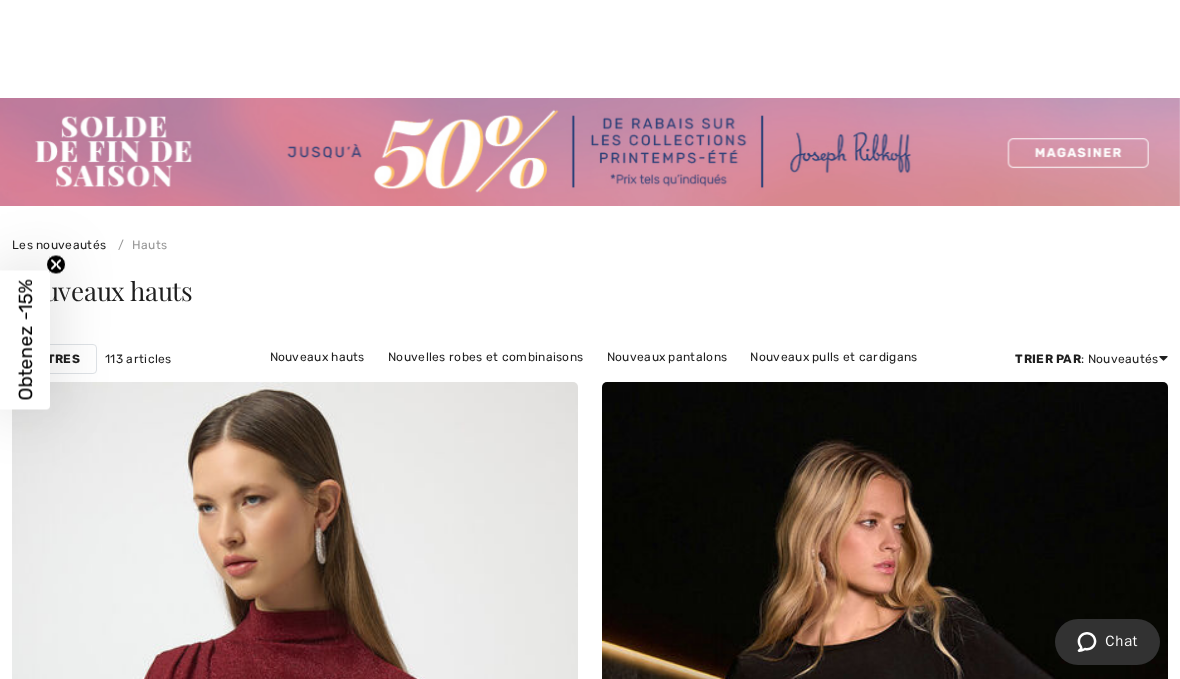 scroll, scrollTop: 281, scrollLeft: 0, axis: vertical 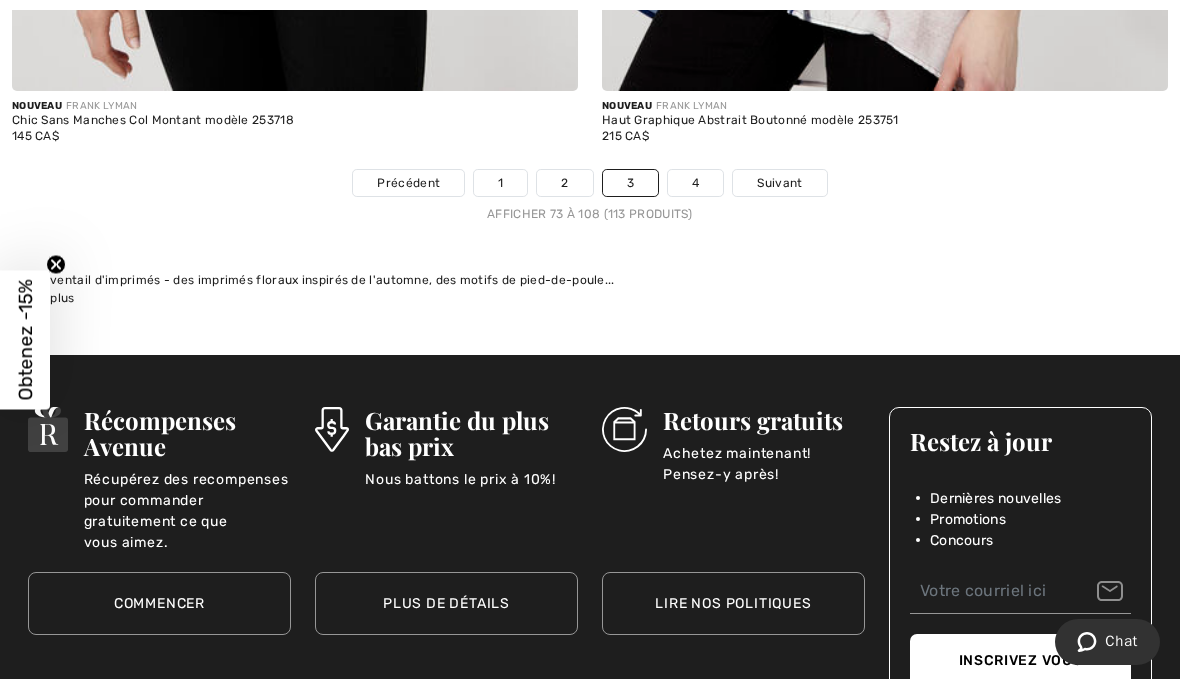 click on "4" at bounding box center (695, 183) 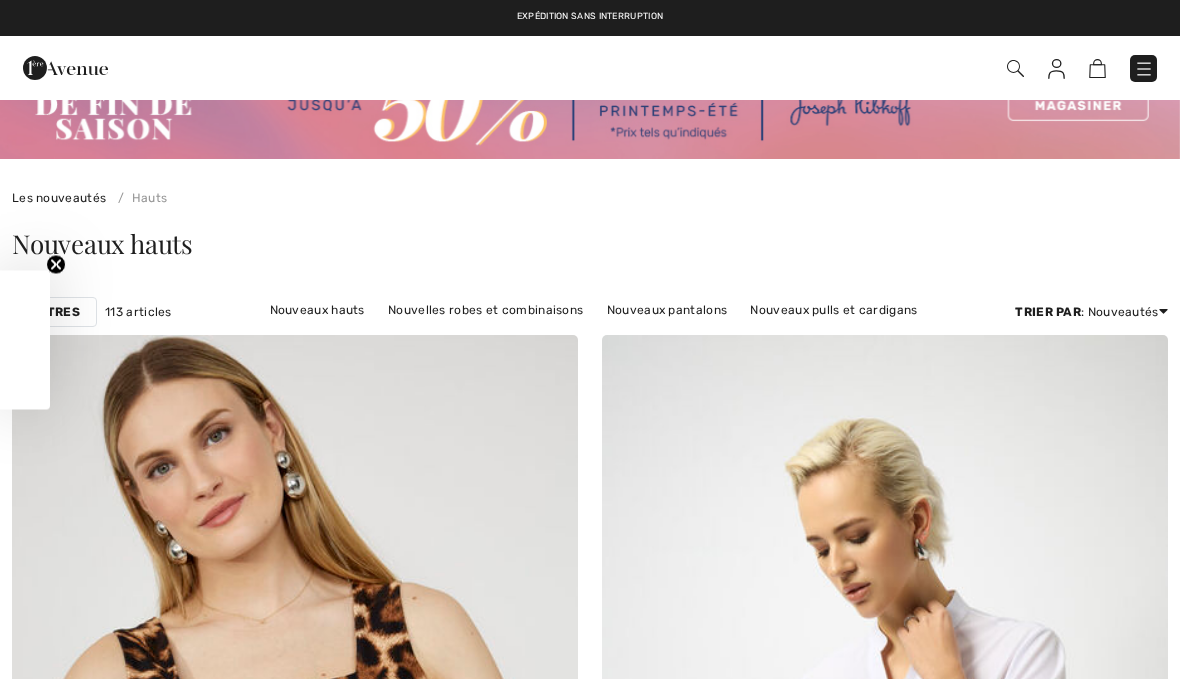 scroll, scrollTop: 0, scrollLeft: 0, axis: both 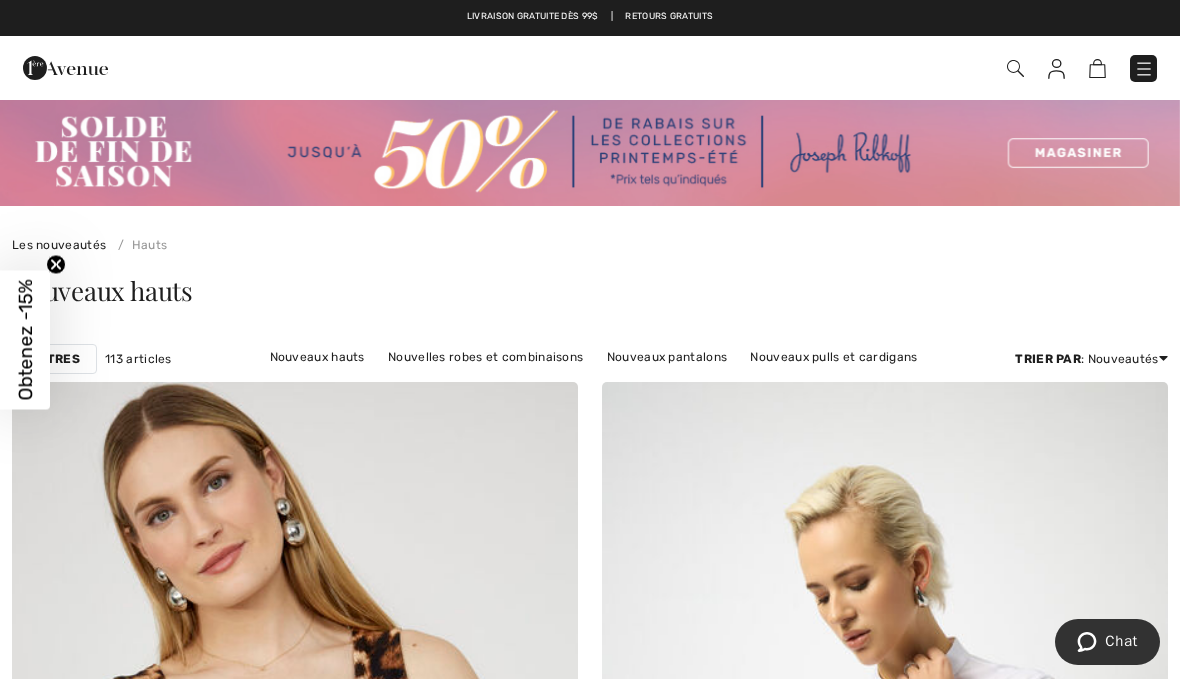 click on "Nouveaux pulls et cardigans" at bounding box center [833, 357] 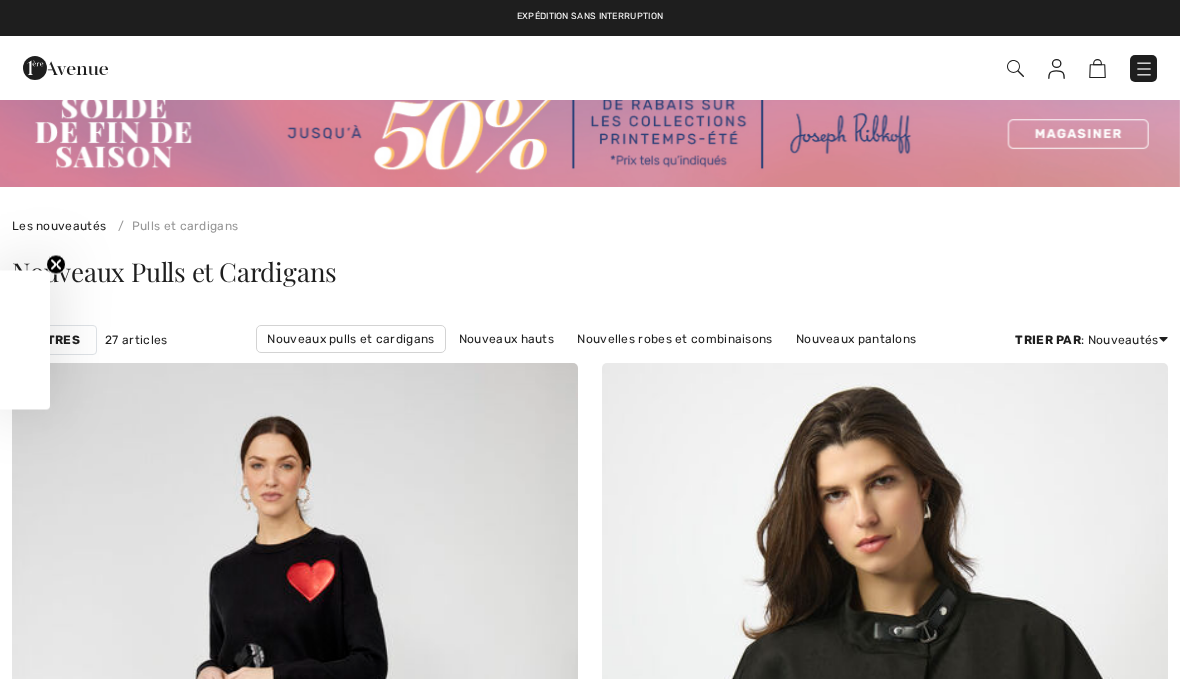 scroll, scrollTop: 109, scrollLeft: 0, axis: vertical 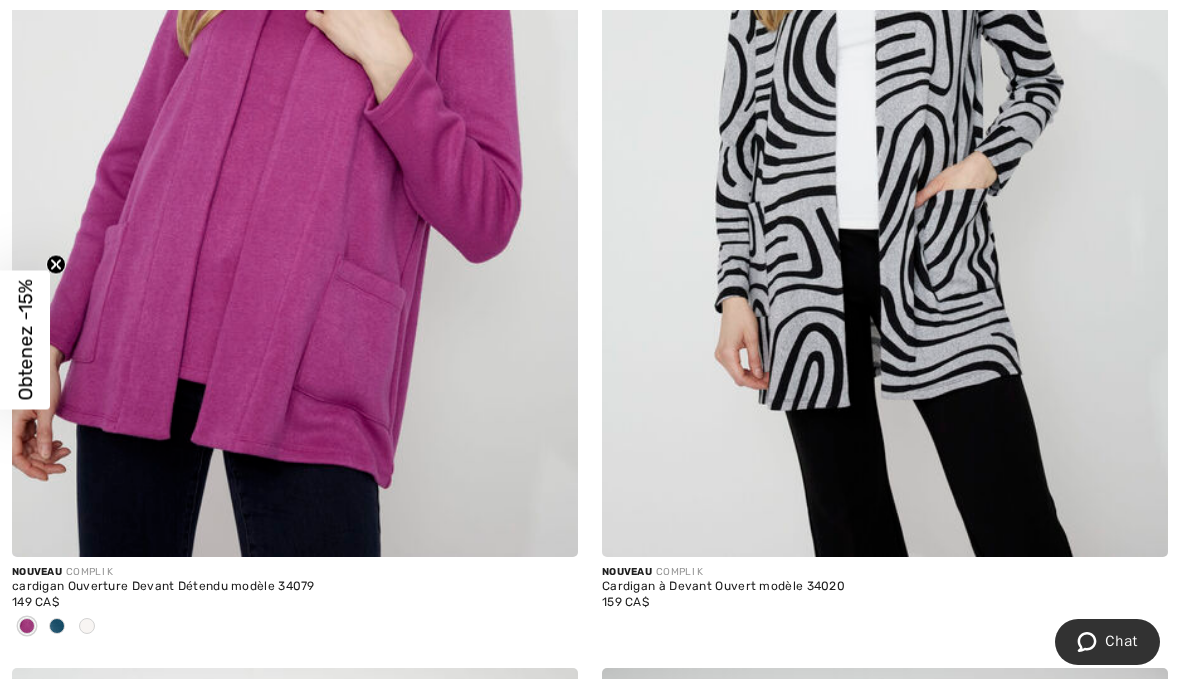 click at bounding box center [885, 132] 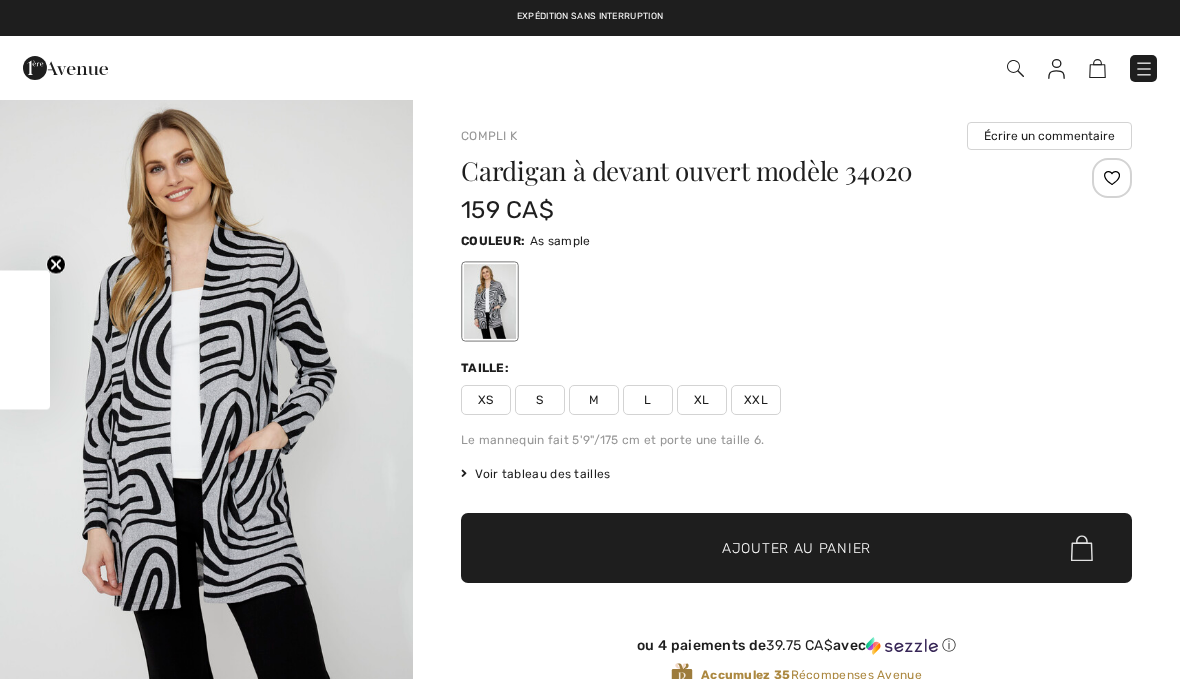 scroll, scrollTop: 379, scrollLeft: 0, axis: vertical 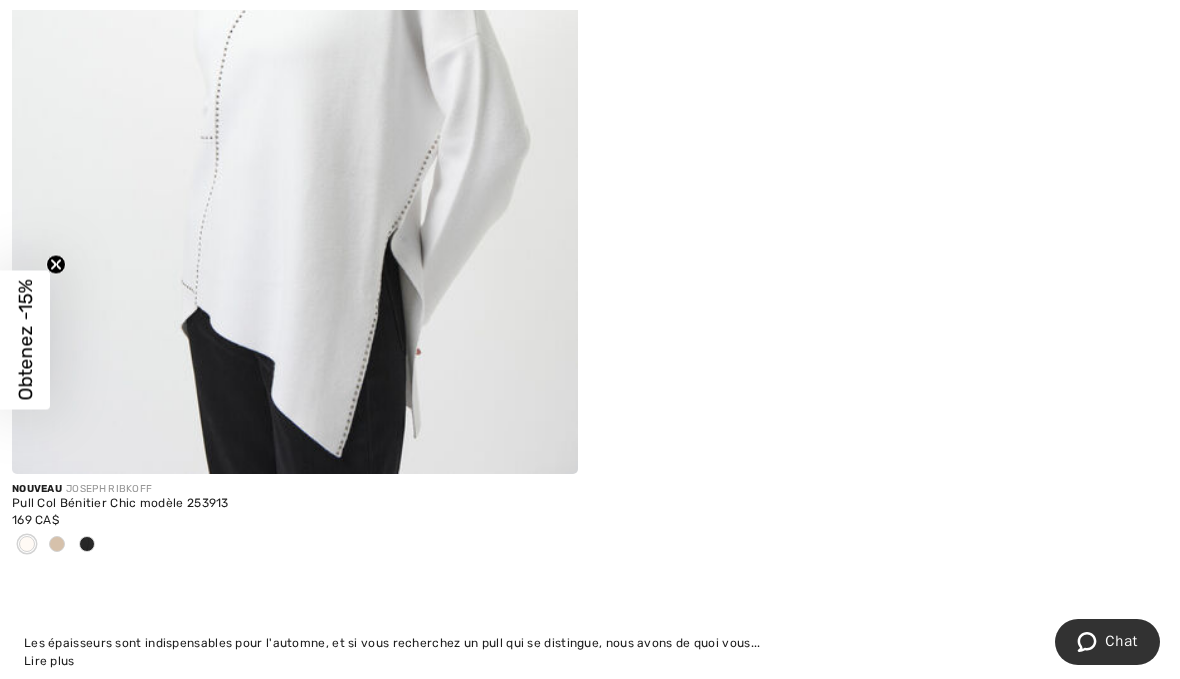 click at bounding box center [57, 545] 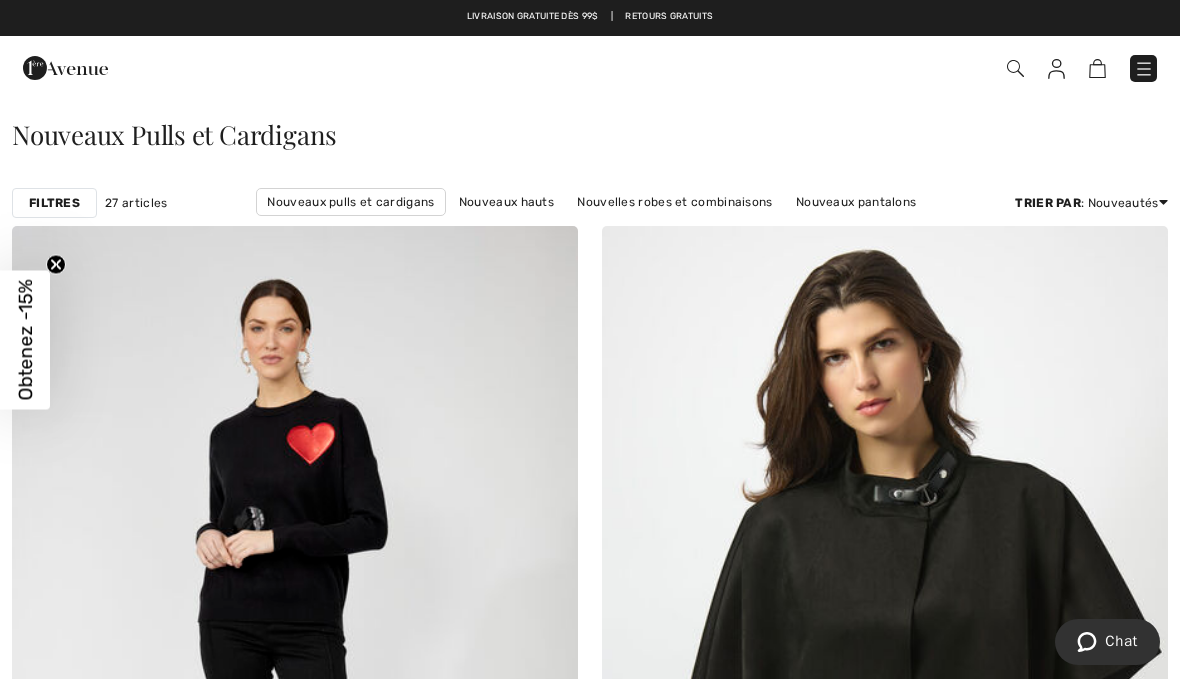 scroll, scrollTop: 0, scrollLeft: 0, axis: both 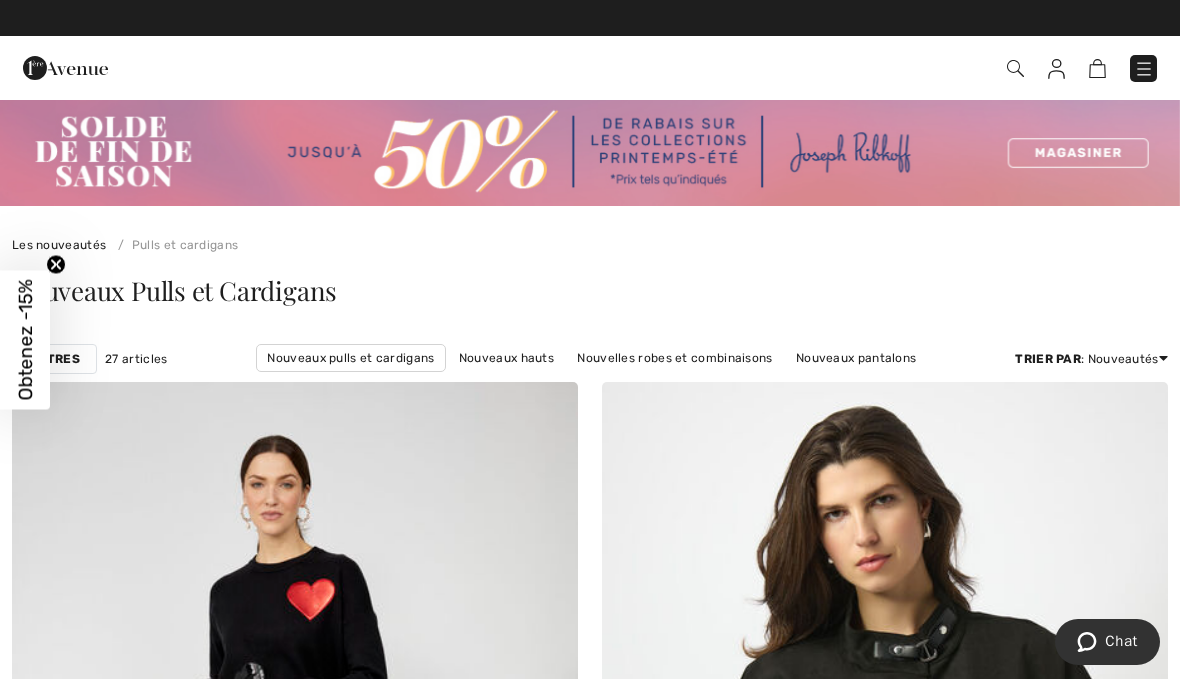 click at bounding box center (1015, 68) 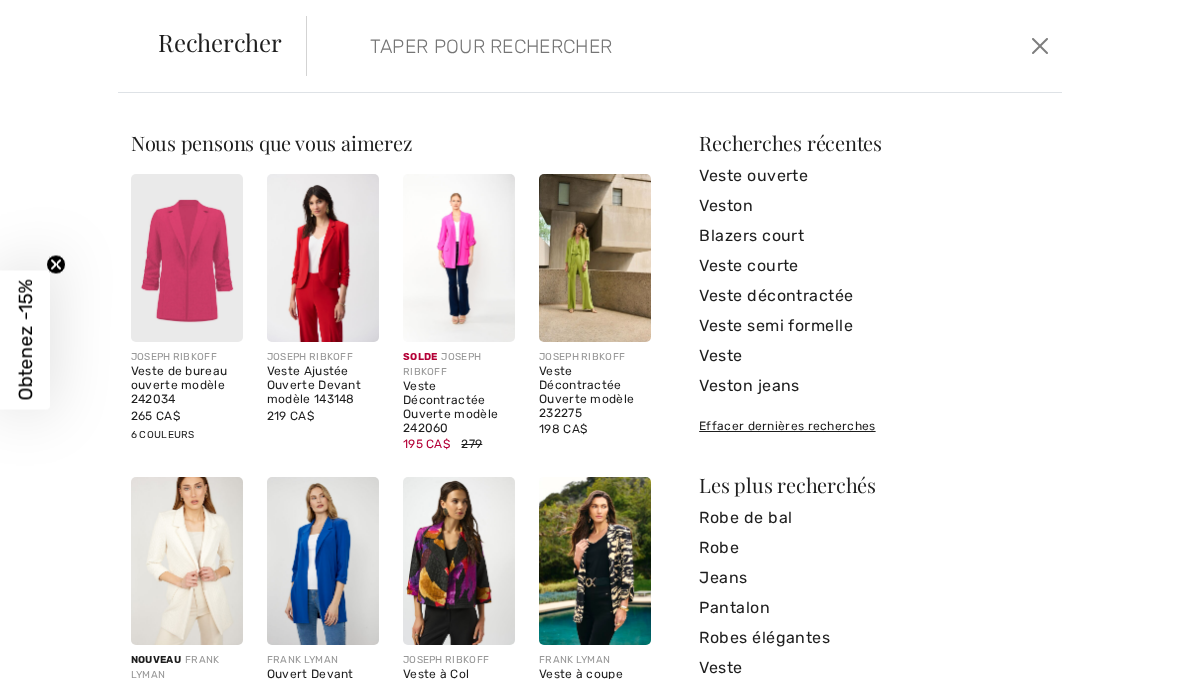 click at bounding box center (606, 46) 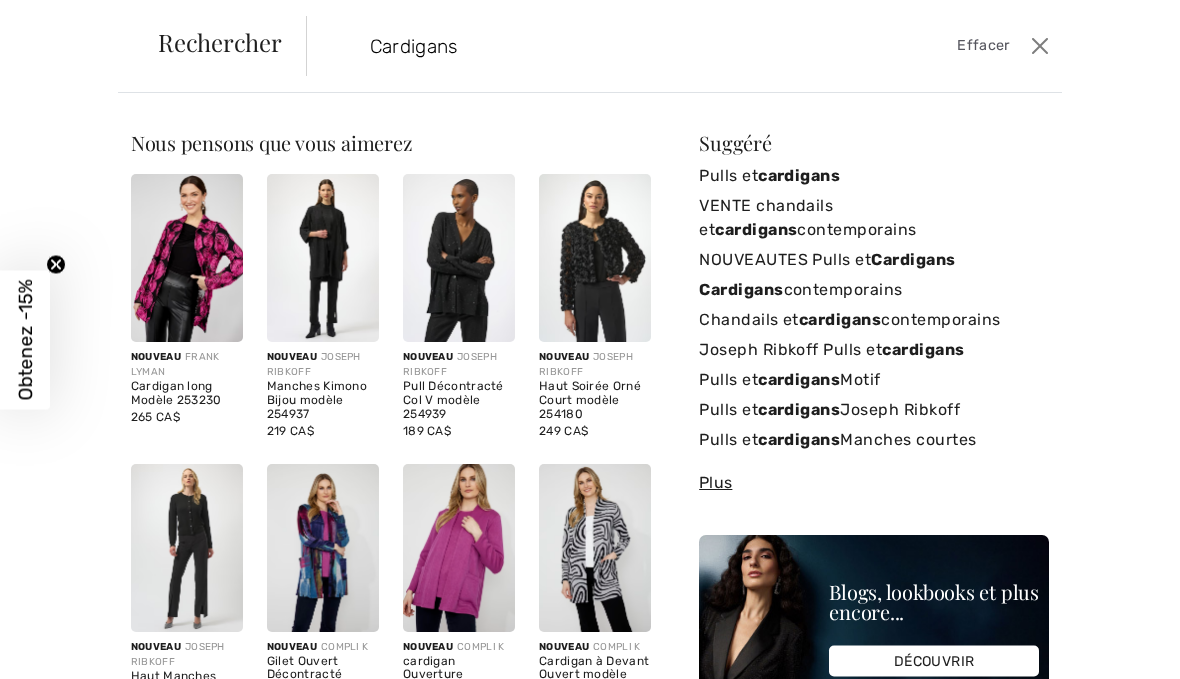 type on "Cardigans" 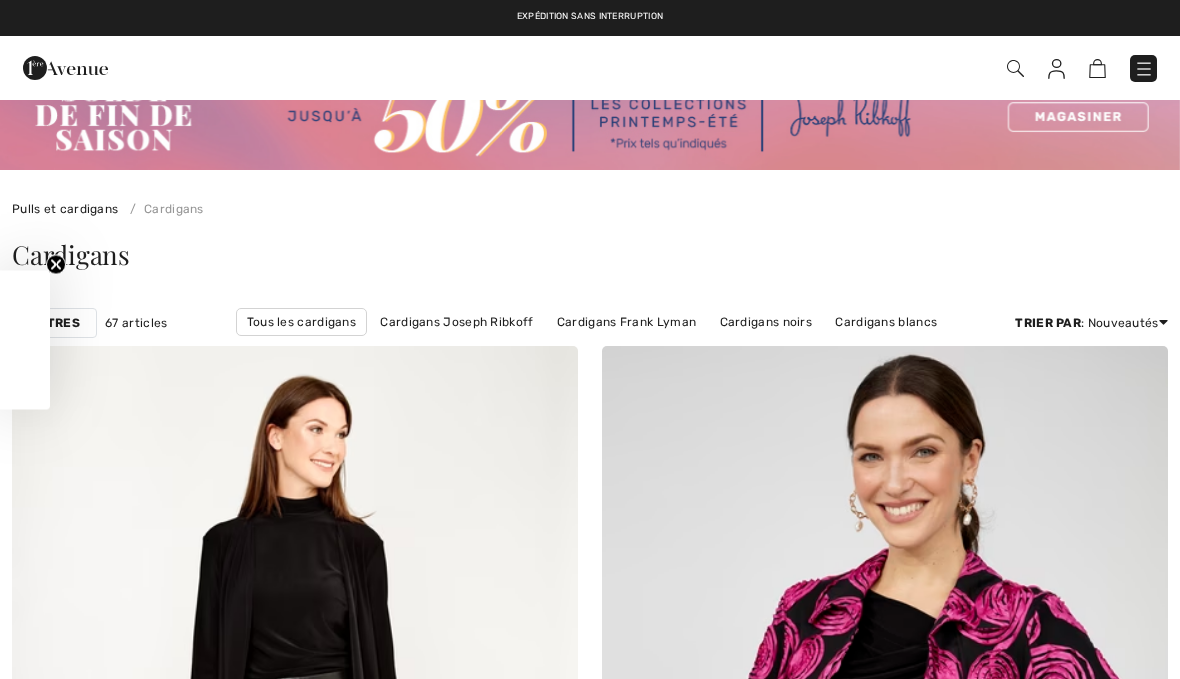 scroll, scrollTop: 0, scrollLeft: 0, axis: both 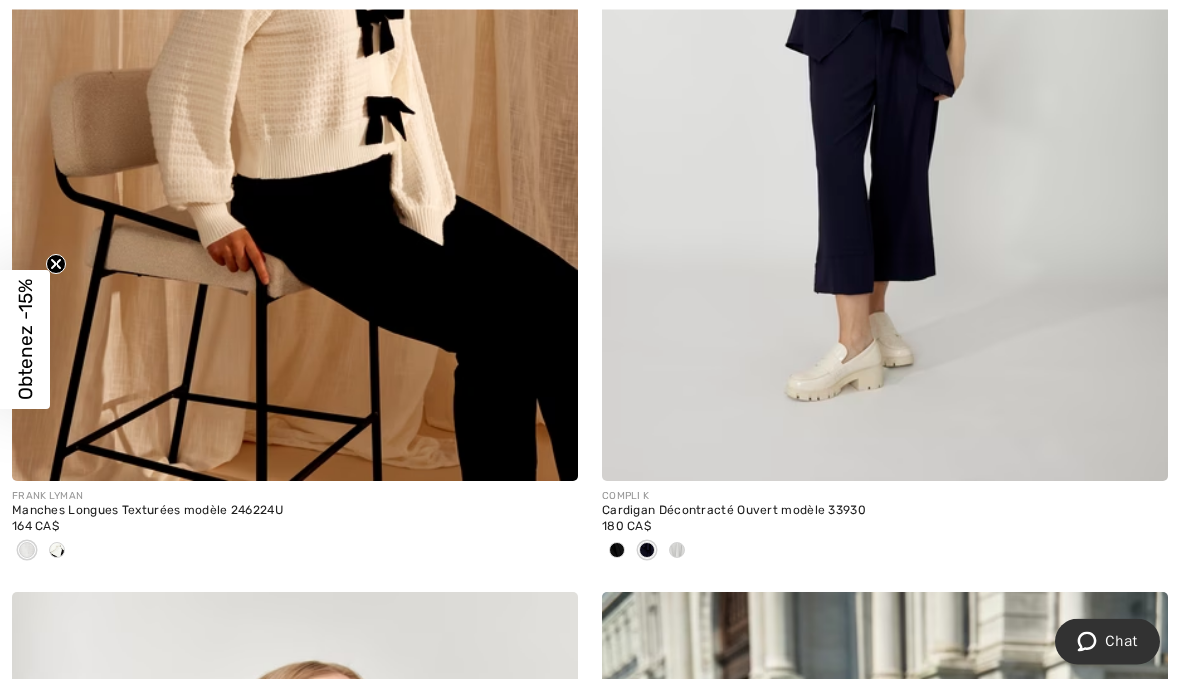 click at bounding box center (677, 552) 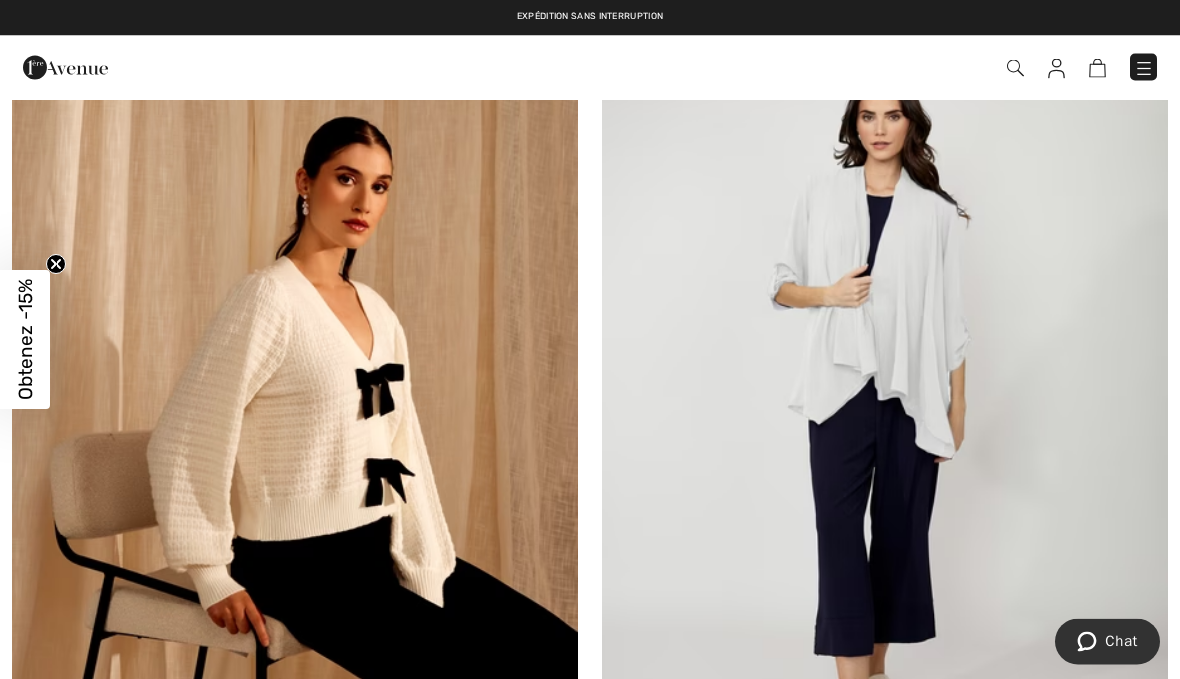 scroll, scrollTop: 9121, scrollLeft: 0, axis: vertical 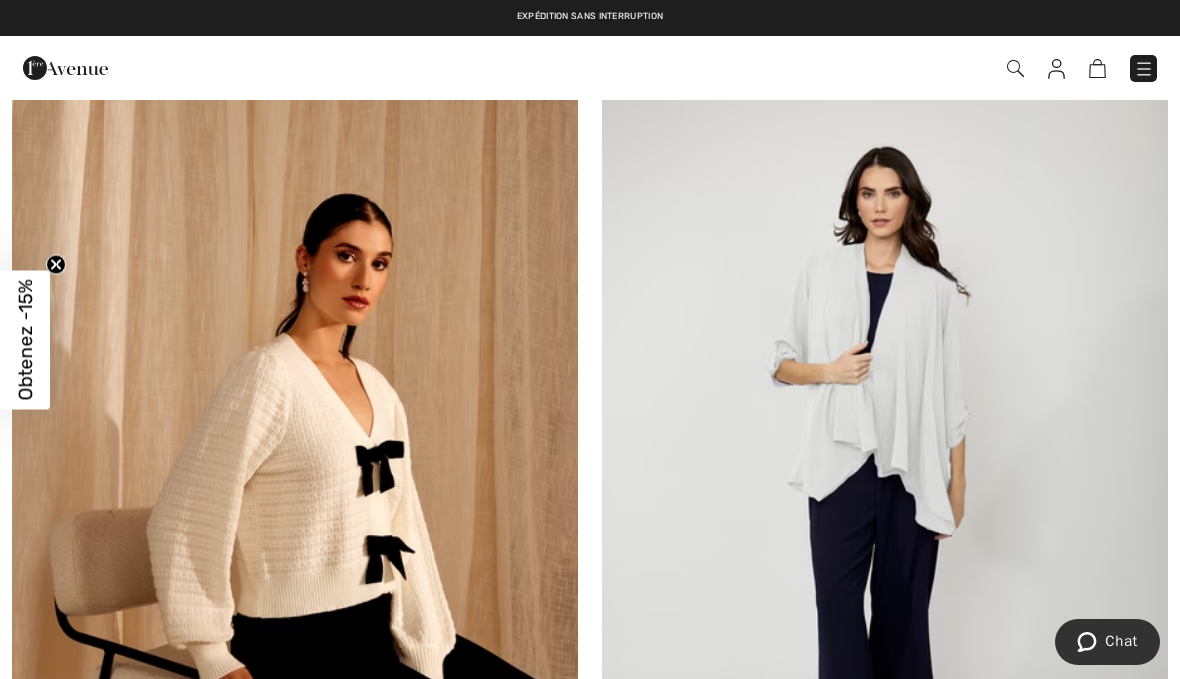 click at bounding box center [885, 495] 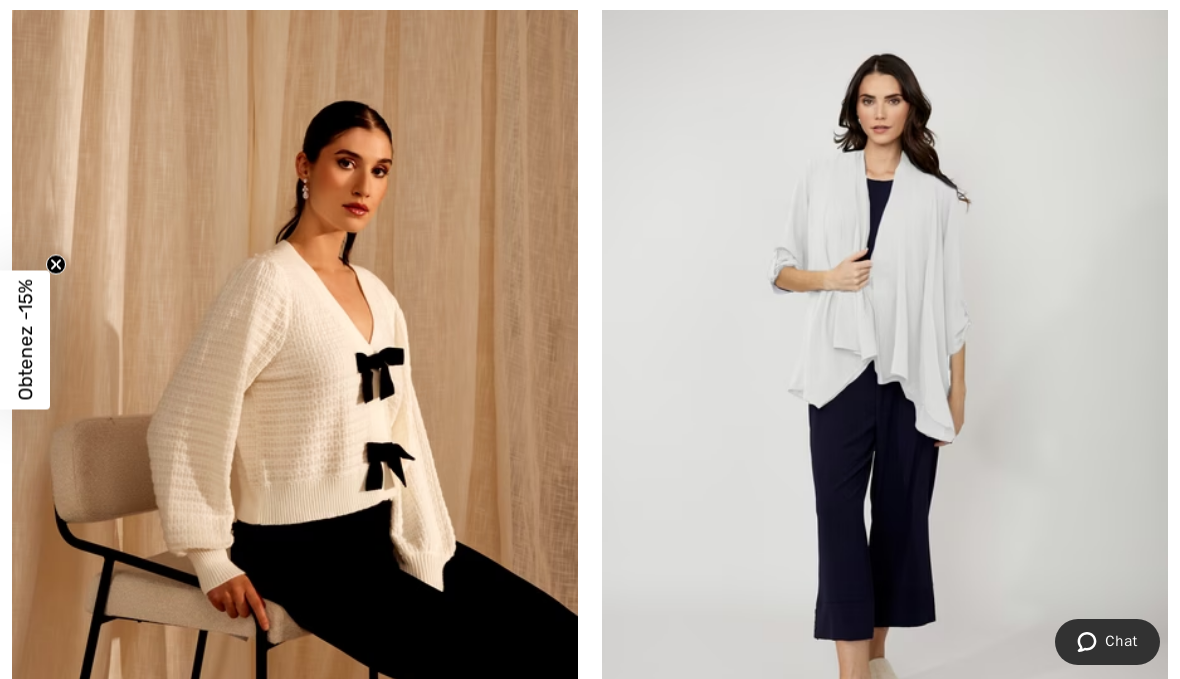 click at bounding box center [885, 402] 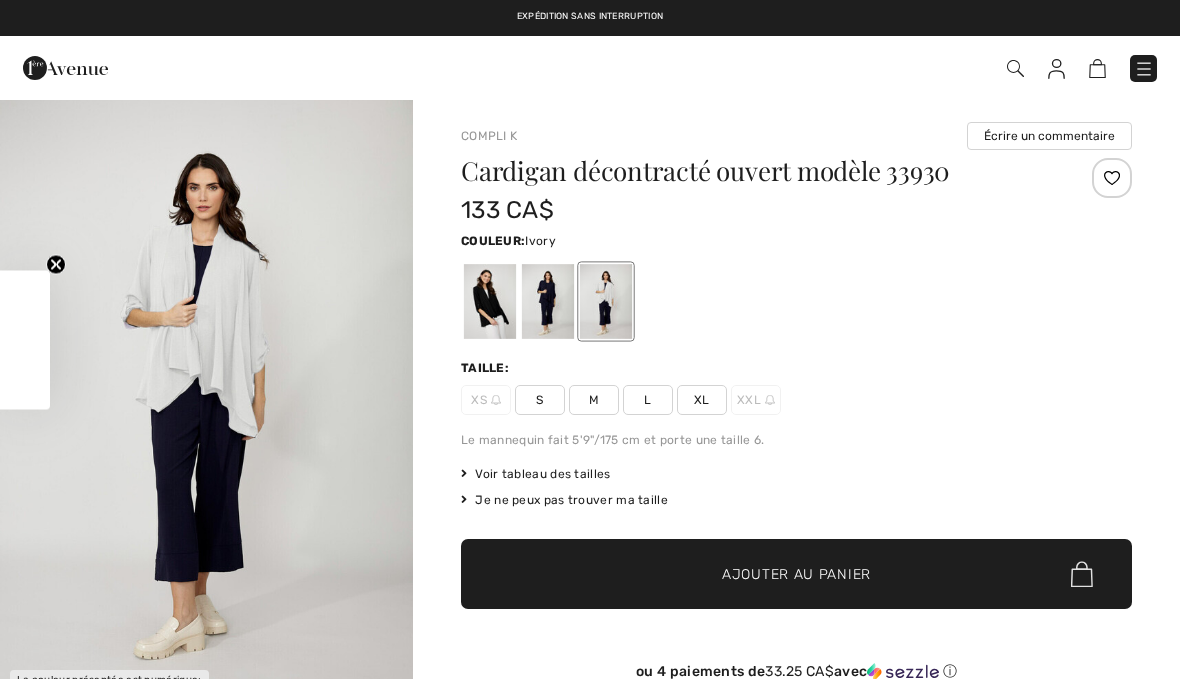 checkbox on "true" 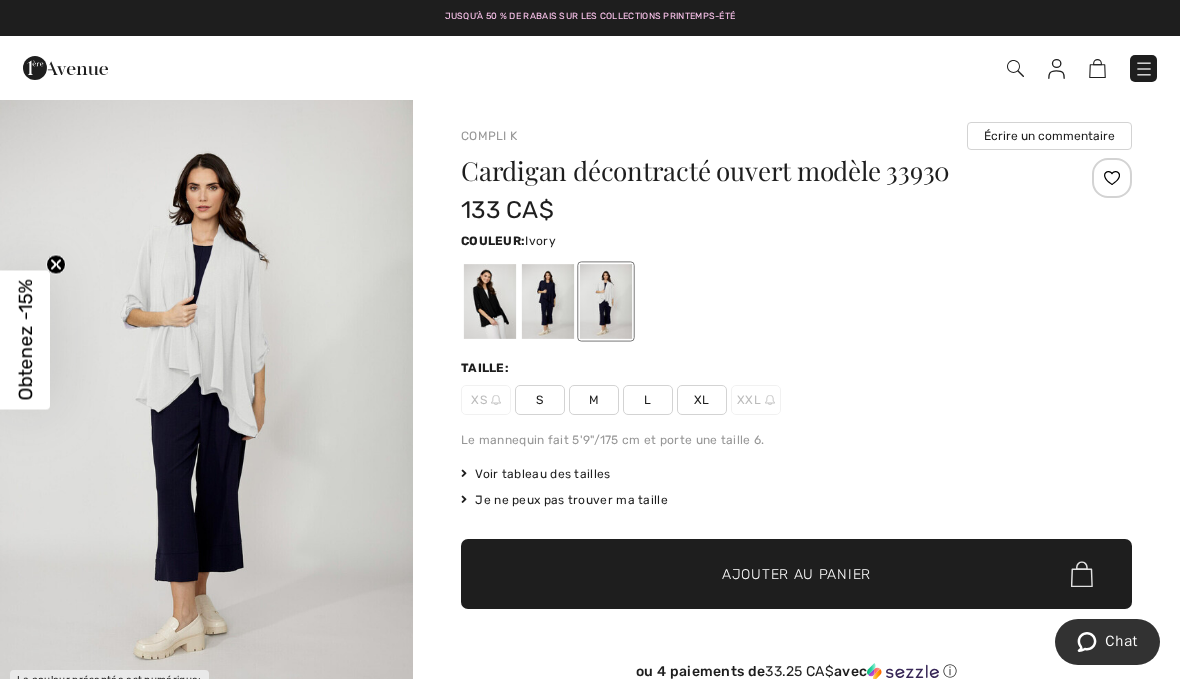 click at bounding box center [548, 301] 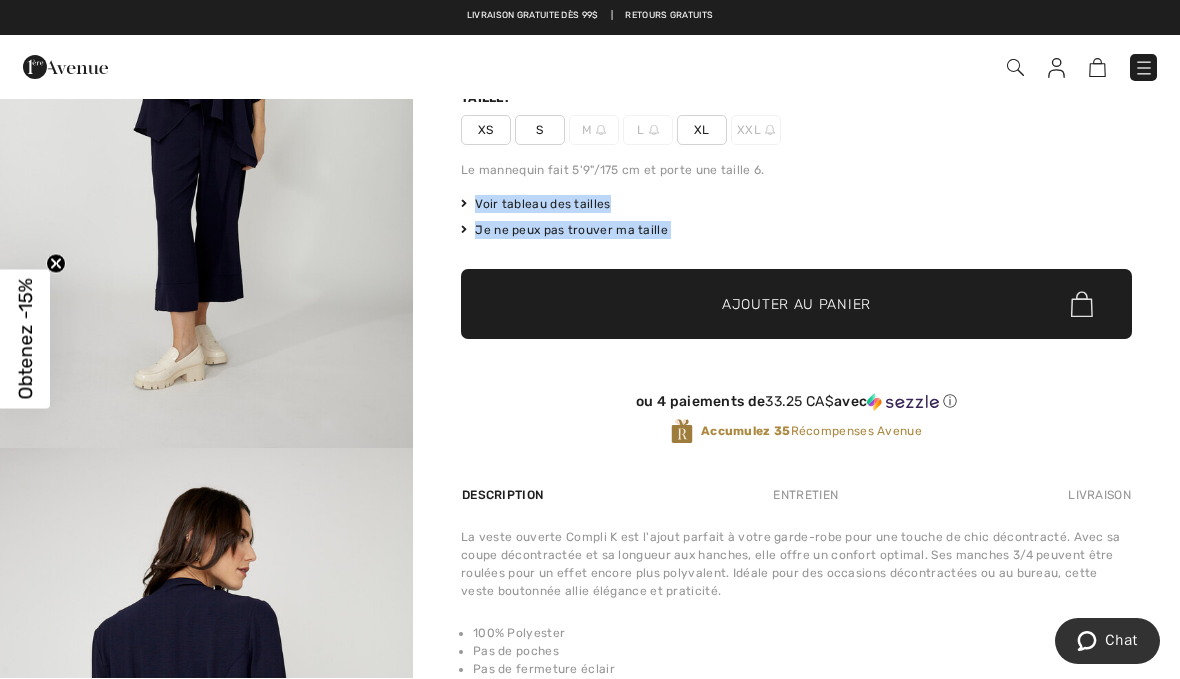 scroll, scrollTop: 270, scrollLeft: 0, axis: vertical 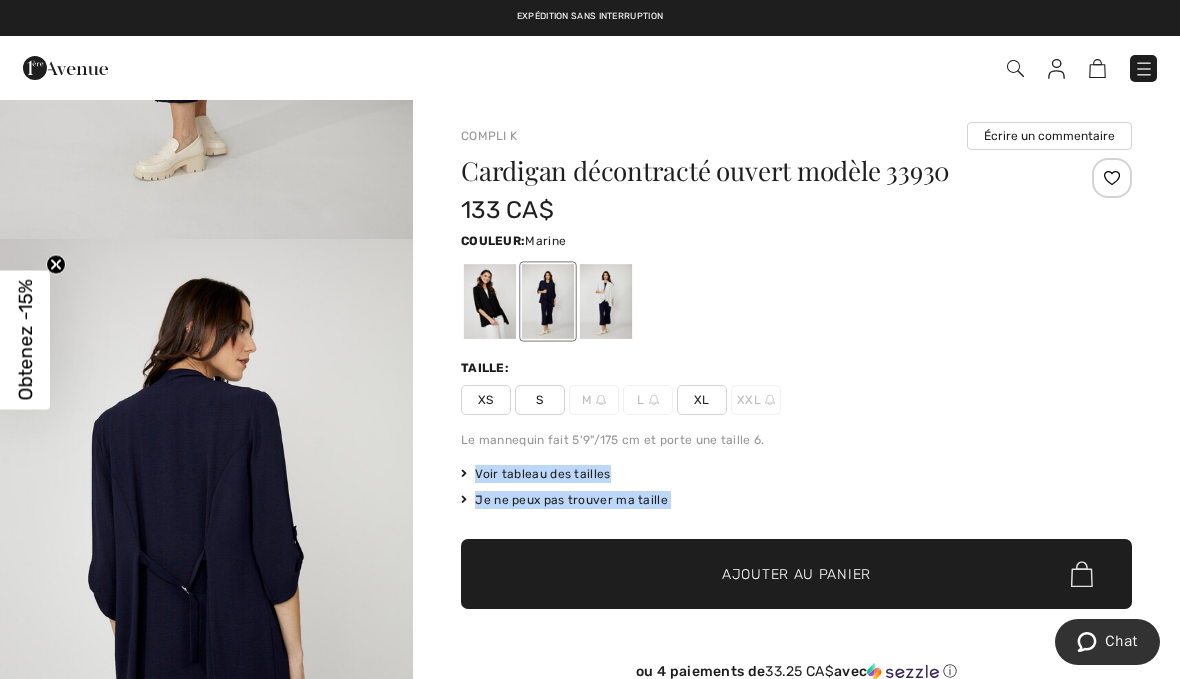 click at bounding box center (796, 301) 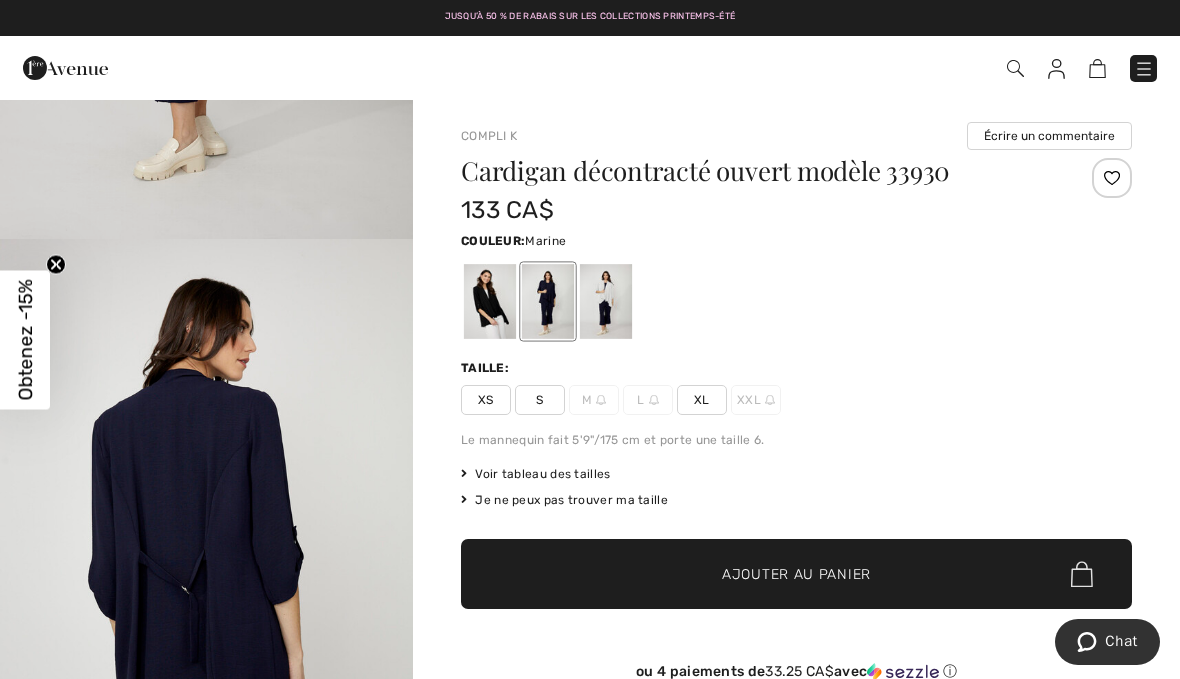click at bounding box center [832, 68] 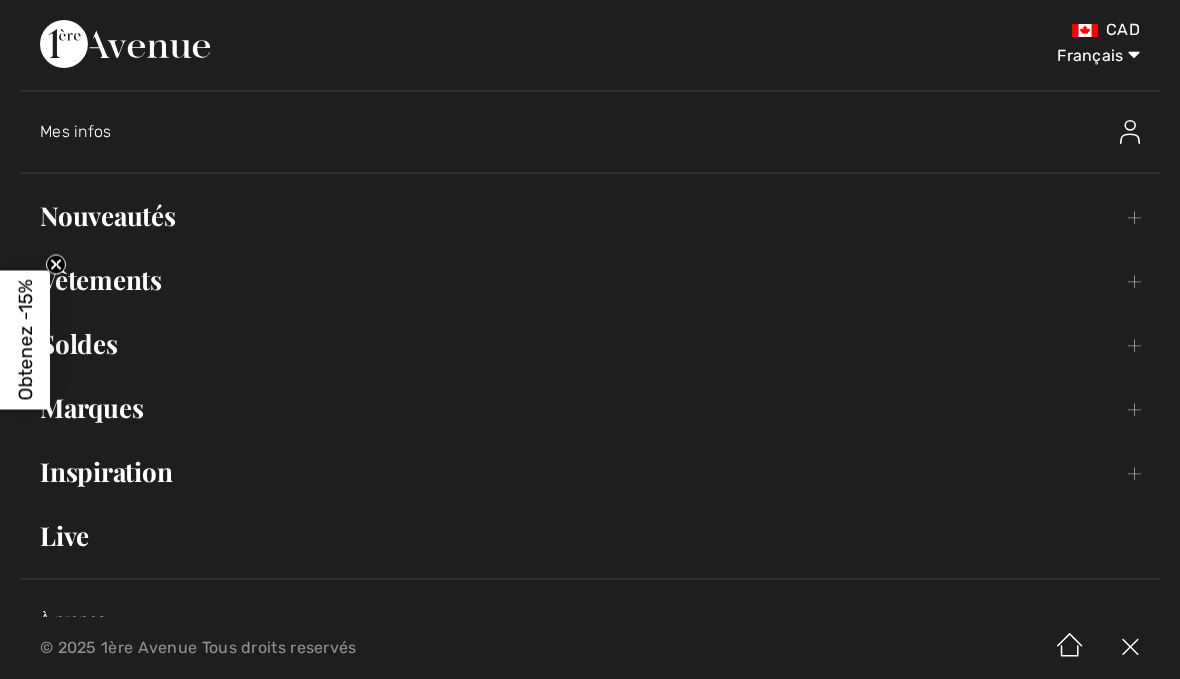 click on "Mes infos" at bounding box center [76, 131] 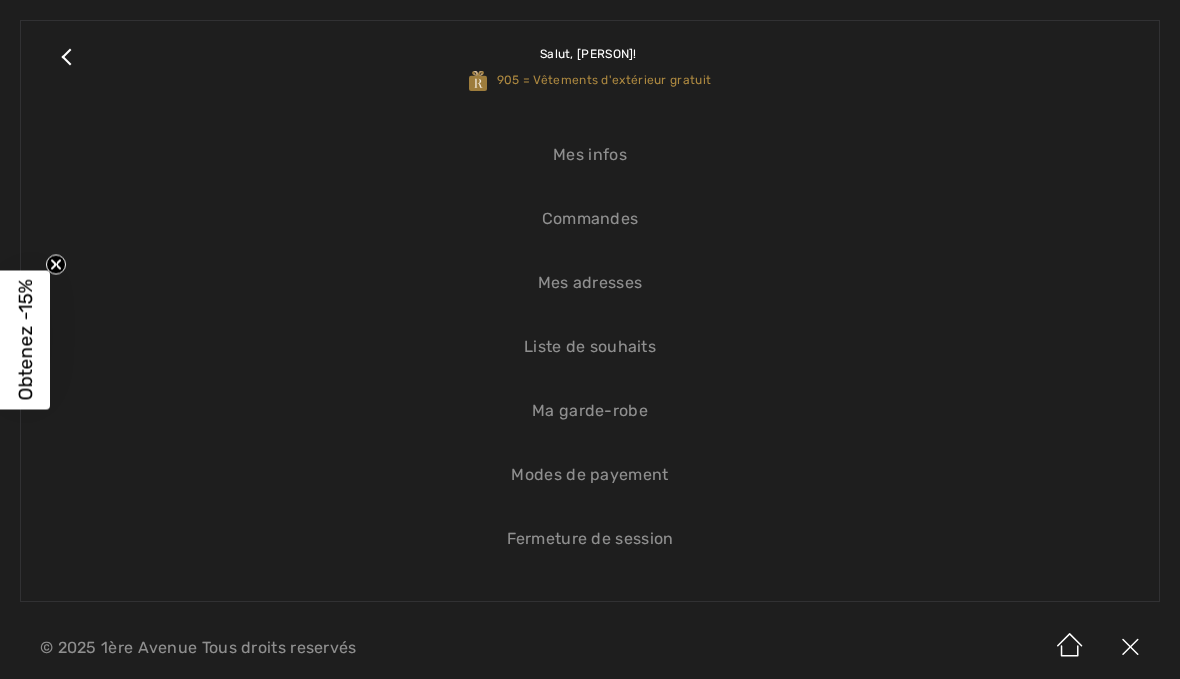 click on "Commandes" at bounding box center (590, 219) 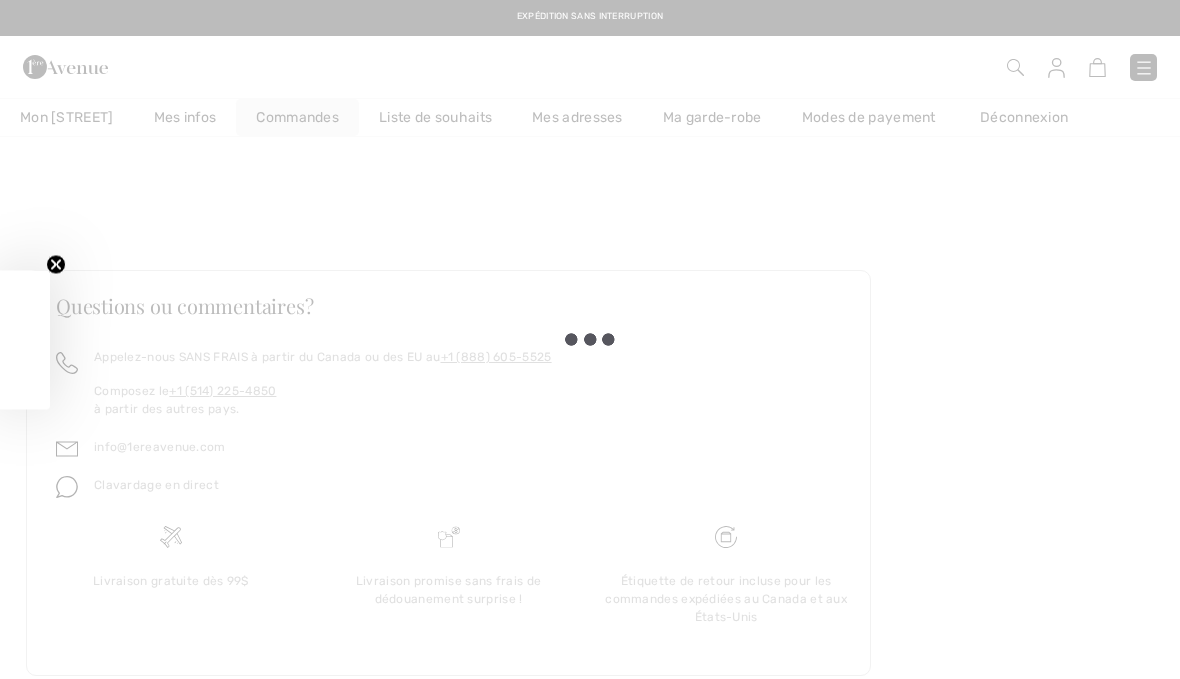scroll, scrollTop: 0, scrollLeft: 0, axis: both 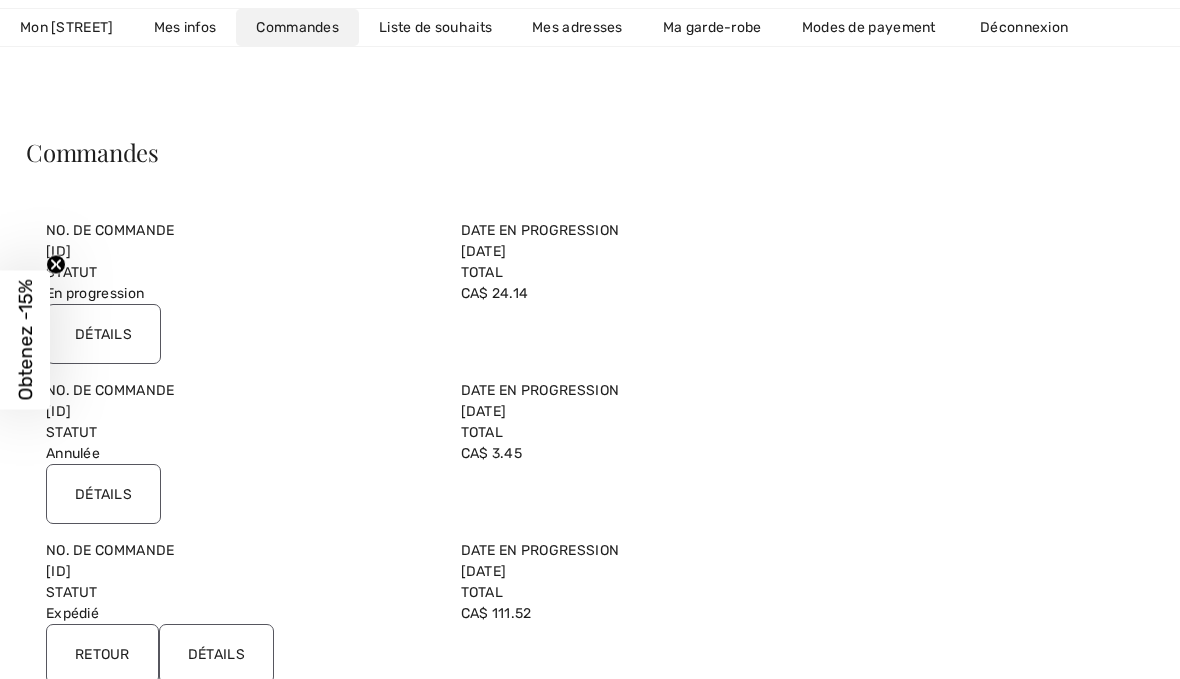 click on "Commandes
No. de Commande
250804-1379710
Date en progression
2025-08-04
Statut
En progression
Total
CA$ 24.14
Détails
No. de Commande
250801-1377781
Date en progression
2025-08-01
Statut
Annulée
Total
CA$ 3.45
Détails
No. de Commande
250729-1377202
Date en progression
2025-07-29
Statut
Expédié
Total
CA$ 111.52
Retour Détails
No. de Commande
250729-1377090
Date en progression" at bounding box center [590, 3436] 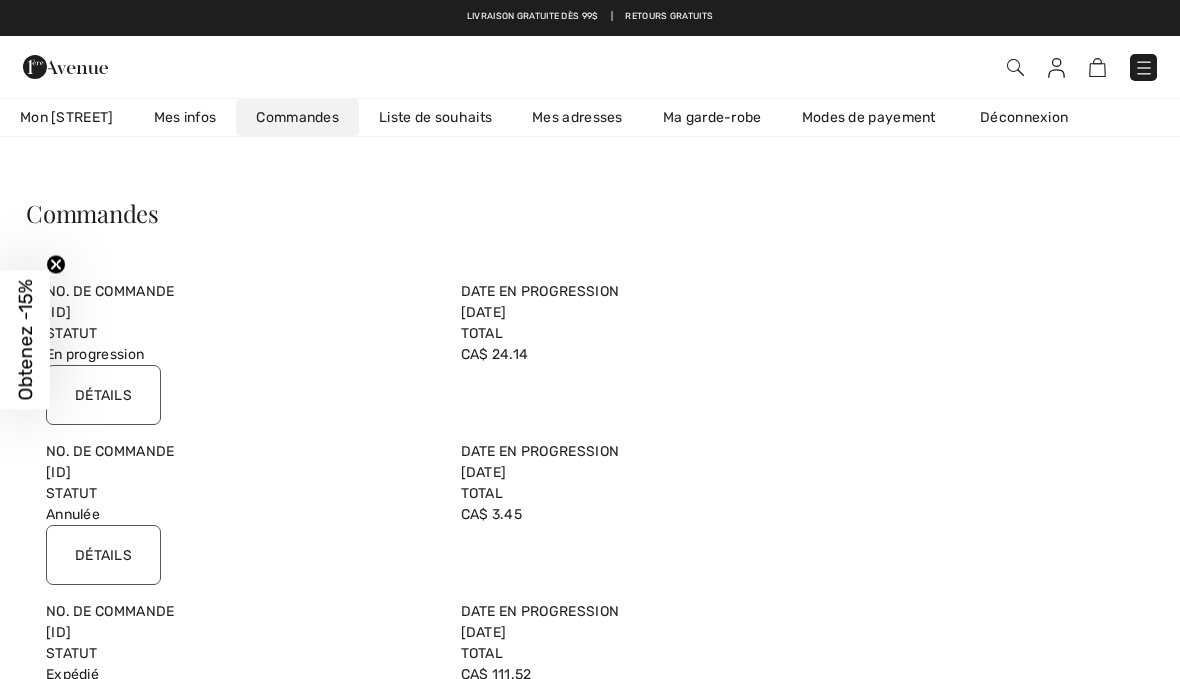 scroll, scrollTop: 0, scrollLeft: 0, axis: both 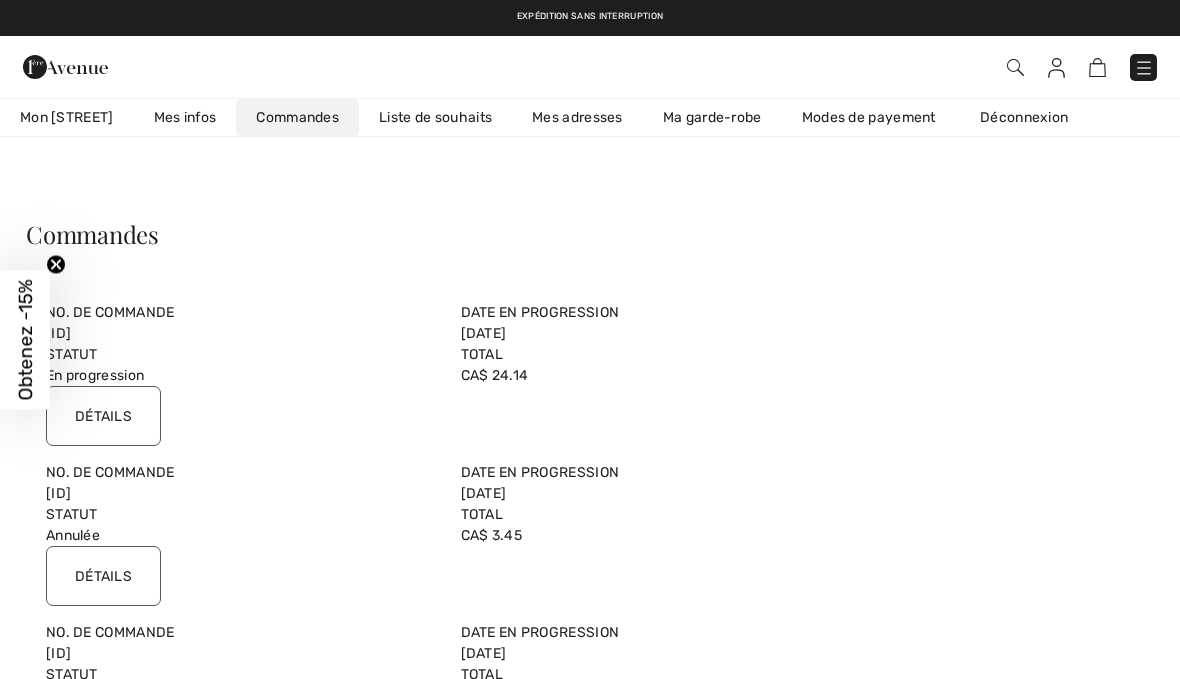 click at bounding box center (1144, 68) 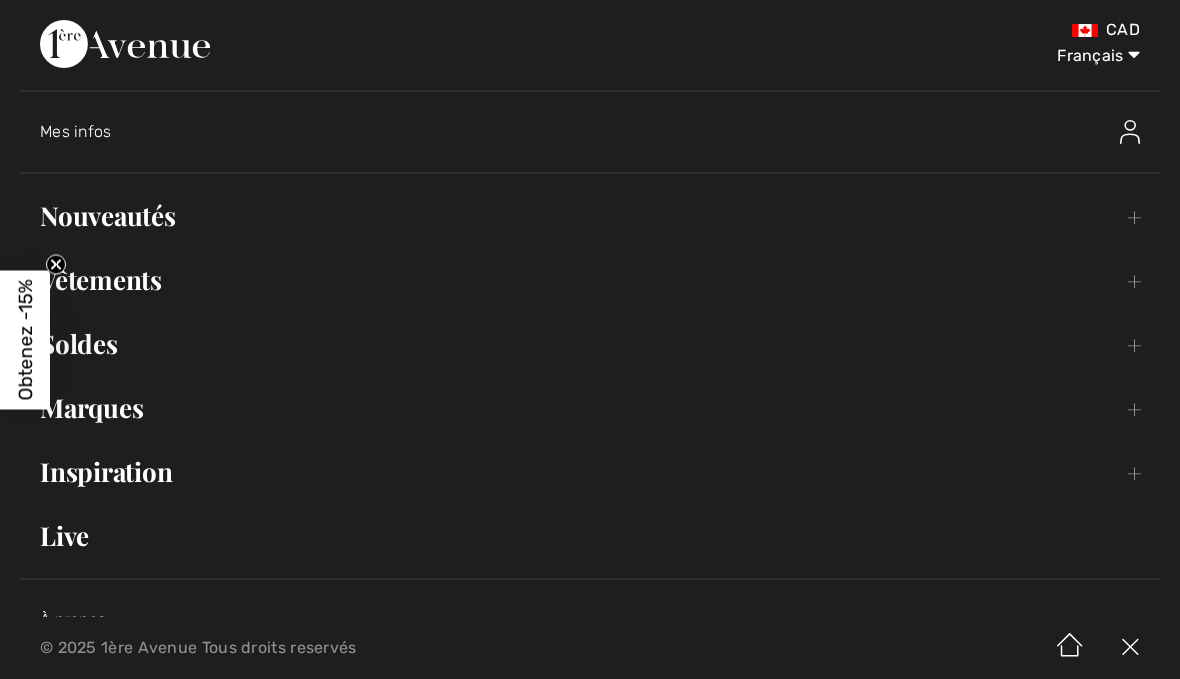 click on "Live" at bounding box center (590, 536) 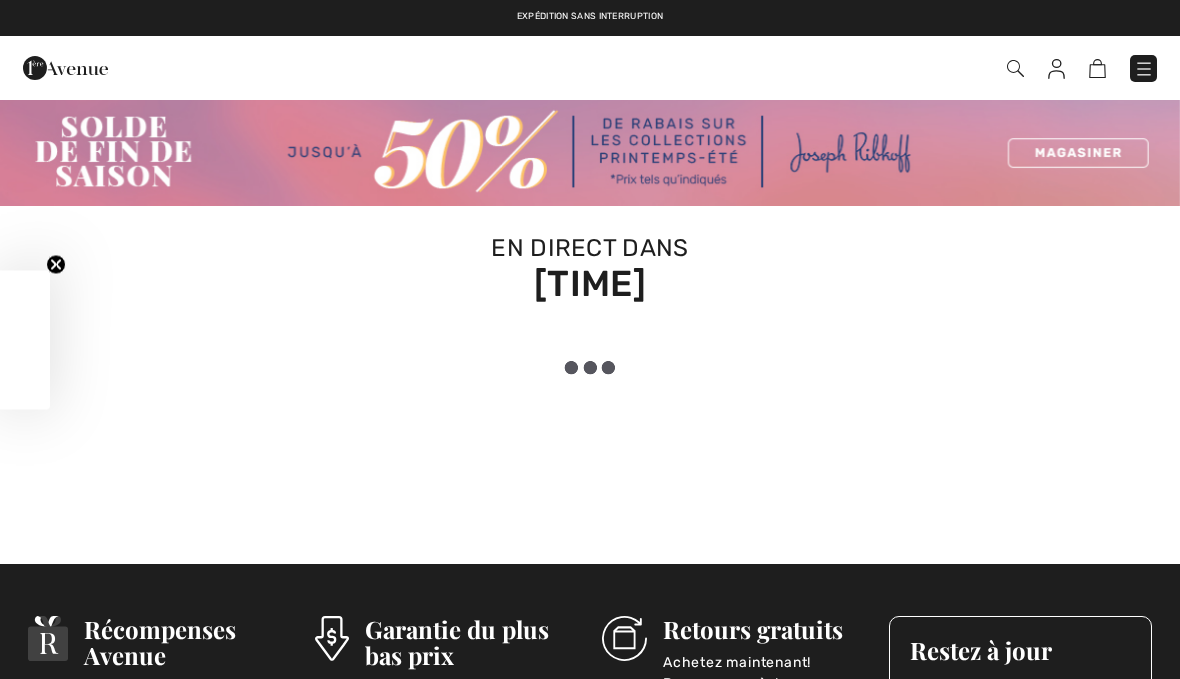 scroll, scrollTop: 0, scrollLeft: 0, axis: both 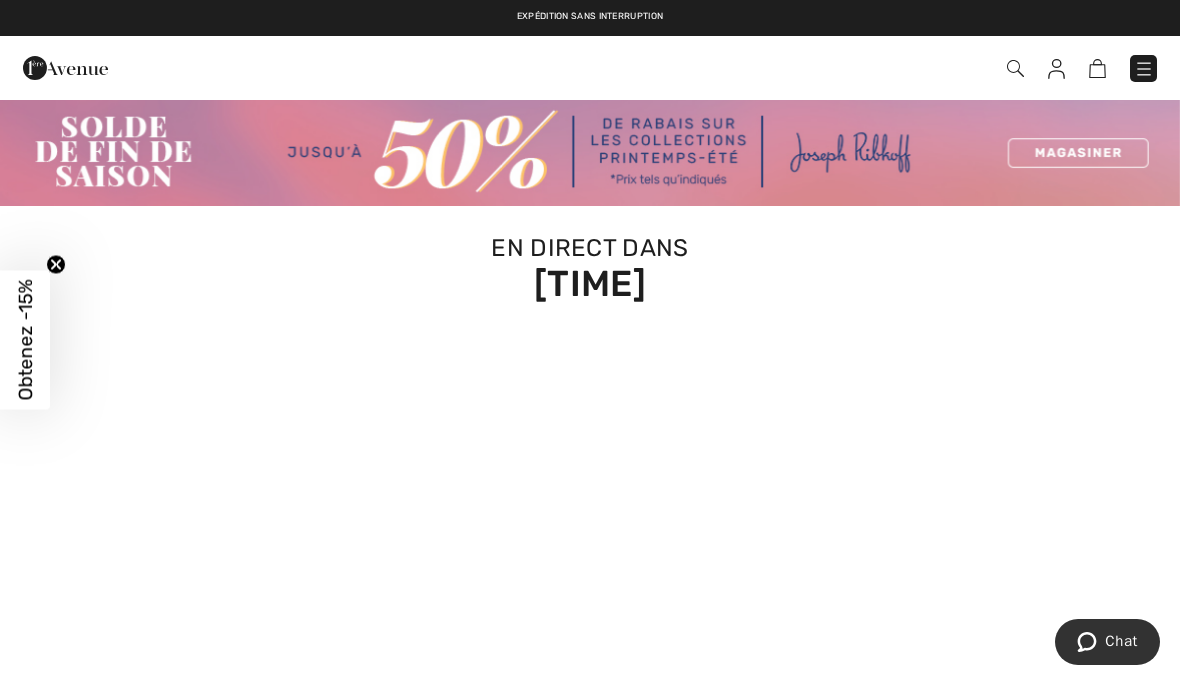 click on "Chat" at bounding box center [1121, 641] 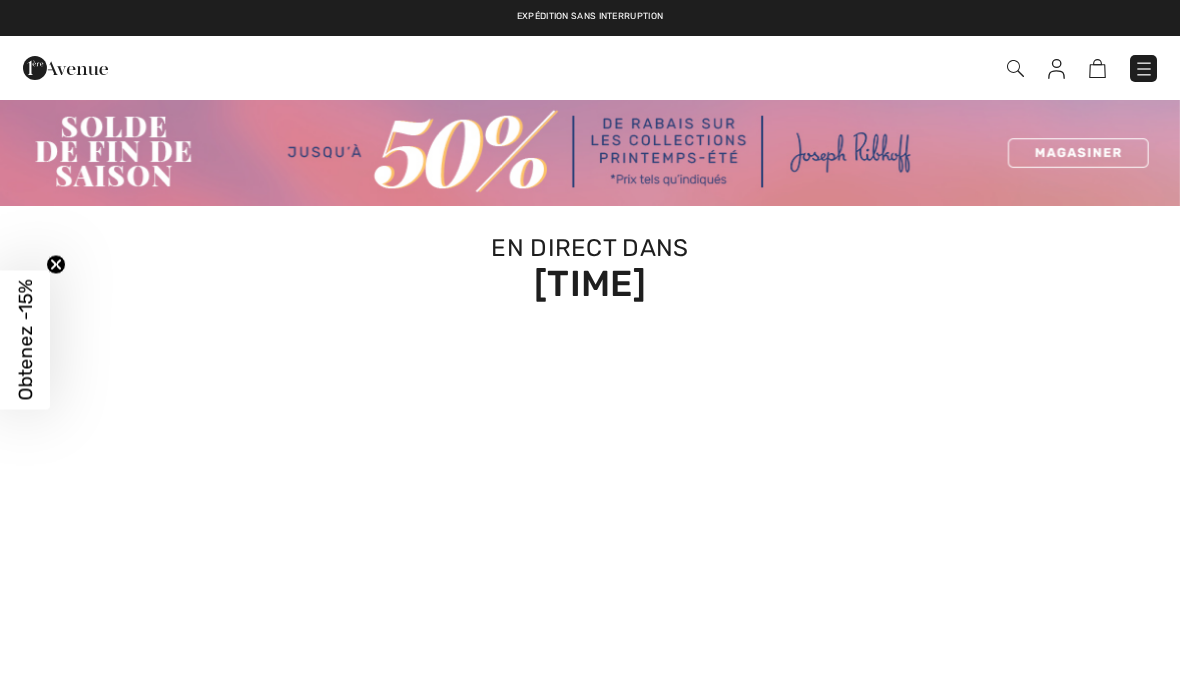 scroll, scrollTop: 0, scrollLeft: 0, axis: both 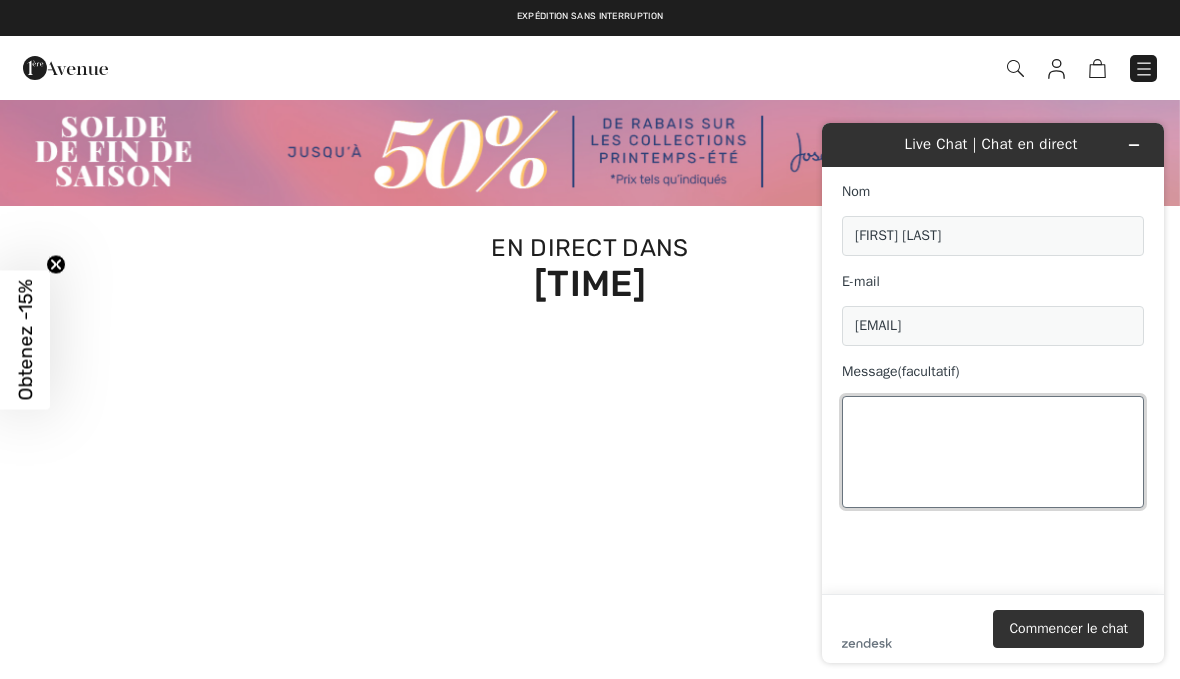 click on "Message  (facultatif)" at bounding box center (993, 452) 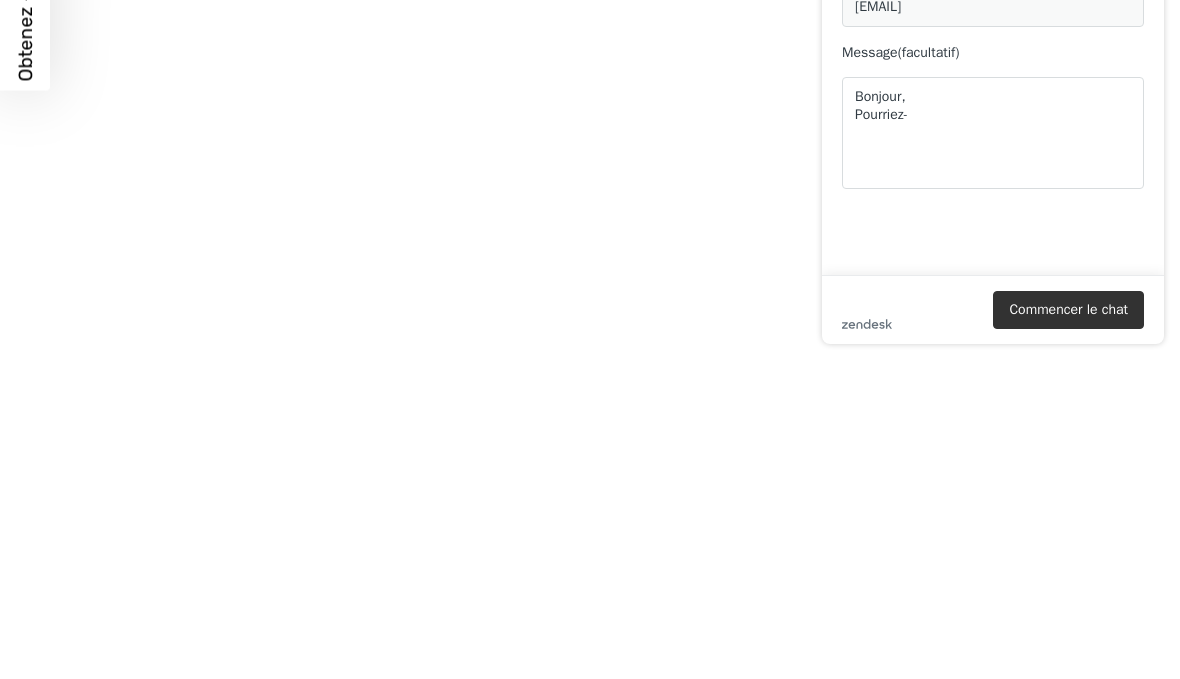scroll, scrollTop: 319, scrollLeft: 0, axis: vertical 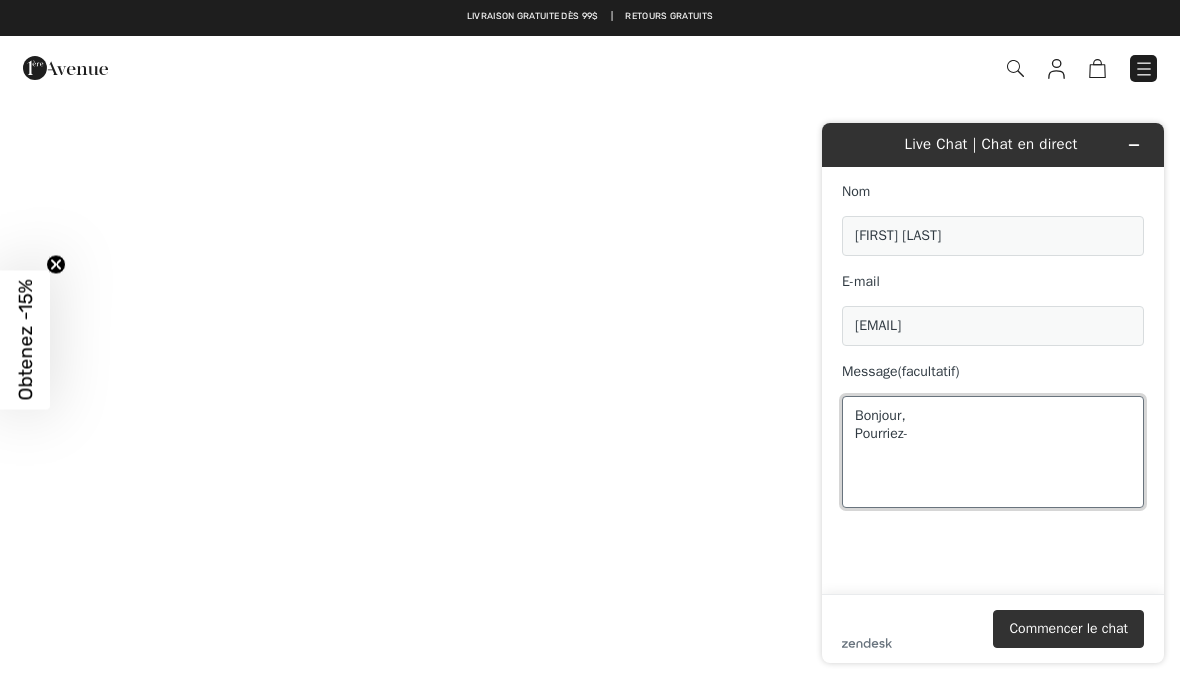 click on "Bonjour,
Pourriez-" at bounding box center [993, 452] 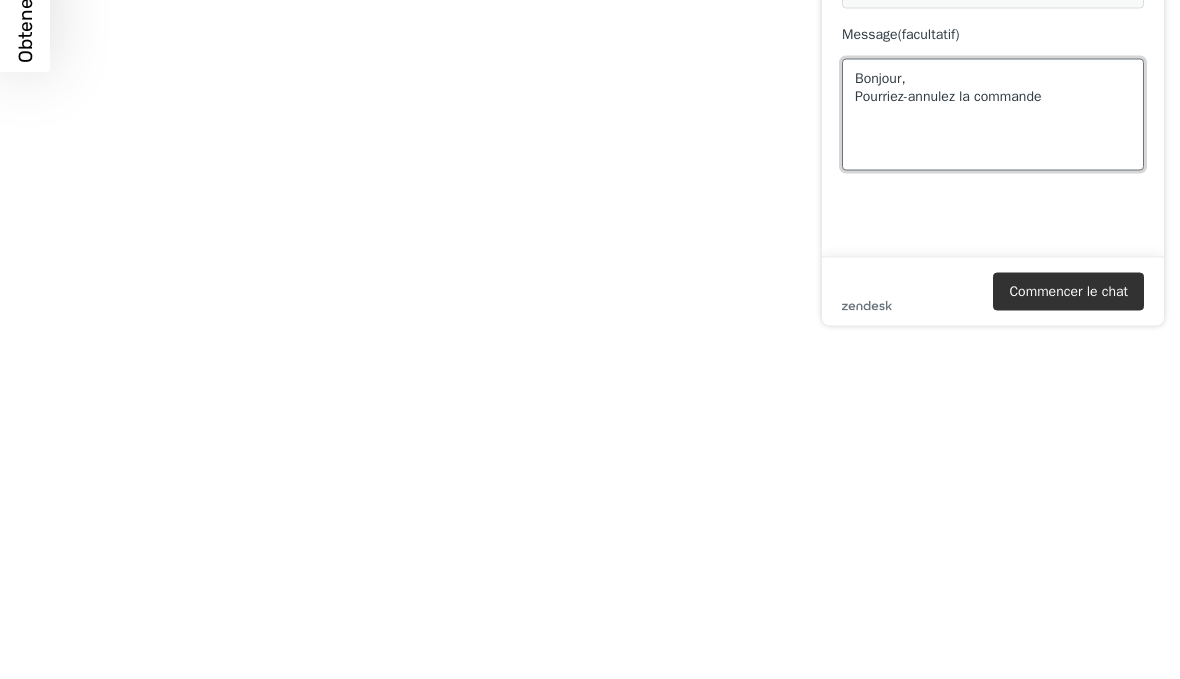 click on "Bonjour,
Pourriez-annulez la commande" at bounding box center [993, 115] 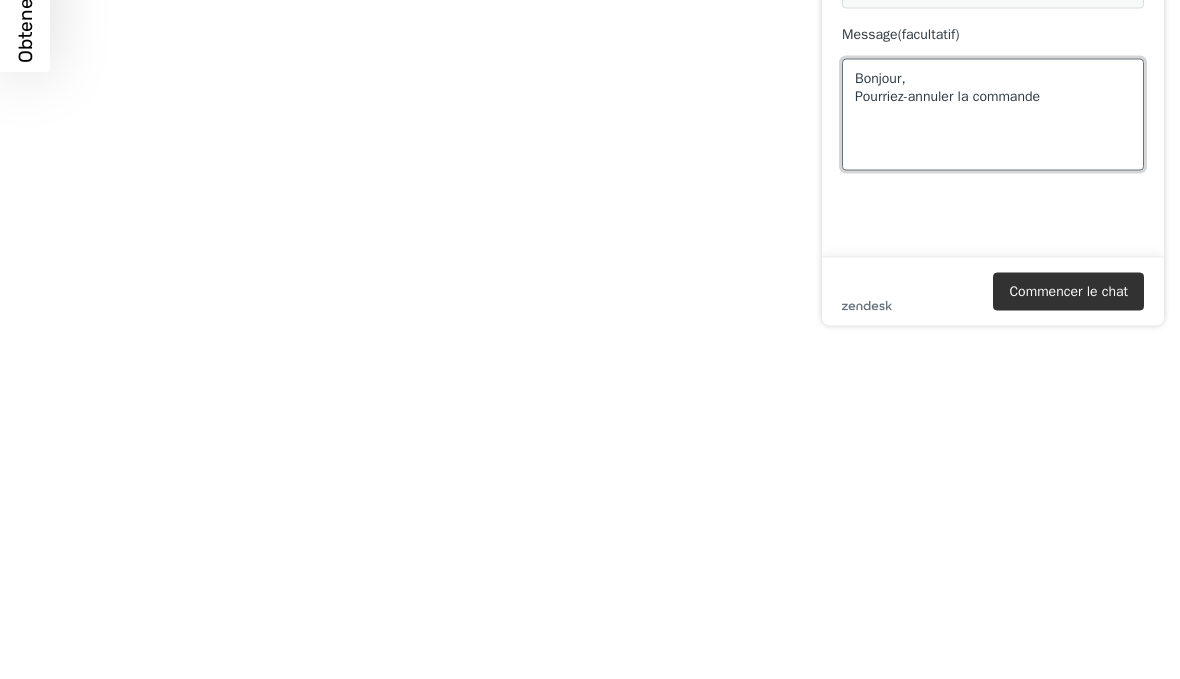 scroll, scrollTop: 656, scrollLeft: 0, axis: vertical 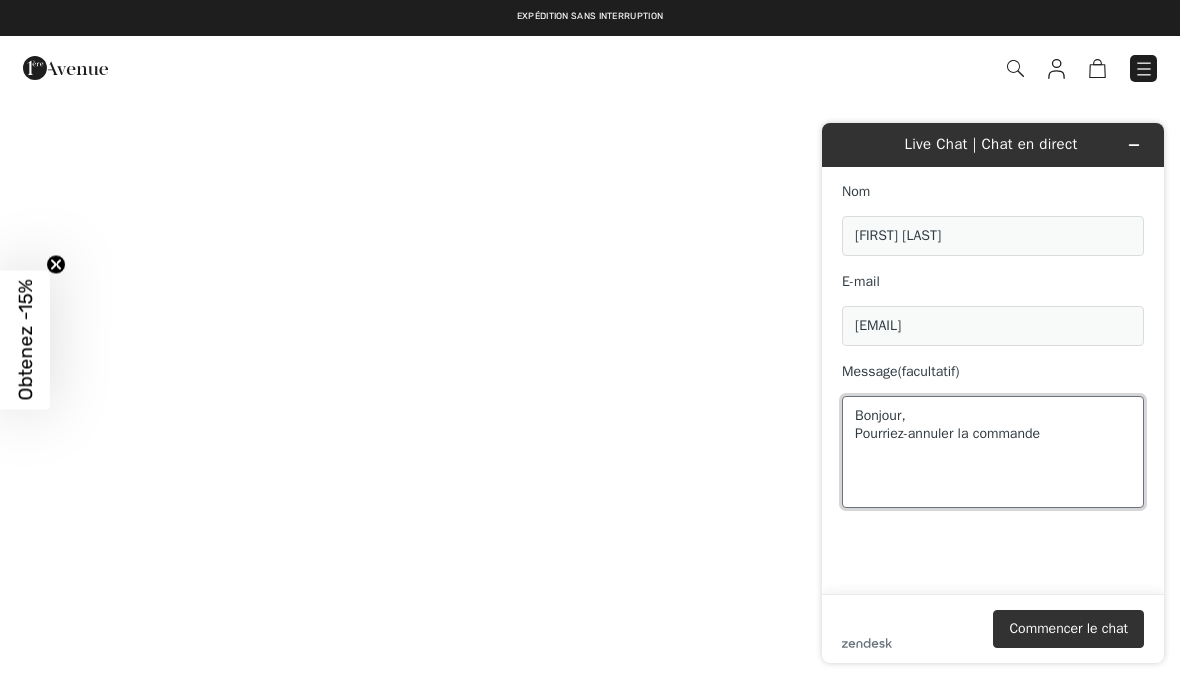 click on "Bonjour,
Pourriez-annuler la commande" at bounding box center (993, 452) 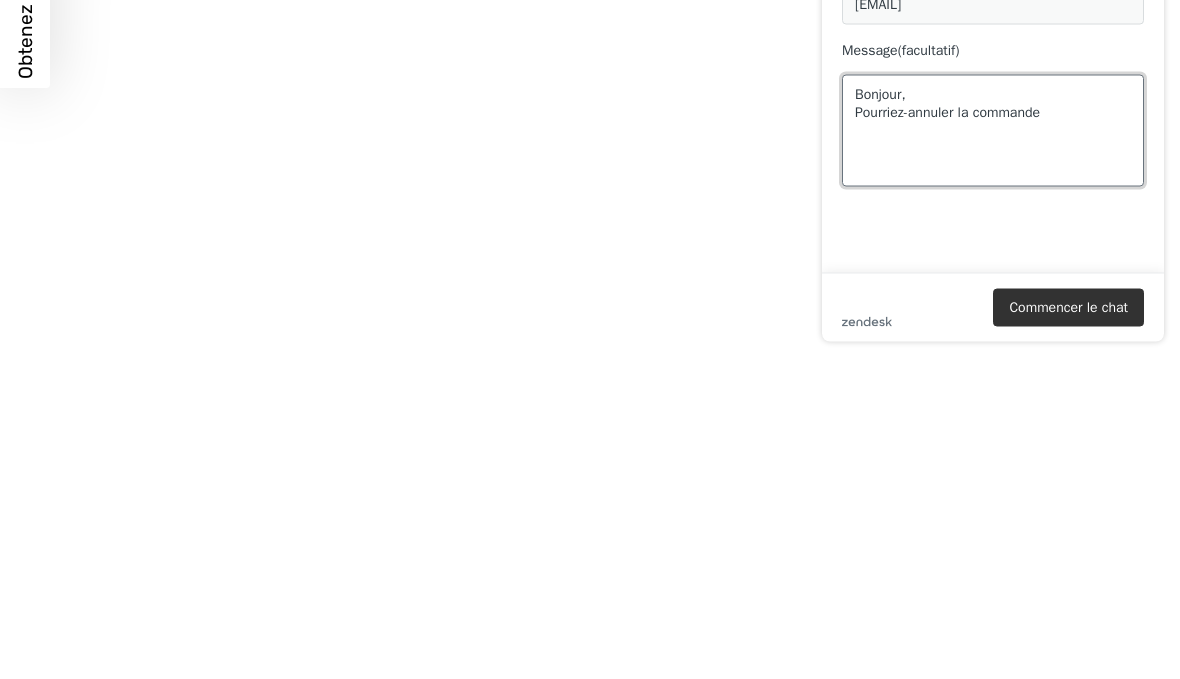 scroll, scrollTop: 977, scrollLeft: 0, axis: vertical 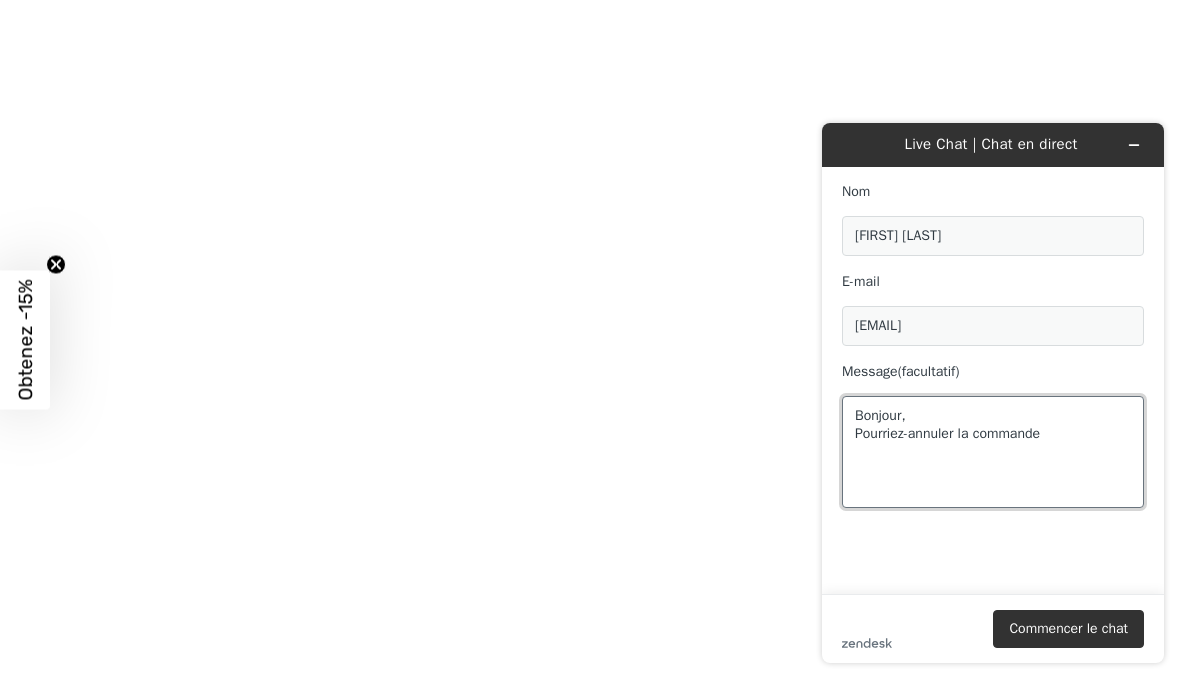 paste on "250804-1379710" 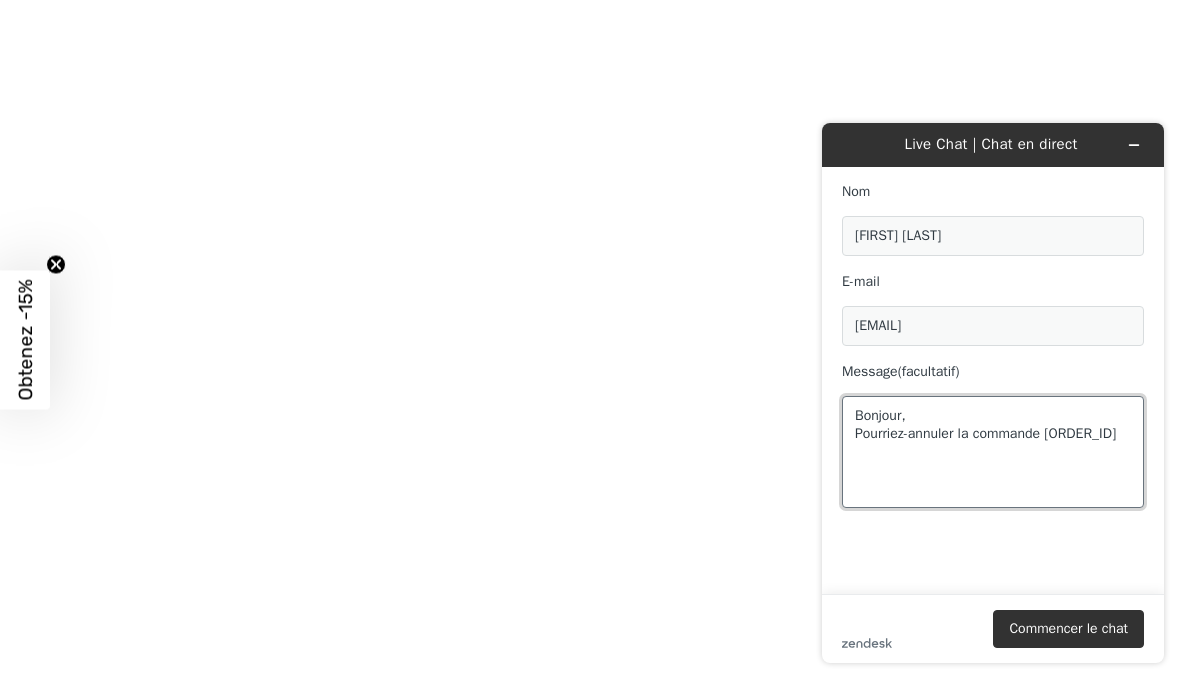 click on "Bonjour,
Pourriez-annuler la commande 250804-1379710" at bounding box center [993, 452] 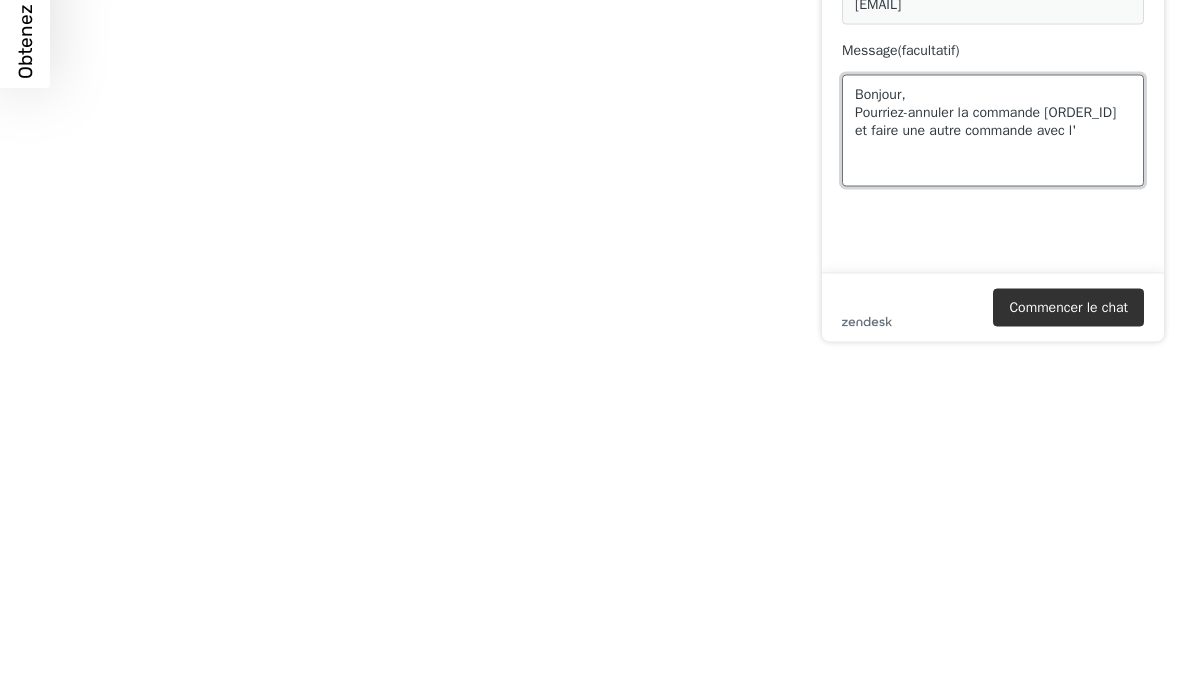 type on "Bonjour,
Pourriez-annuler la commande 250804-1379710 et faire une autre commande avec l'" 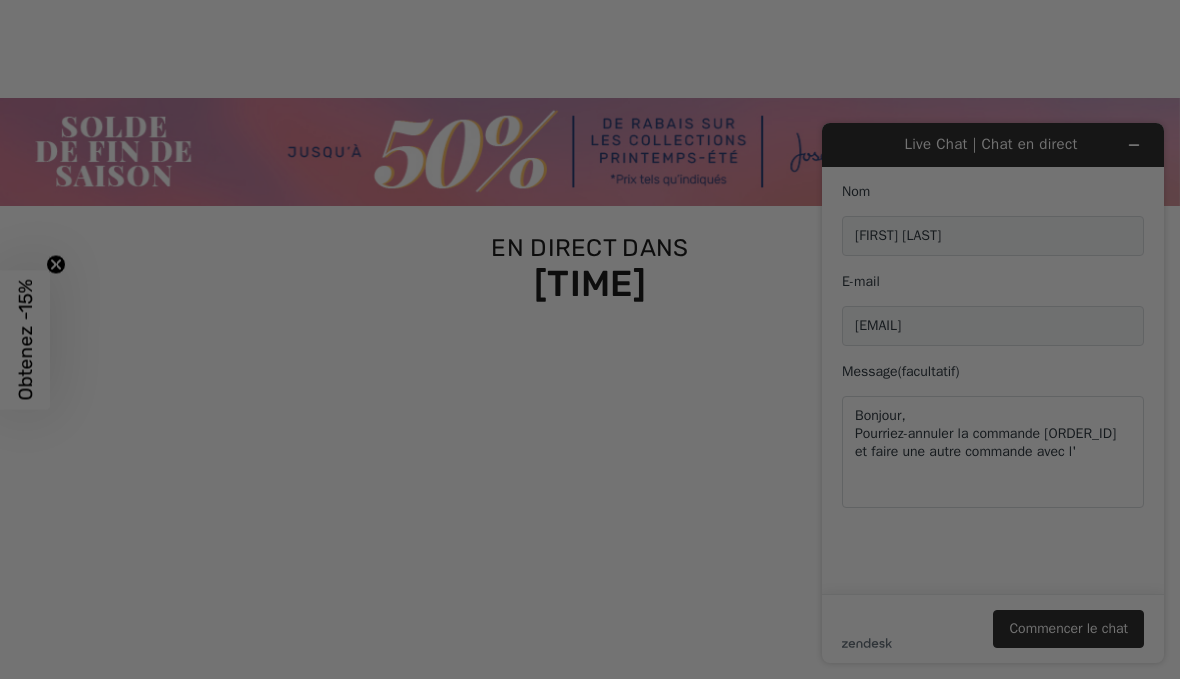 scroll, scrollTop: 0, scrollLeft: 0, axis: both 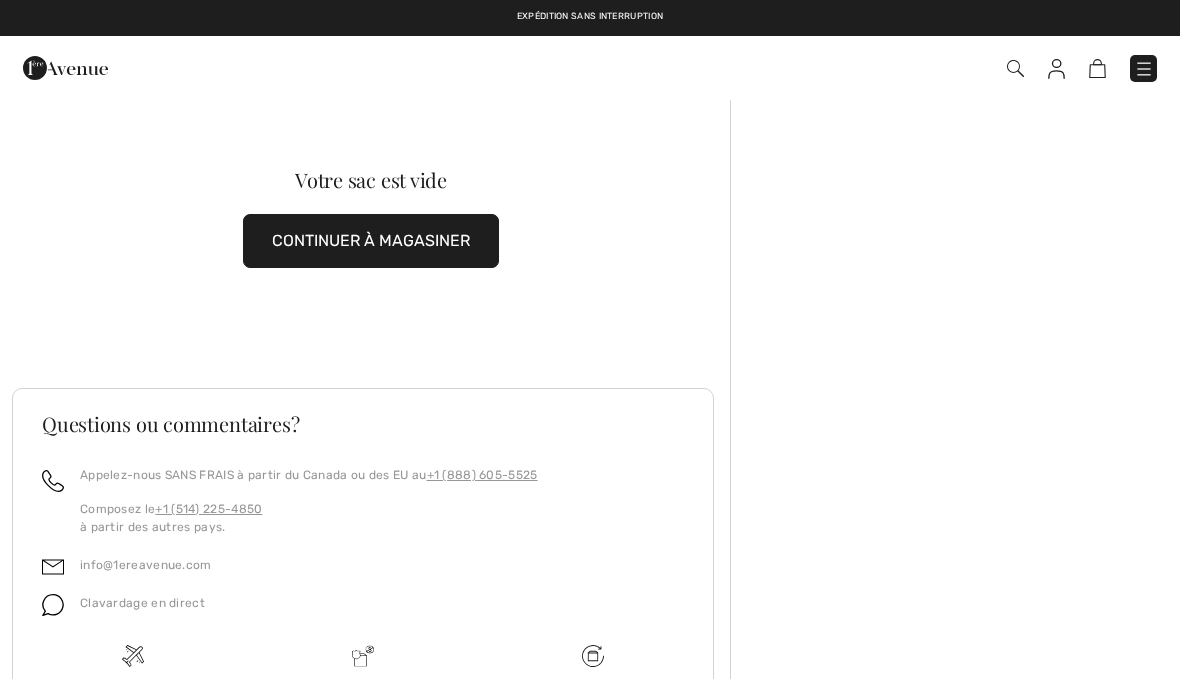 click at bounding box center (1144, 69) 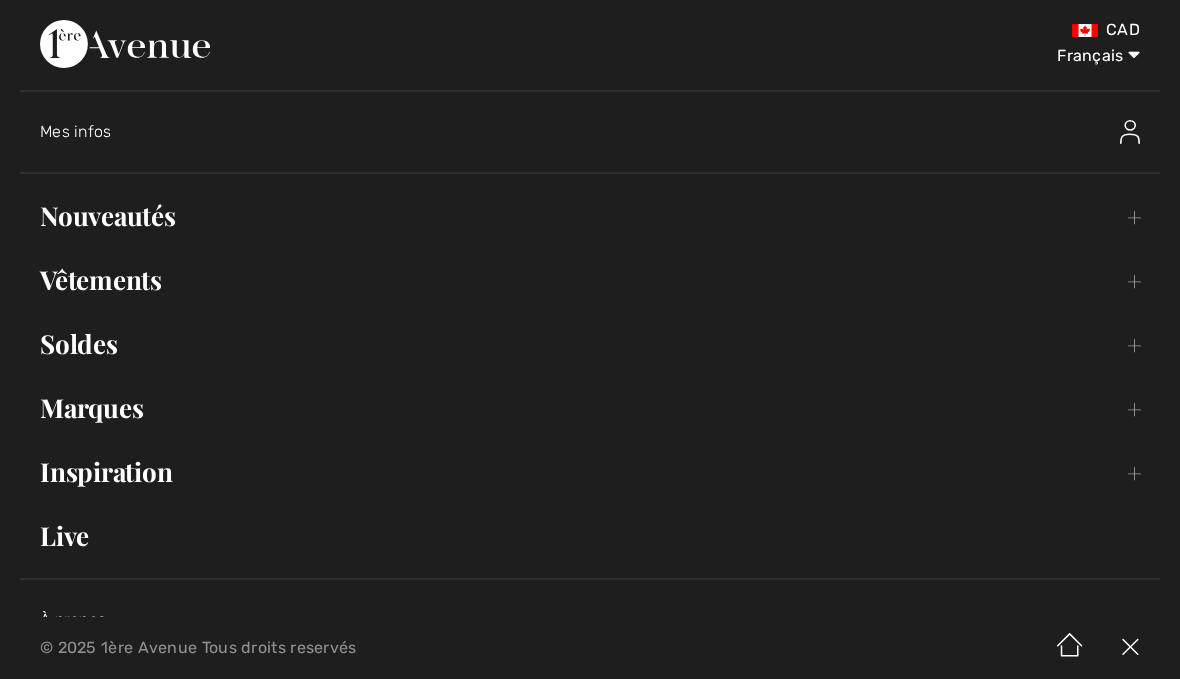 click on "Mes infos" at bounding box center (76, 131) 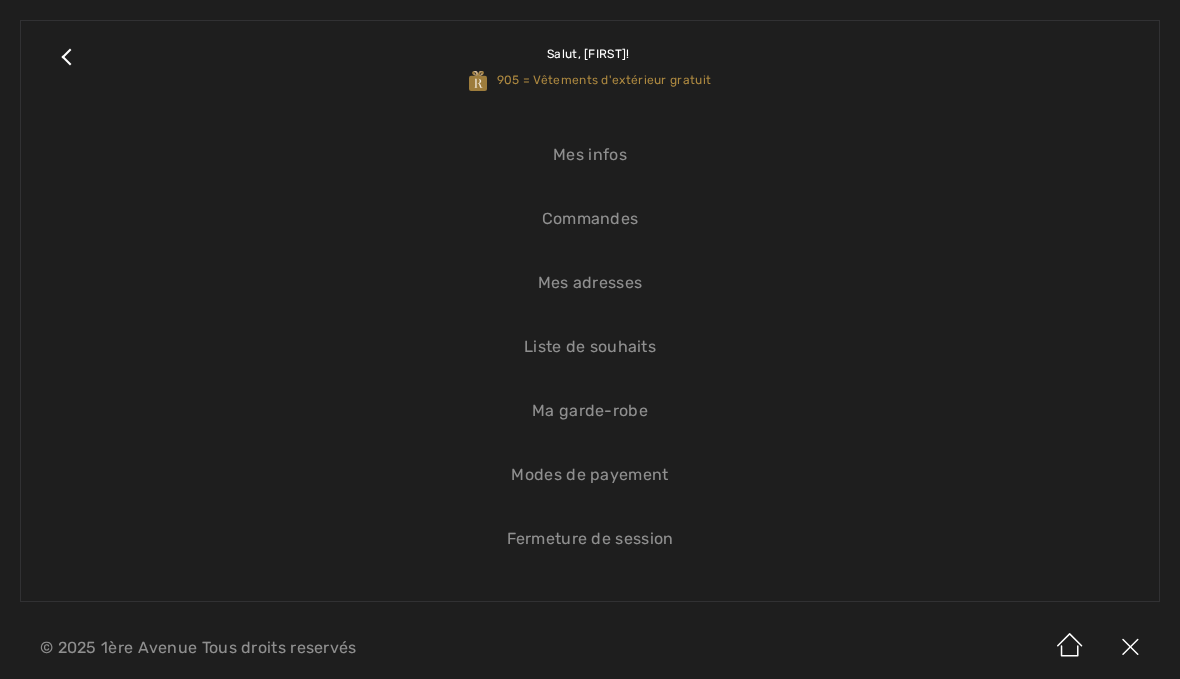 click on "Commandes" at bounding box center (590, 219) 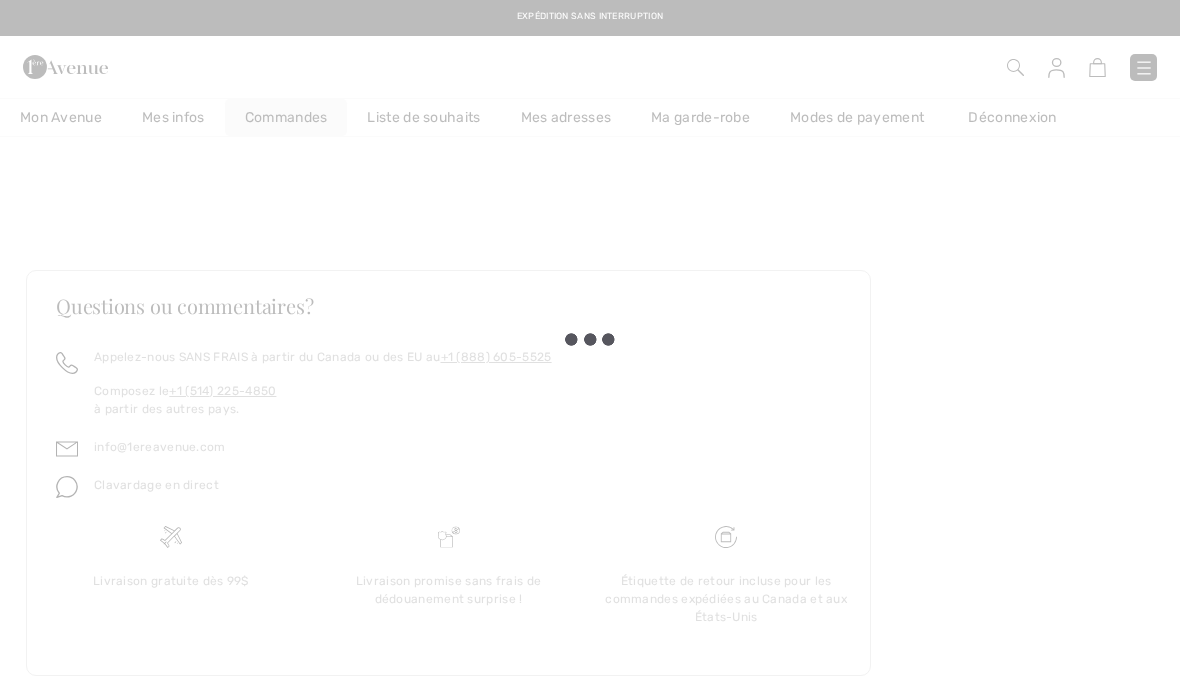 scroll, scrollTop: 0, scrollLeft: 0, axis: both 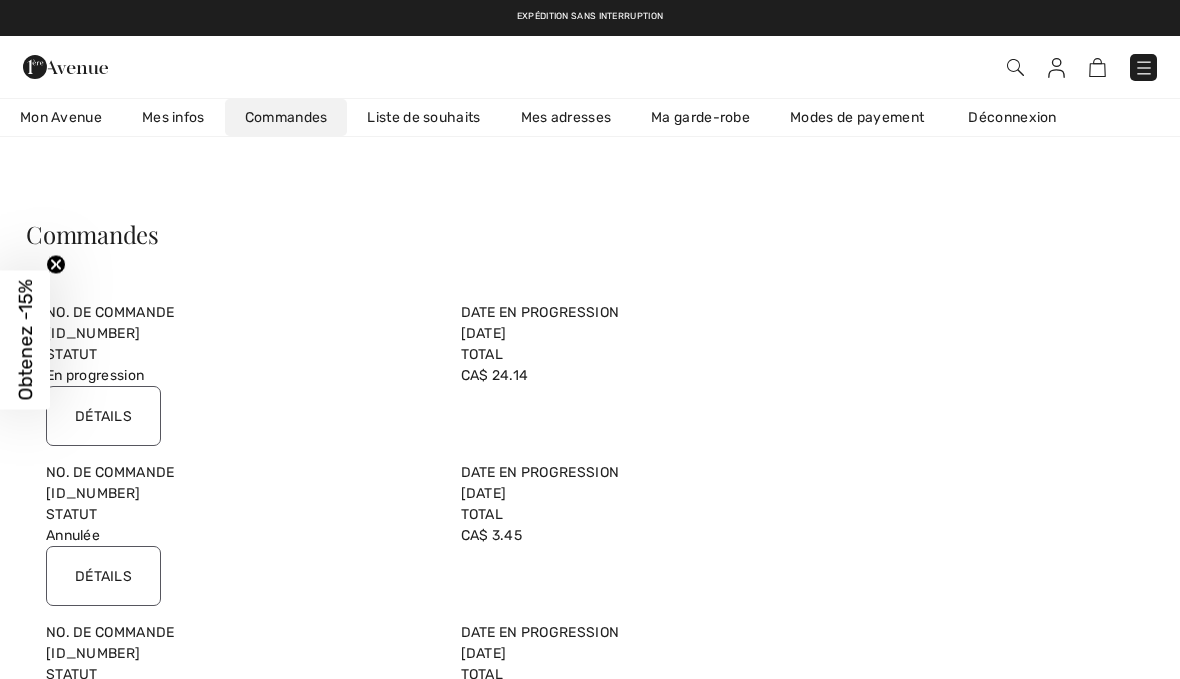 click on "[ID_NUMBER]" at bounding box center (93, 333) 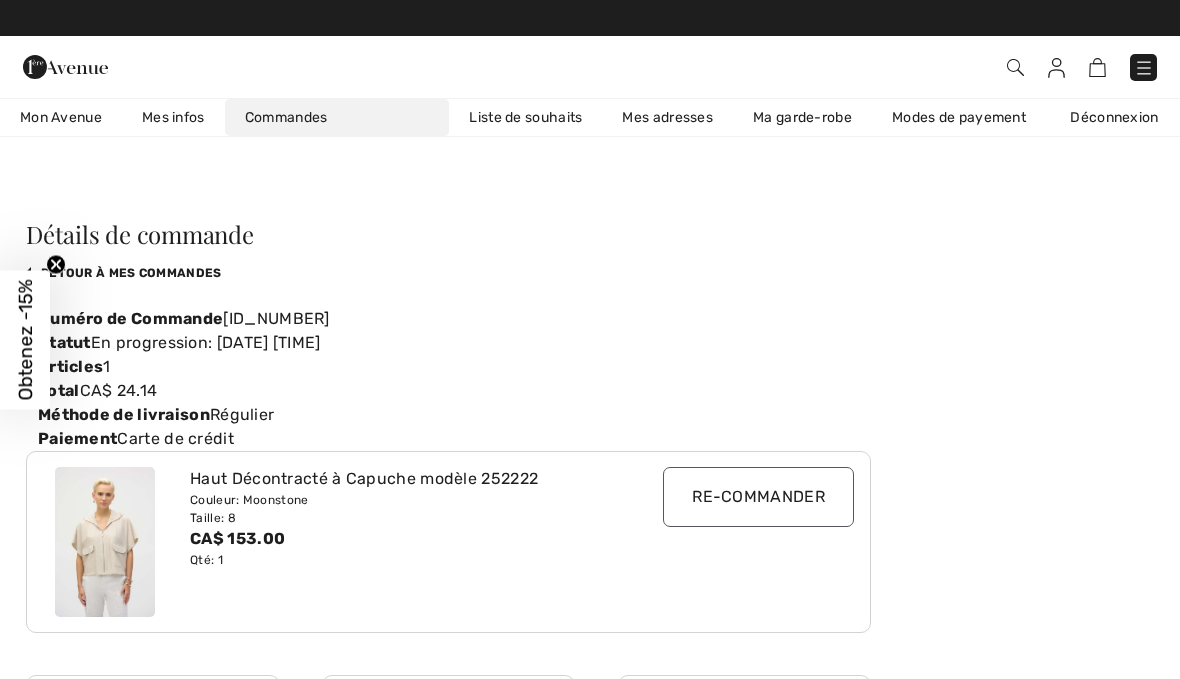 scroll, scrollTop: 0, scrollLeft: 50, axis: horizontal 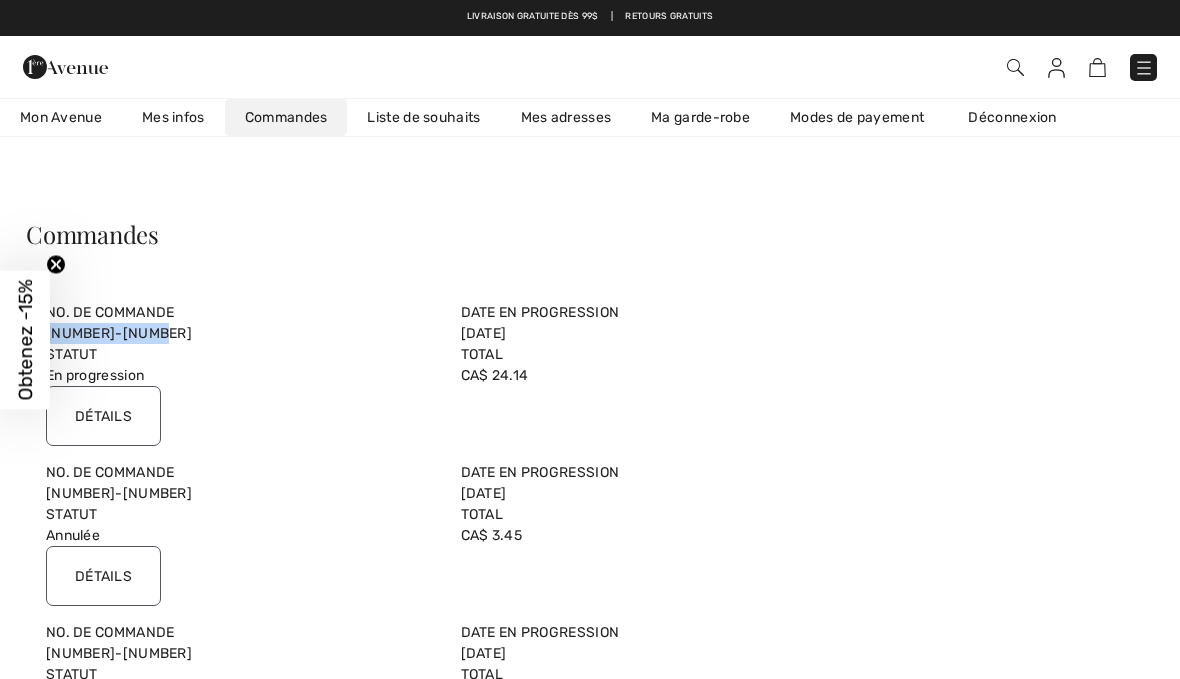 click at bounding box center [1014, 67] 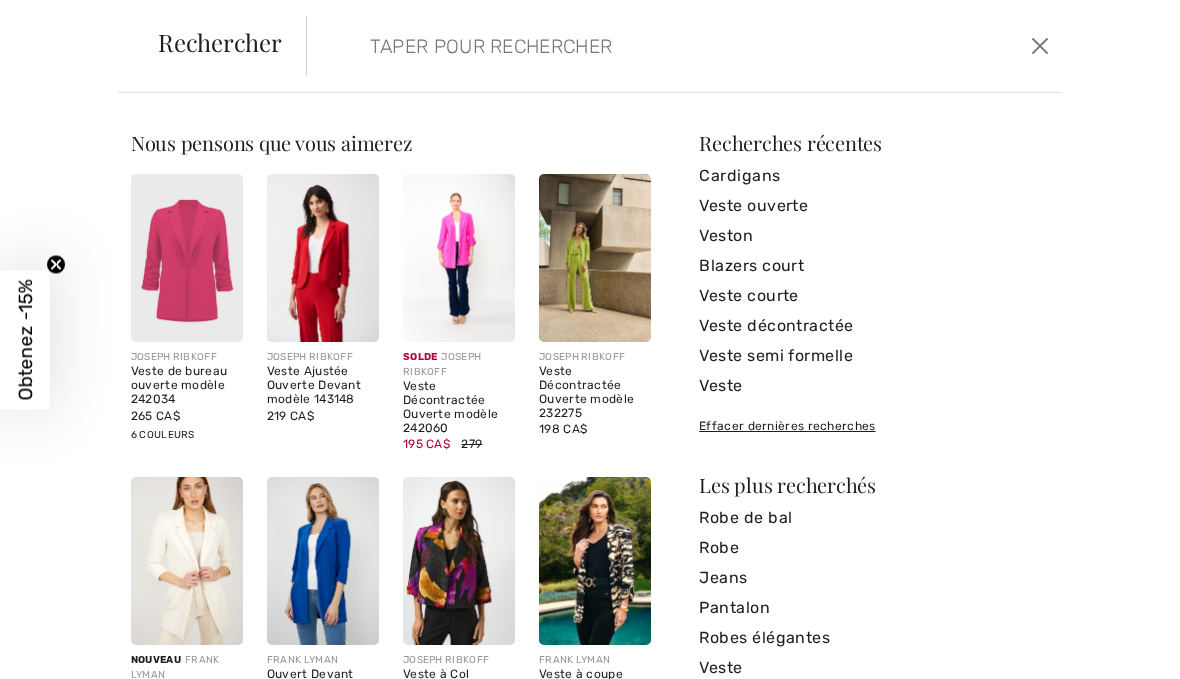 click at bounding box center [606, 46] 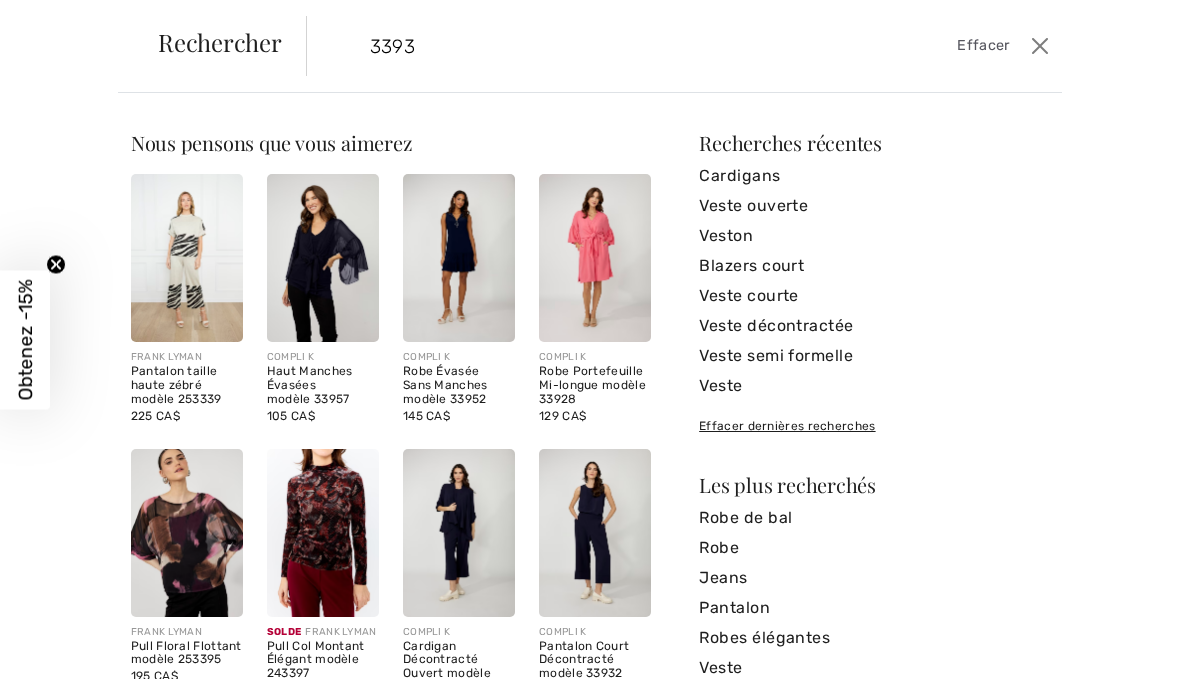 type on "33930" 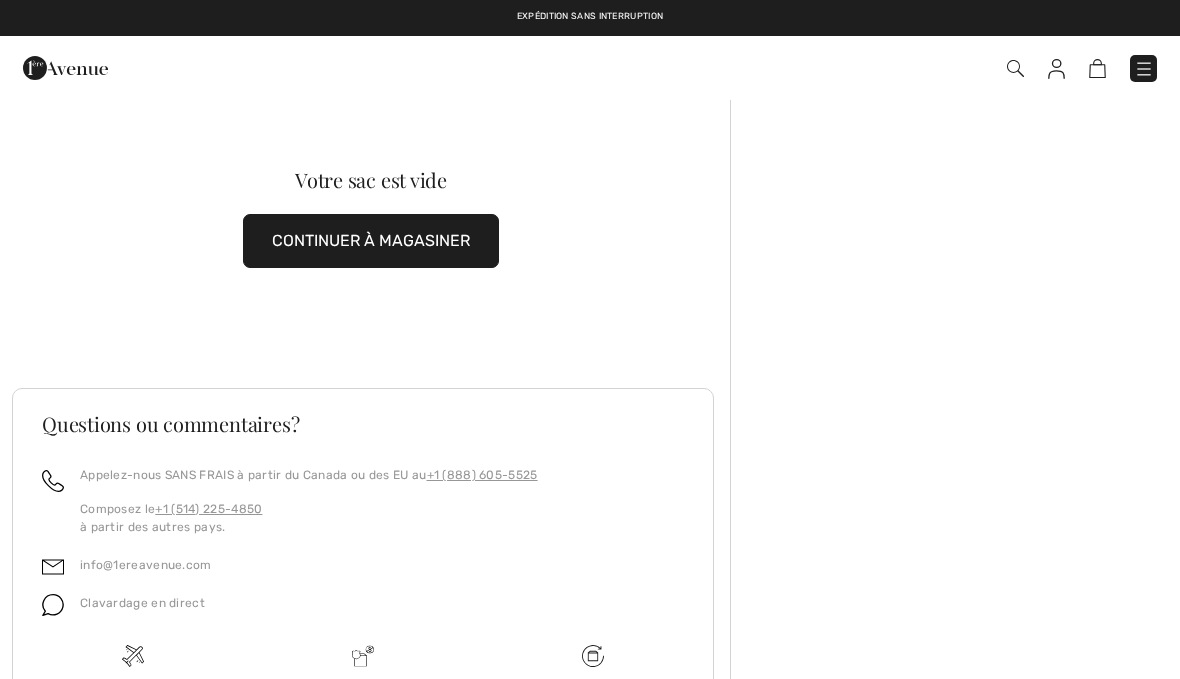 scroll, scrollTop: 0, scrollLeft: 0, axis: both 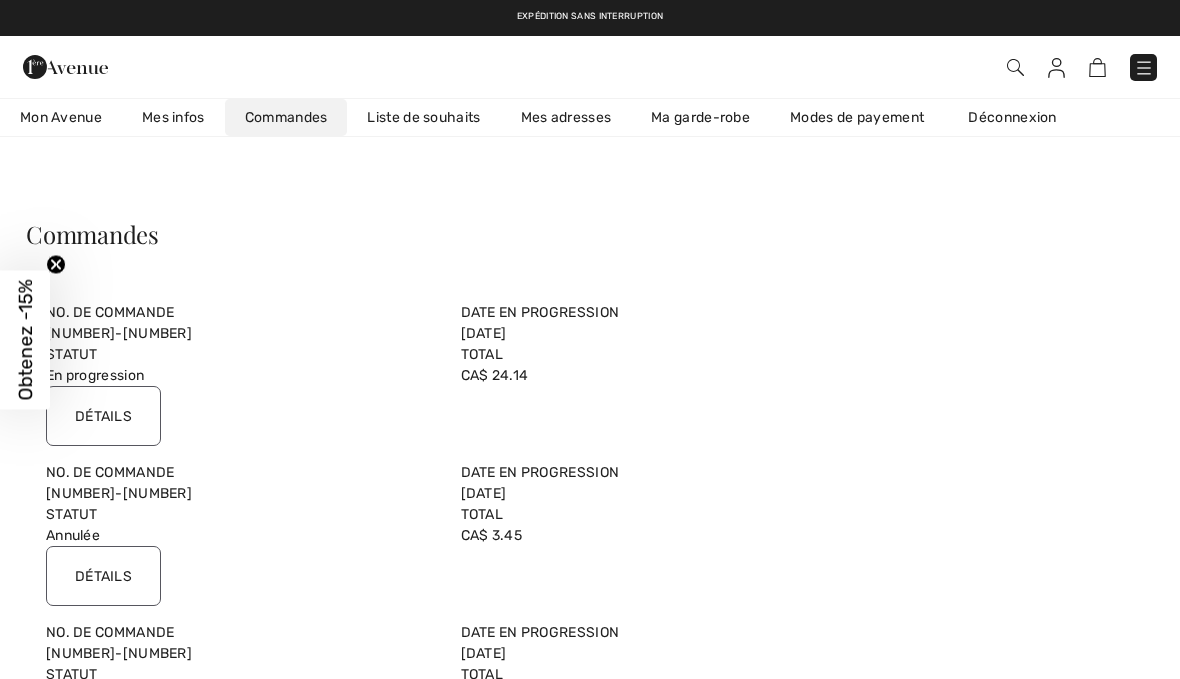 click at bounding box center [1144, 68] 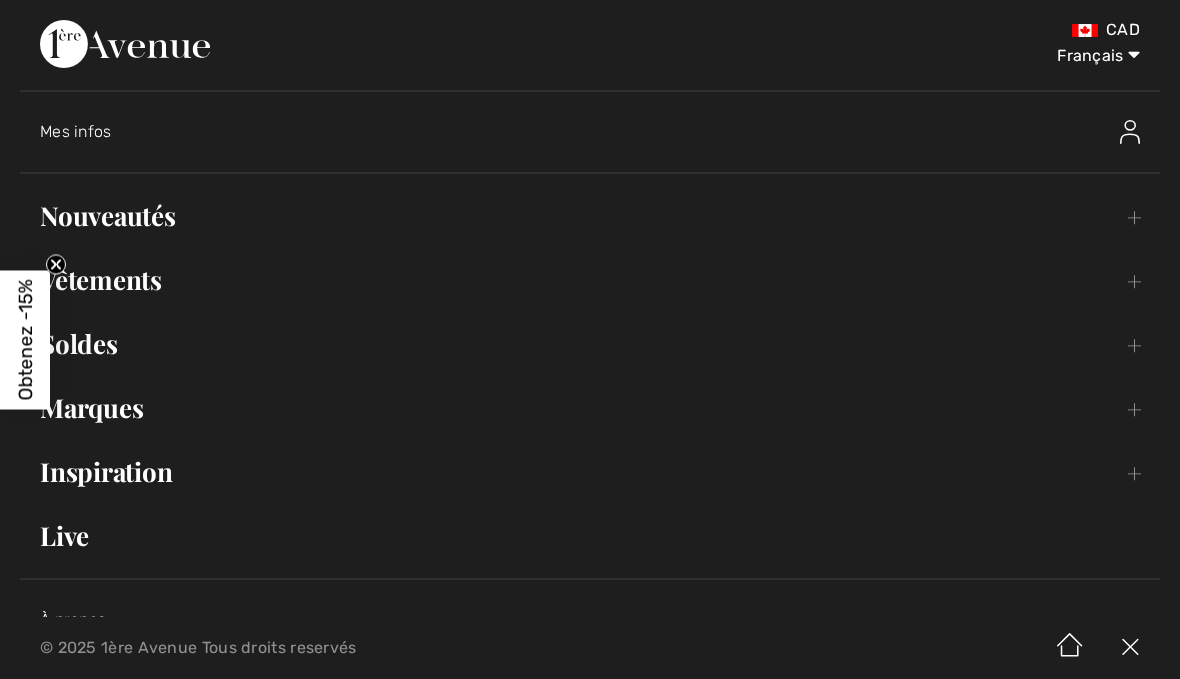 click on "Live" at bounding box center [590, 536] 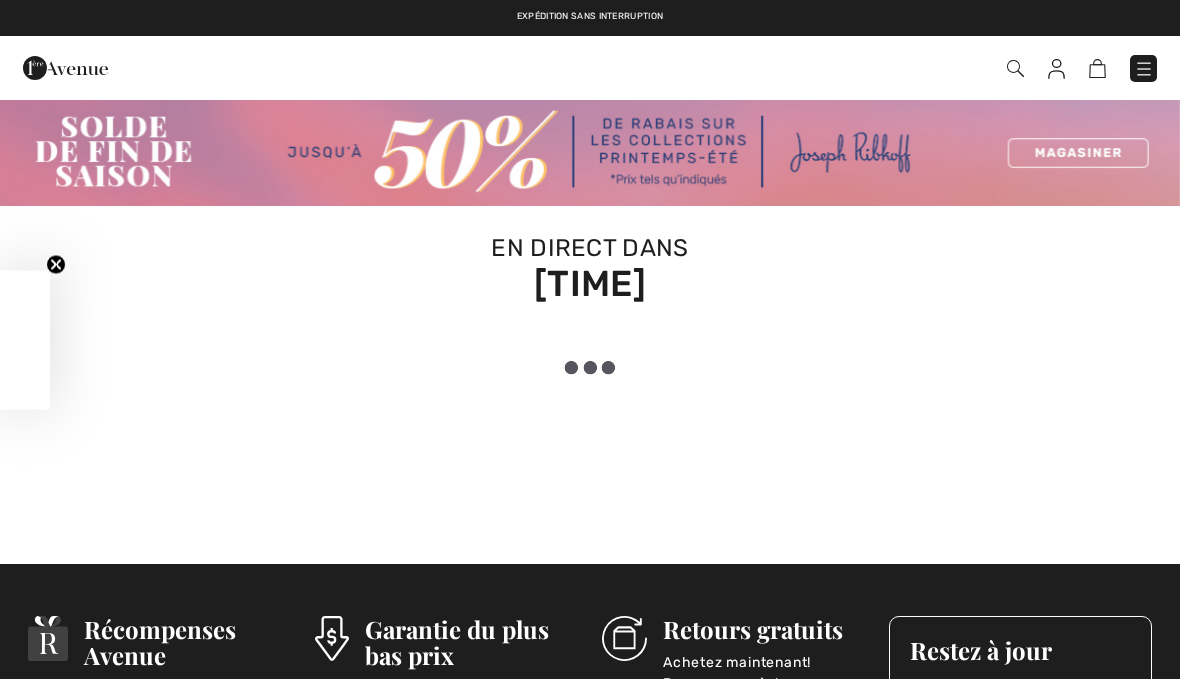 scroll, scrollTop: 0, scrollLeft: 0, axis: both 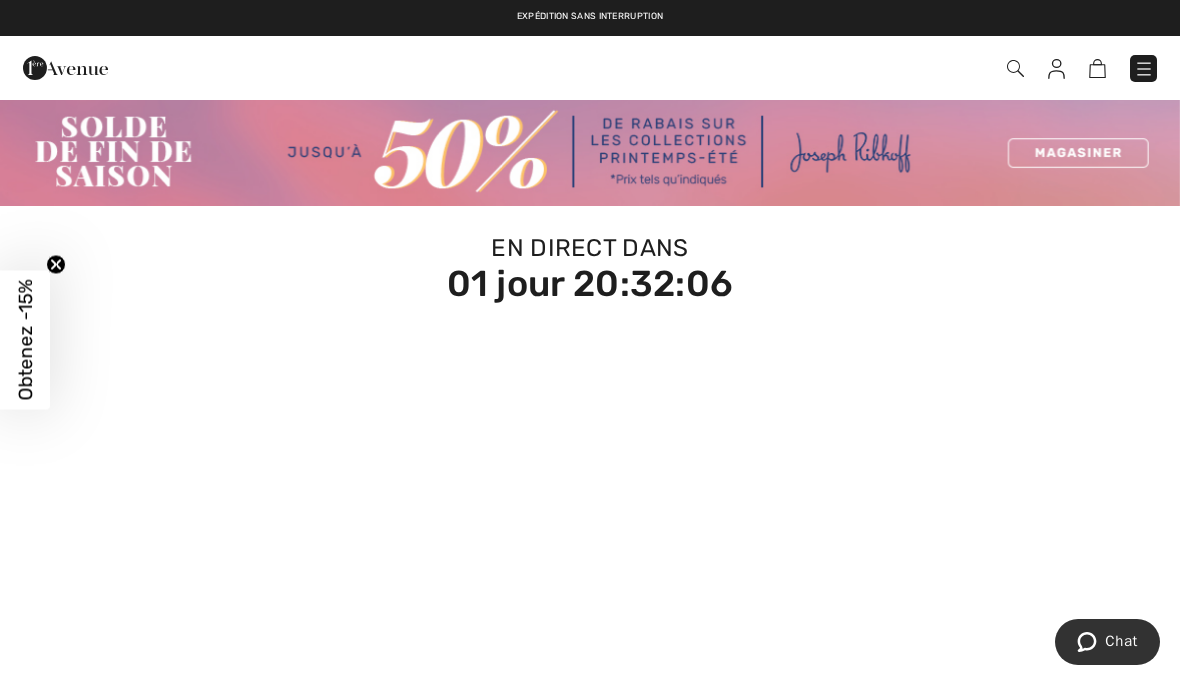 click on "Chat" at bounding box center (1121, 641) 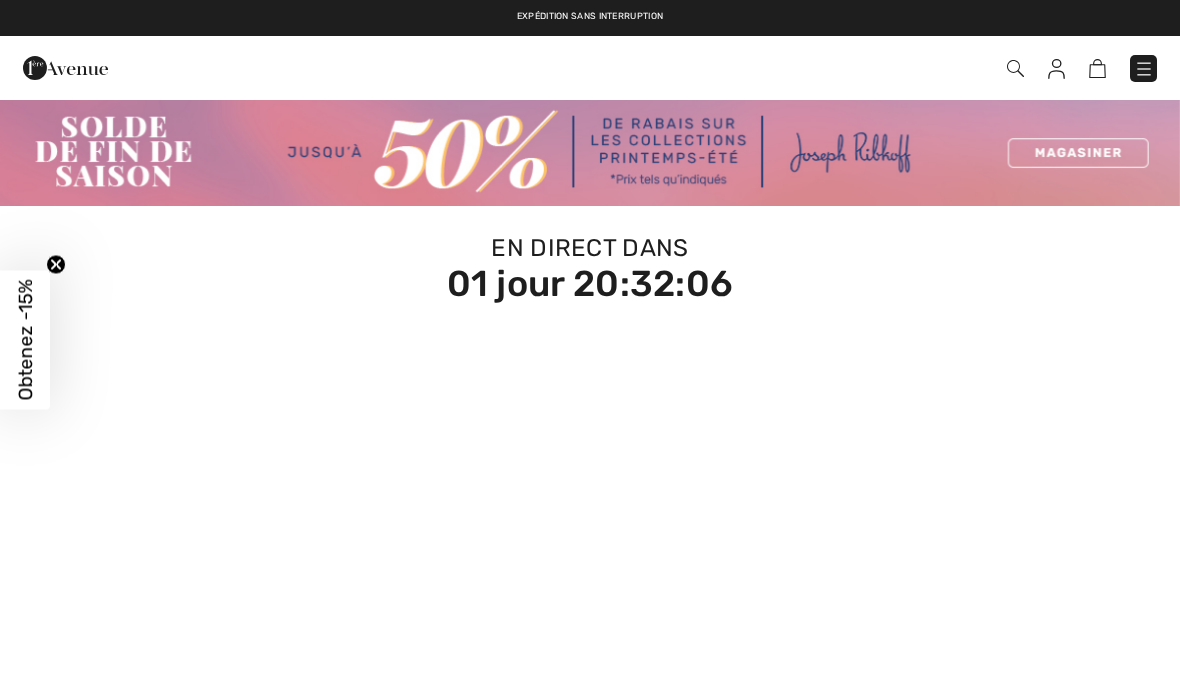 scroll, scrollTop: 0, scrollLeft: 0, axis: both 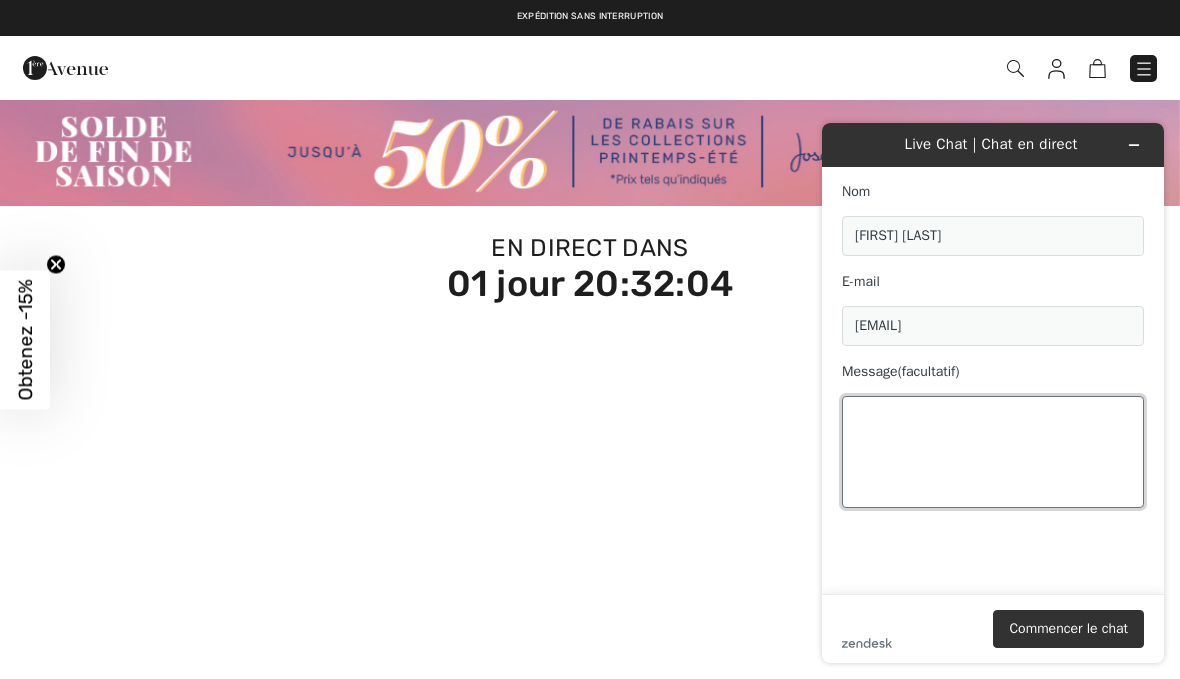 click on "Message  (facultatif)" at bounding box center (993, 452) 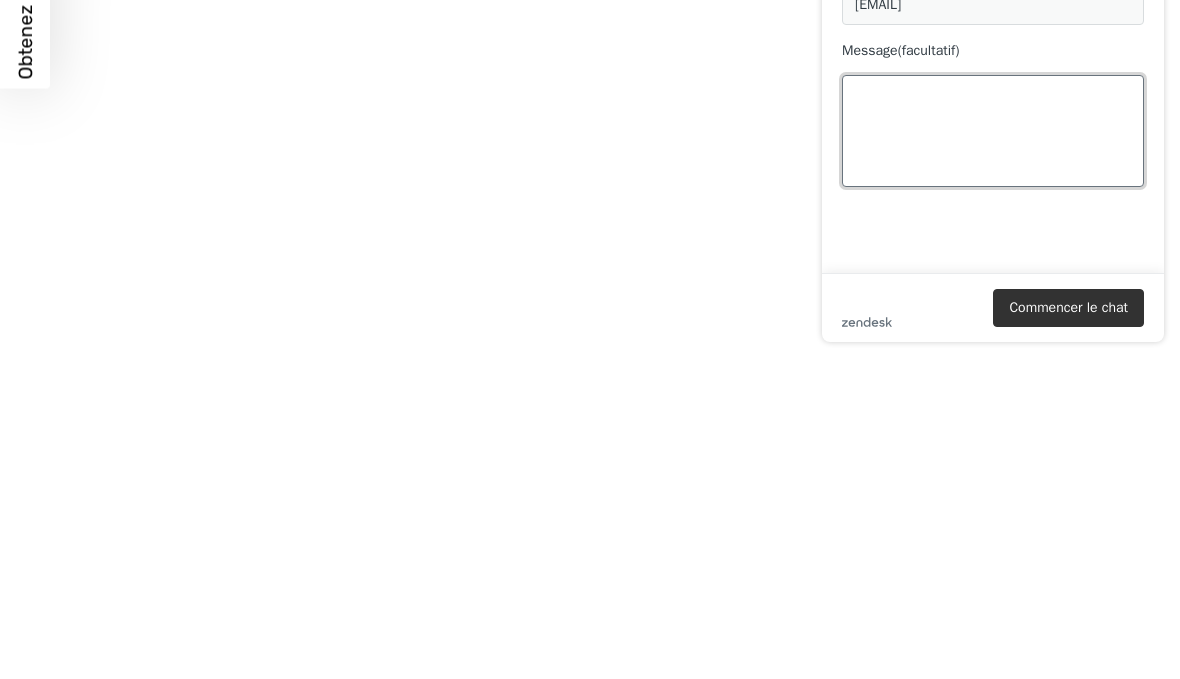 paste on "250804-1379710" 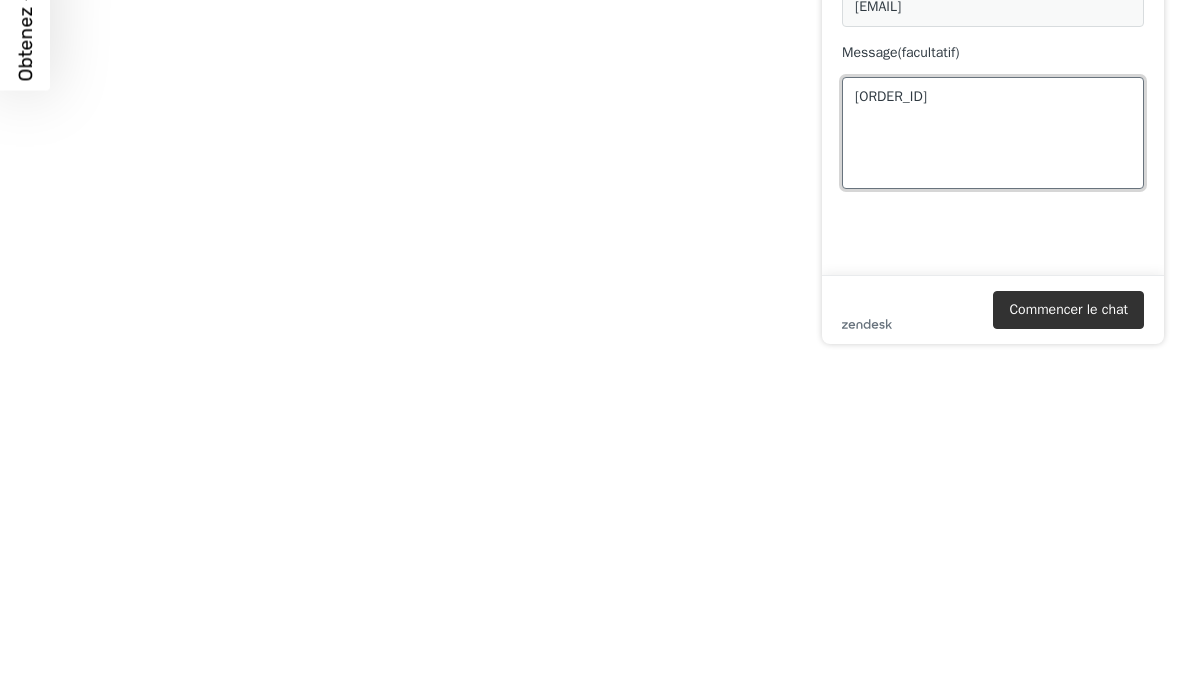 click on "250804-1379710" at bounding box center (993, 133) 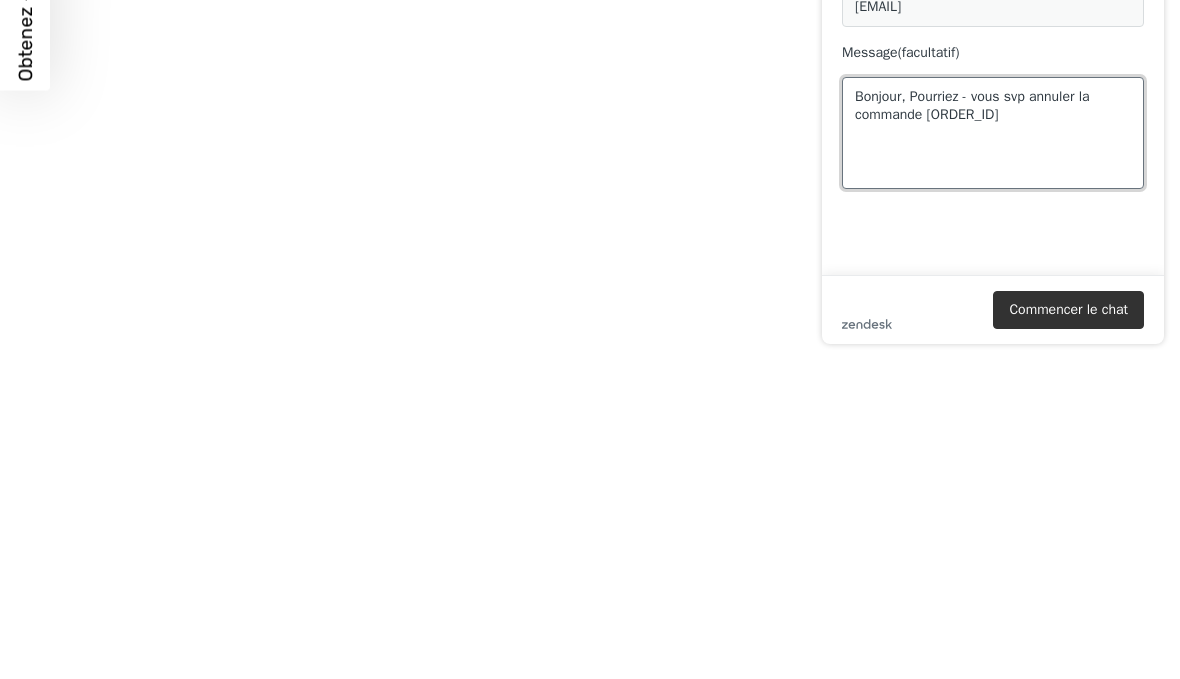 click on "Bonjour, Pourriez - vous svp annuler la commande 250804-1379710" at bounding box center (993, 133) 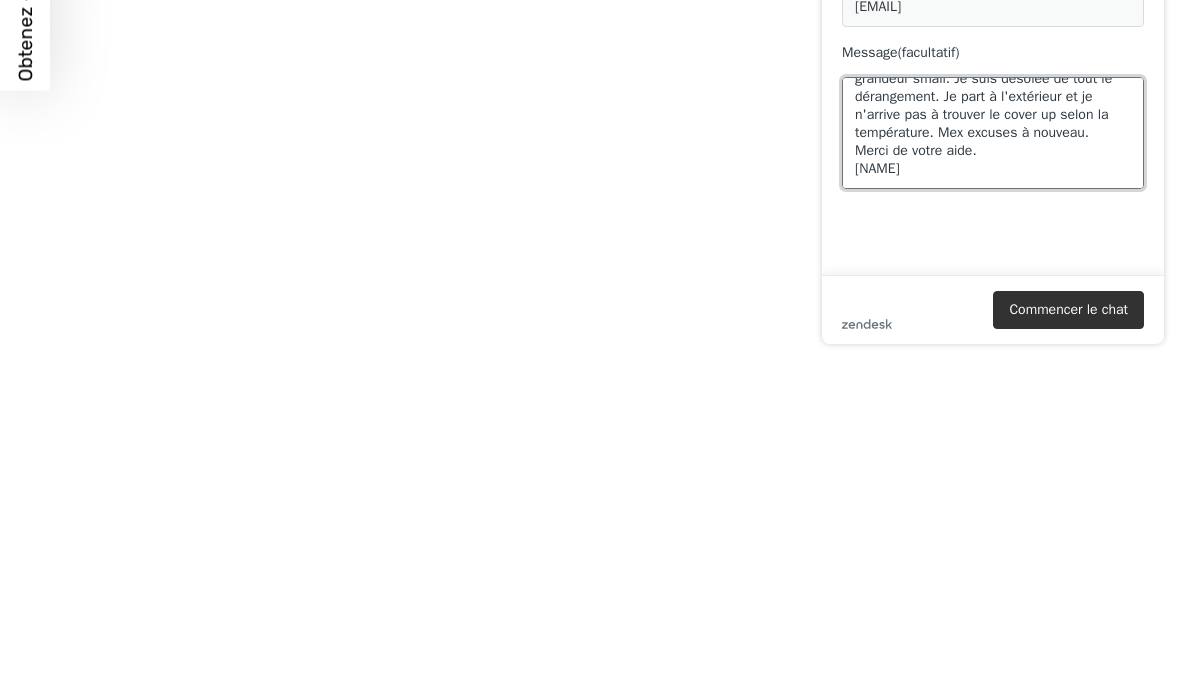 scroll, scrollTop: 80, scrollLeft: 0, axis: vertical 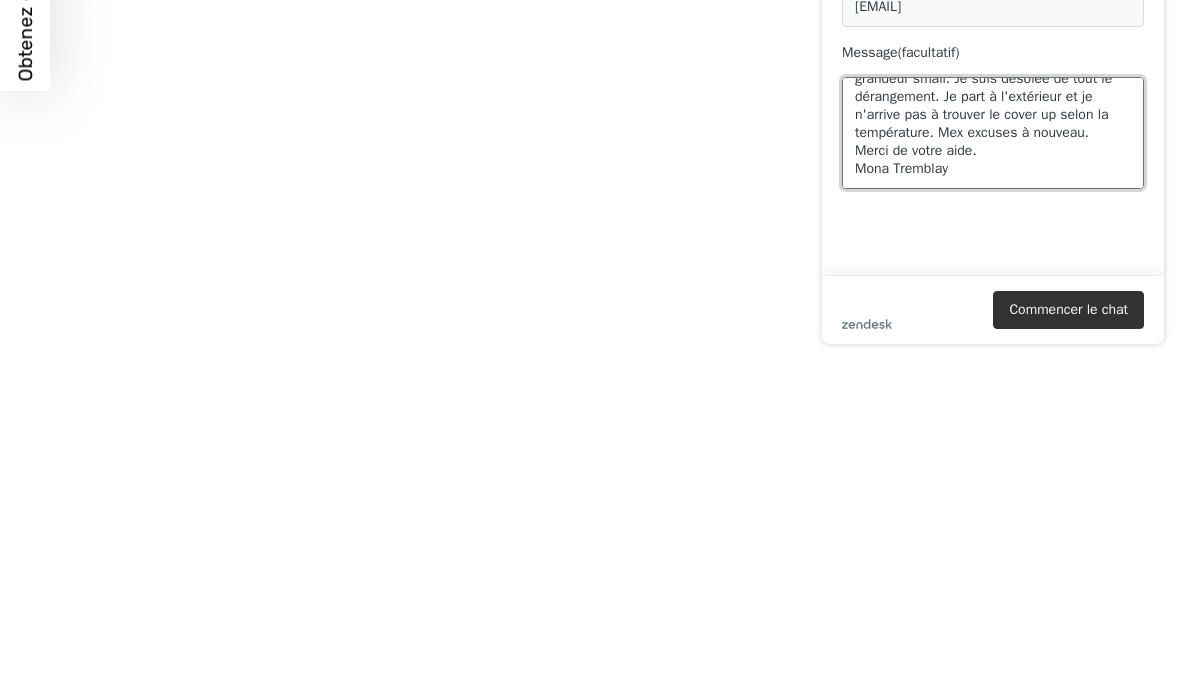 click on "Bonjour, Pourriez - vous svp annuler la commande 250804-1379710 et en faire une autre avec l'article 33930 dans le marine, grandeur small. Je suis désolée de tout le dérangement. Je part à l'extérieur et je n'arrive pas à trouver le cover up selon la température. Mex excuses à nouveau.
Merci de votre aide.
Mona Tremblay" at bounding box center (993, 133) 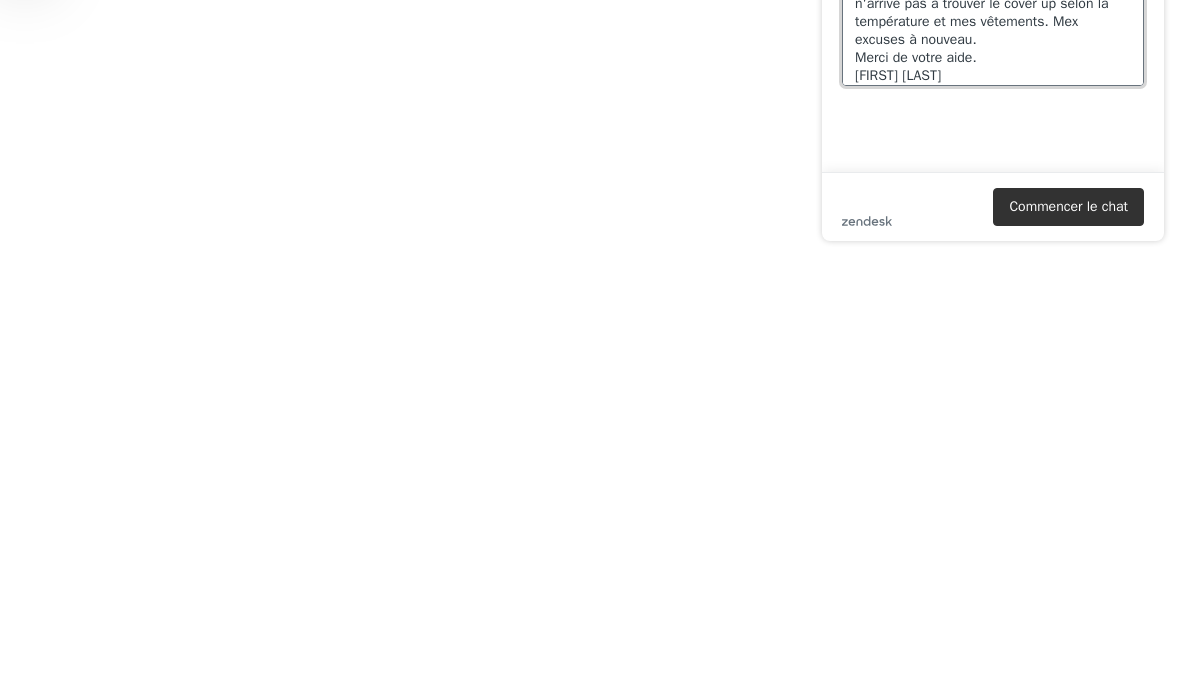 scroll, scrollTop: 95, scrollLeft: 0, axis: vertical 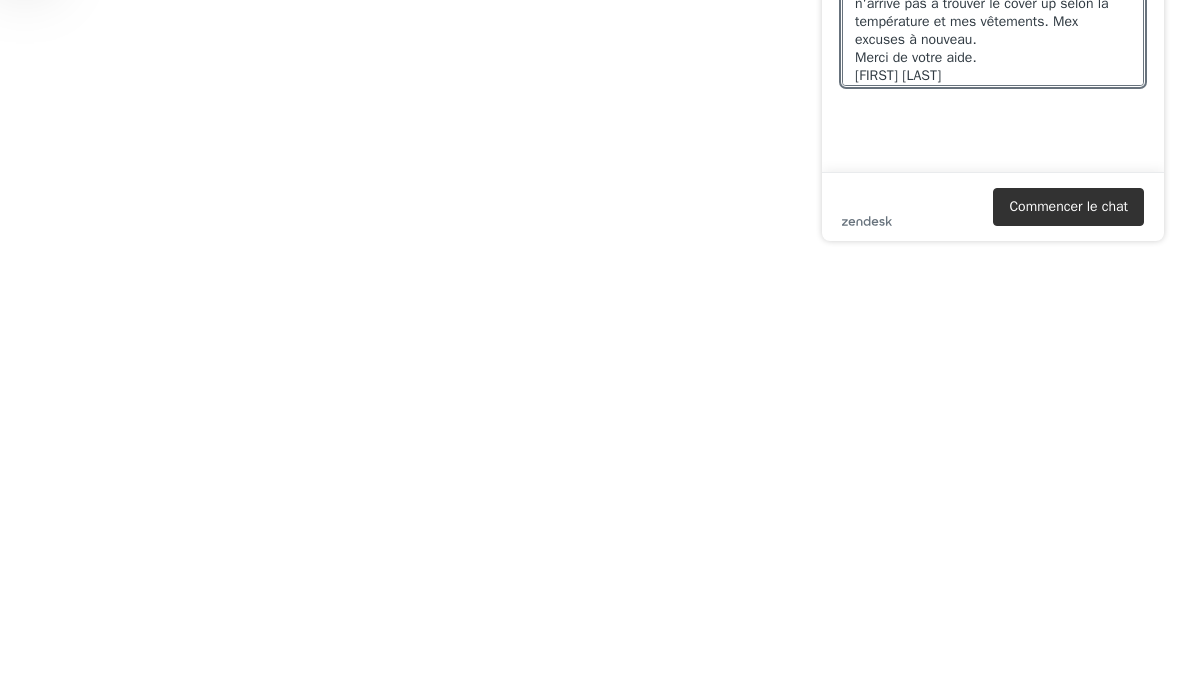 click on "Commencer le chat" at bounding box center (1068, 207) 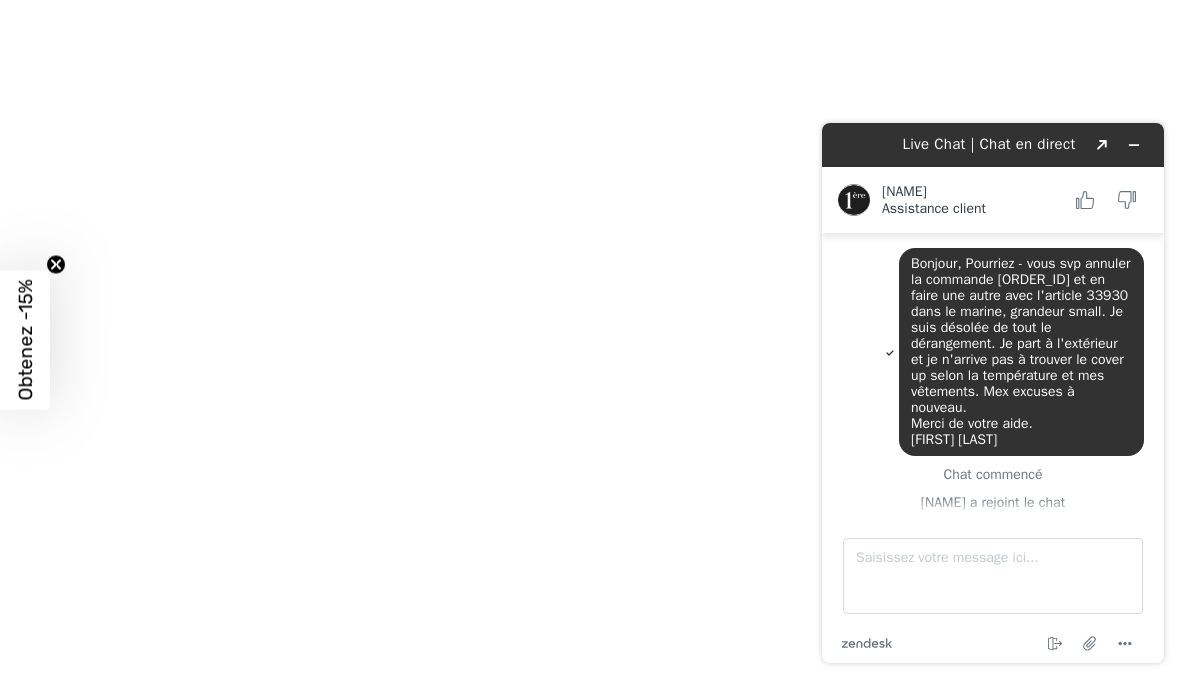 scroll, scrollTop: 7, scrollLeft: 0, axis: vertical 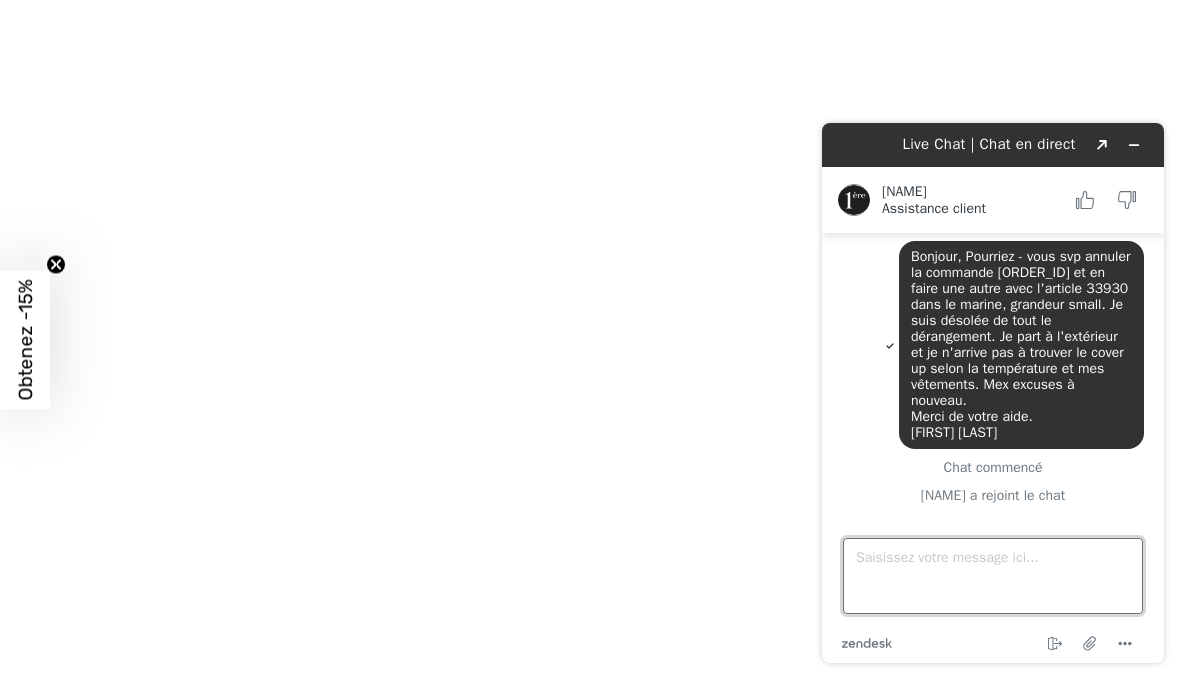 click on "Saisissez votre message ici..." at bounding box center [993, 576] 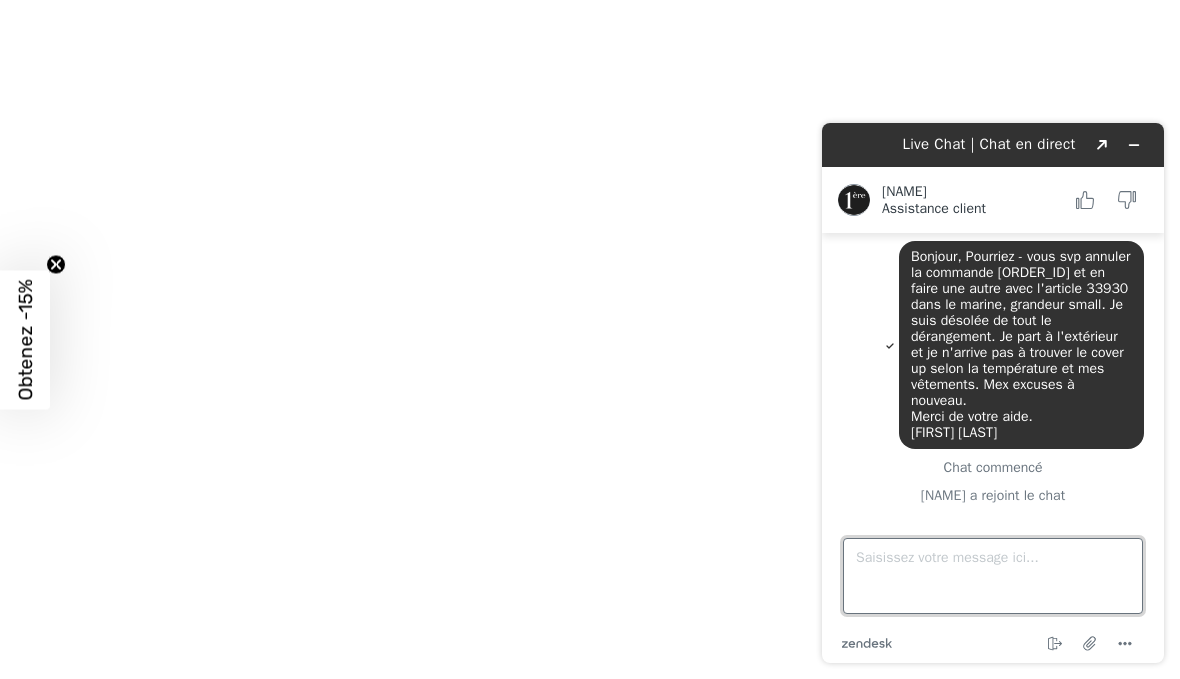 scroll, scrollTop: 589, scrollLeft: 0, axis: vertical 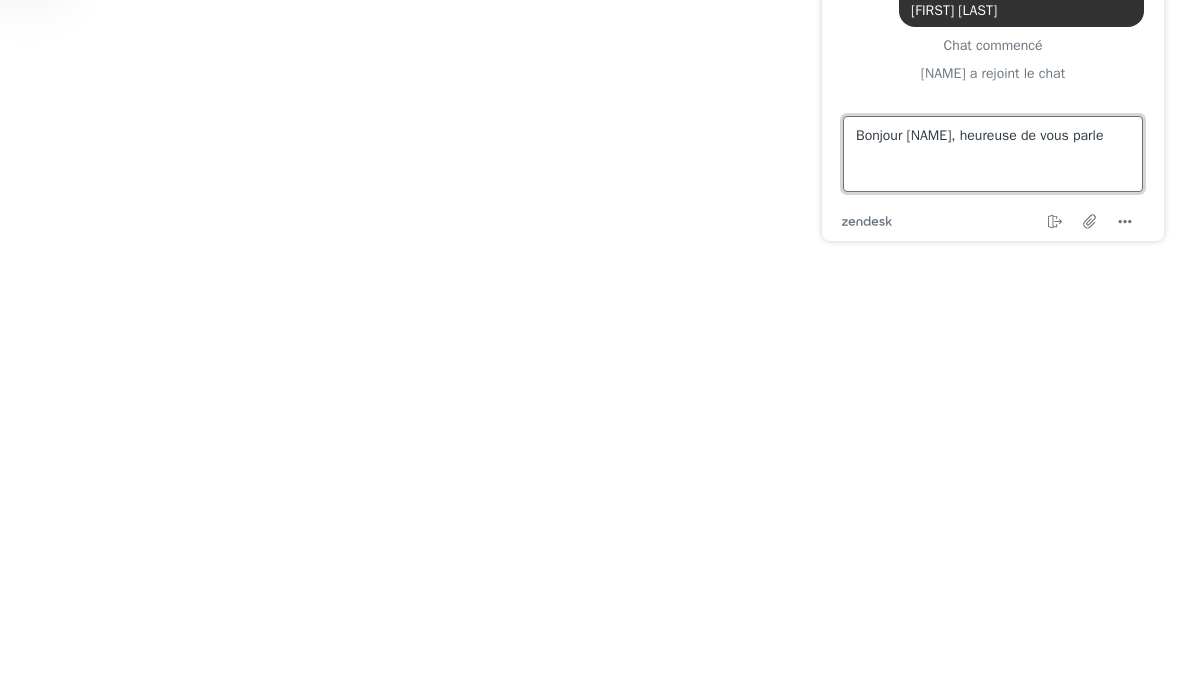 type on "Bonjour Adélina, heureuse de vous parler" 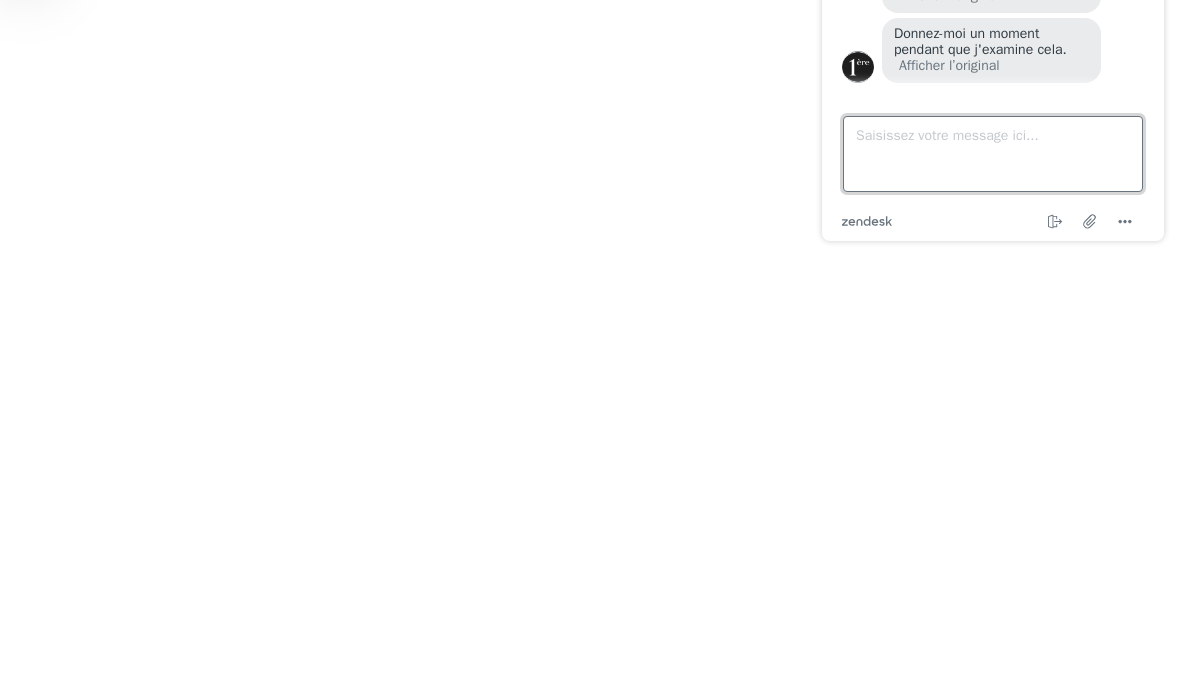 scroll, scrollTop: 239, scrollLeft: 0, axis: vertical 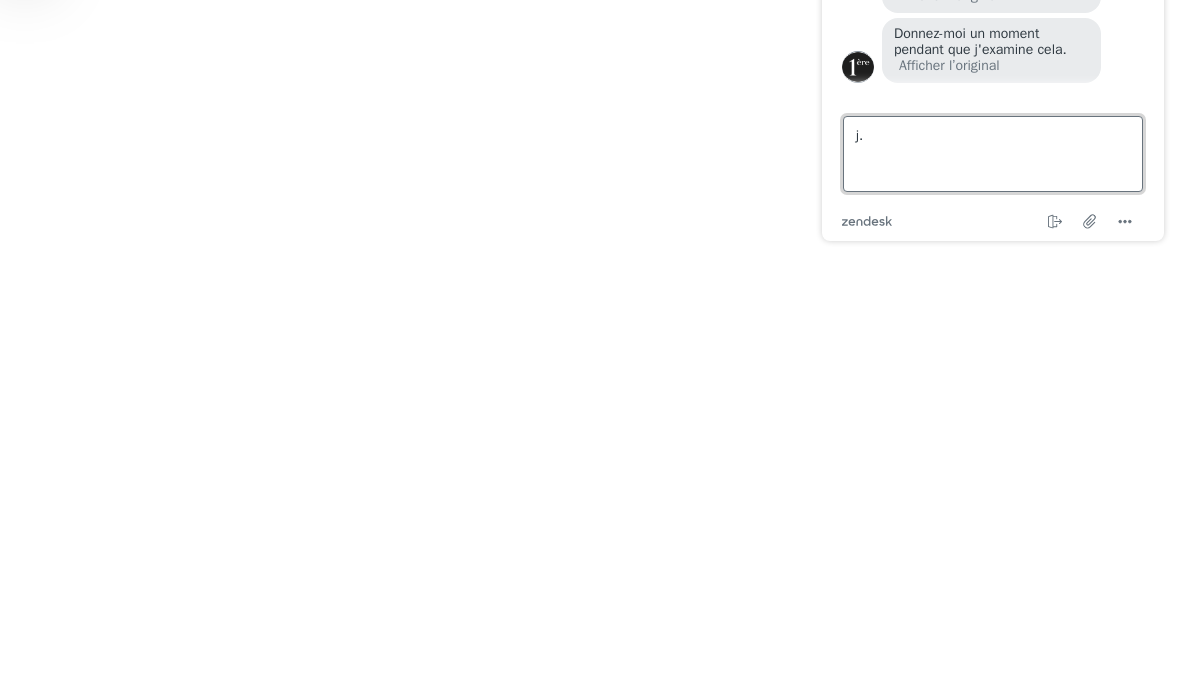 type on "j" 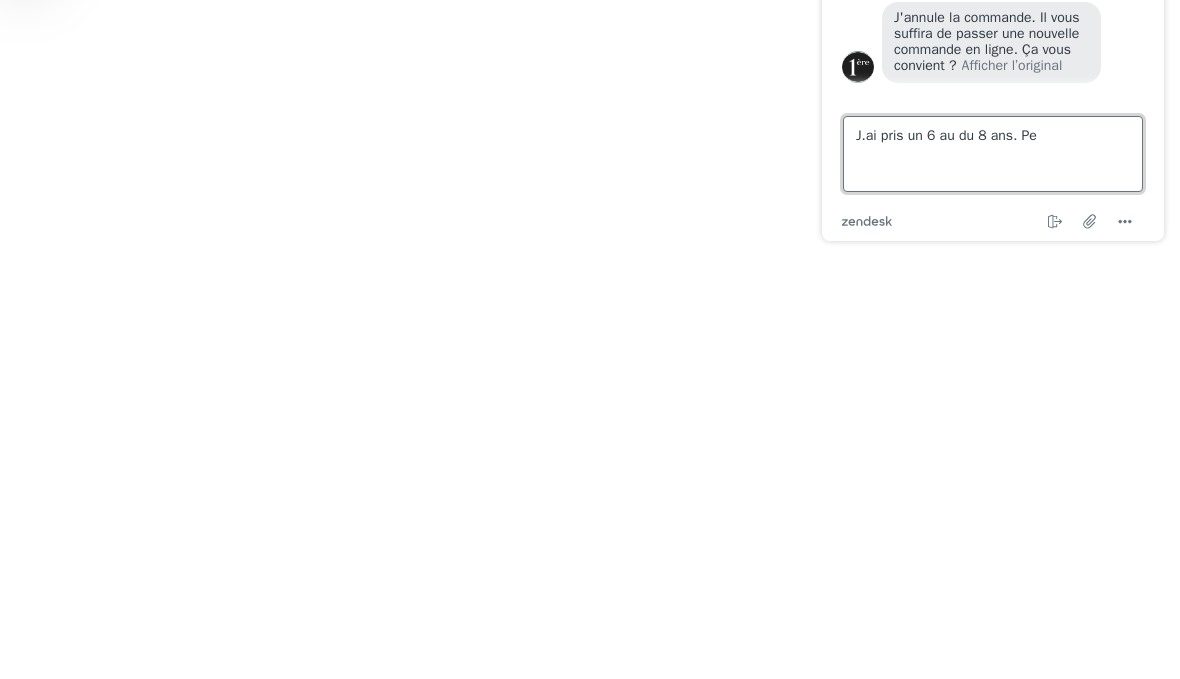 scroll, scrollTop: 325, scrollLeft: 0, axis: vertical 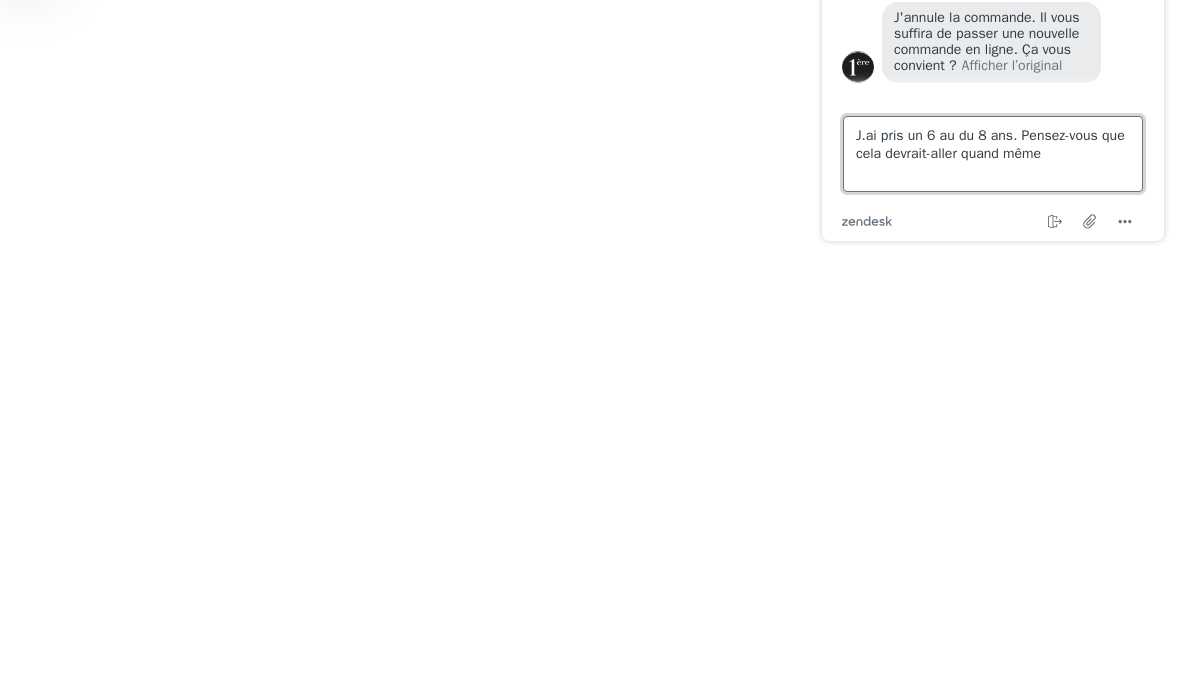 type on "J.ai pris un 6 au du 8 ans. Pensez-vous que cela devrait-aller quand même?" 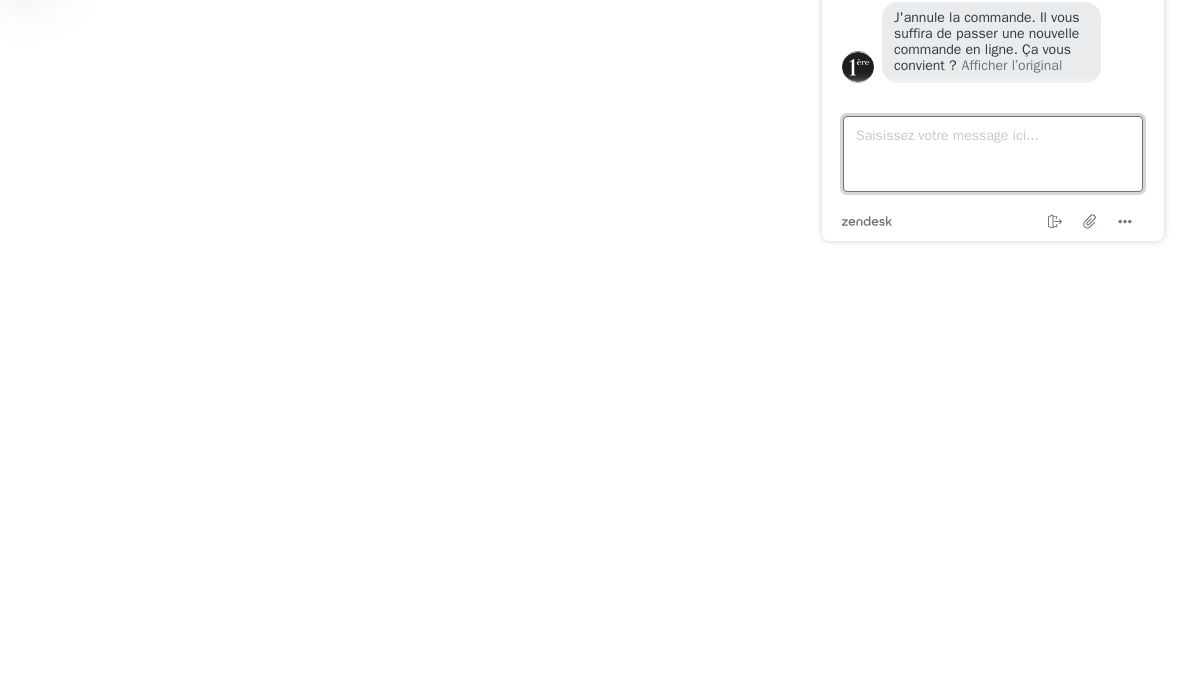 scroll, scrollTop: 399, scrollLeft: 0, axis: vertical 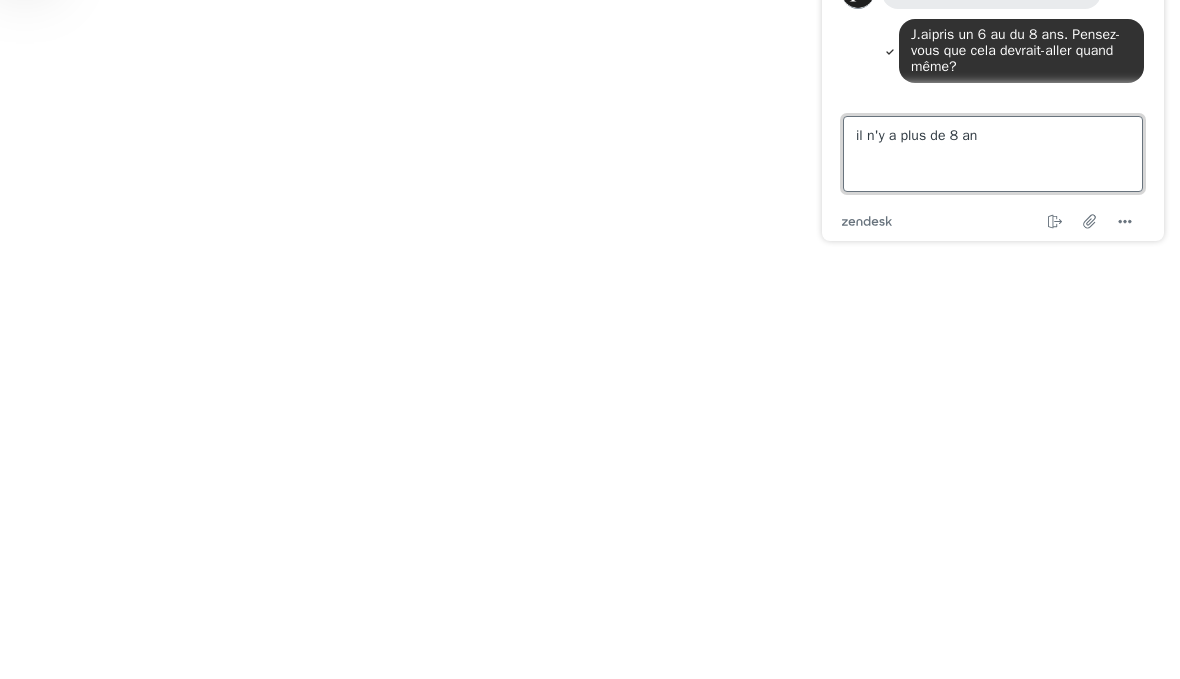 type on "il n'y a plus de 8 ans" 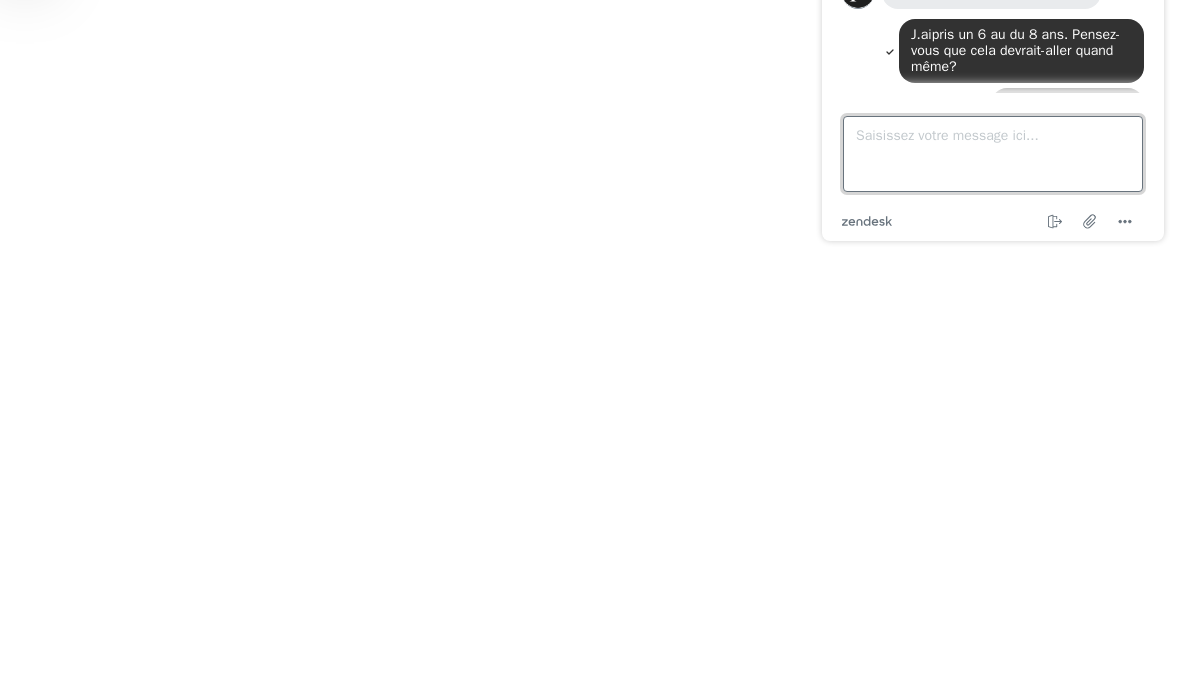 scroll, scrollTop: 436, scrollLeft: 0, axis: vertical 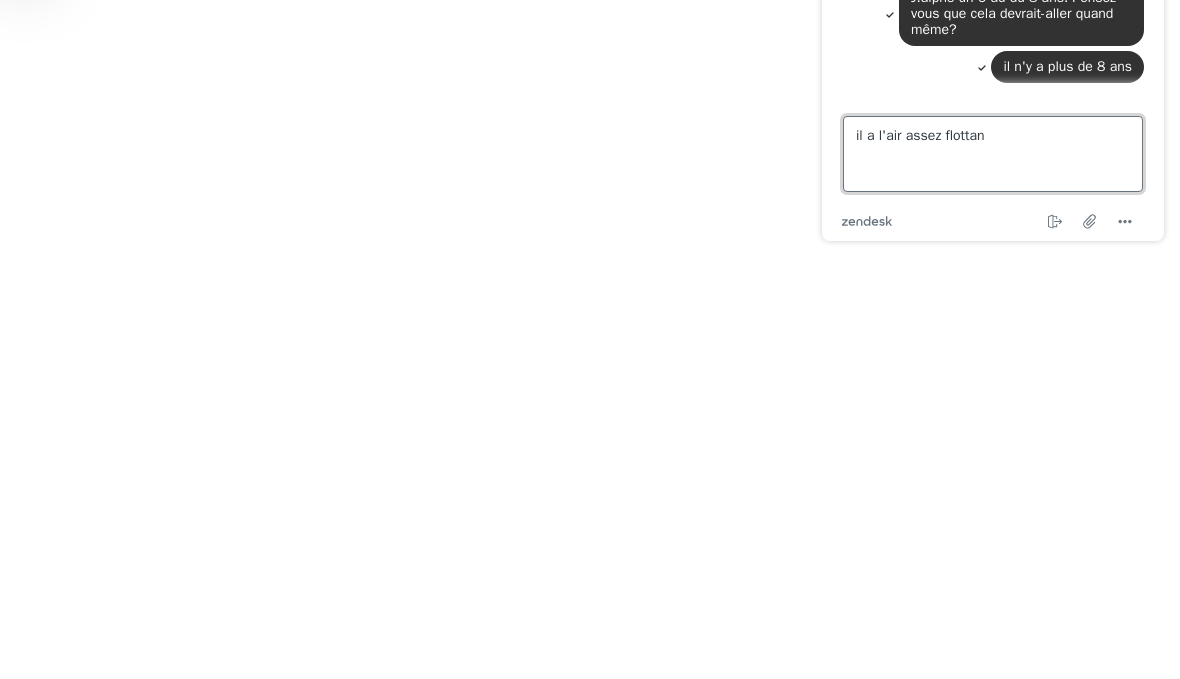 type on "il a l'air assez flottant" 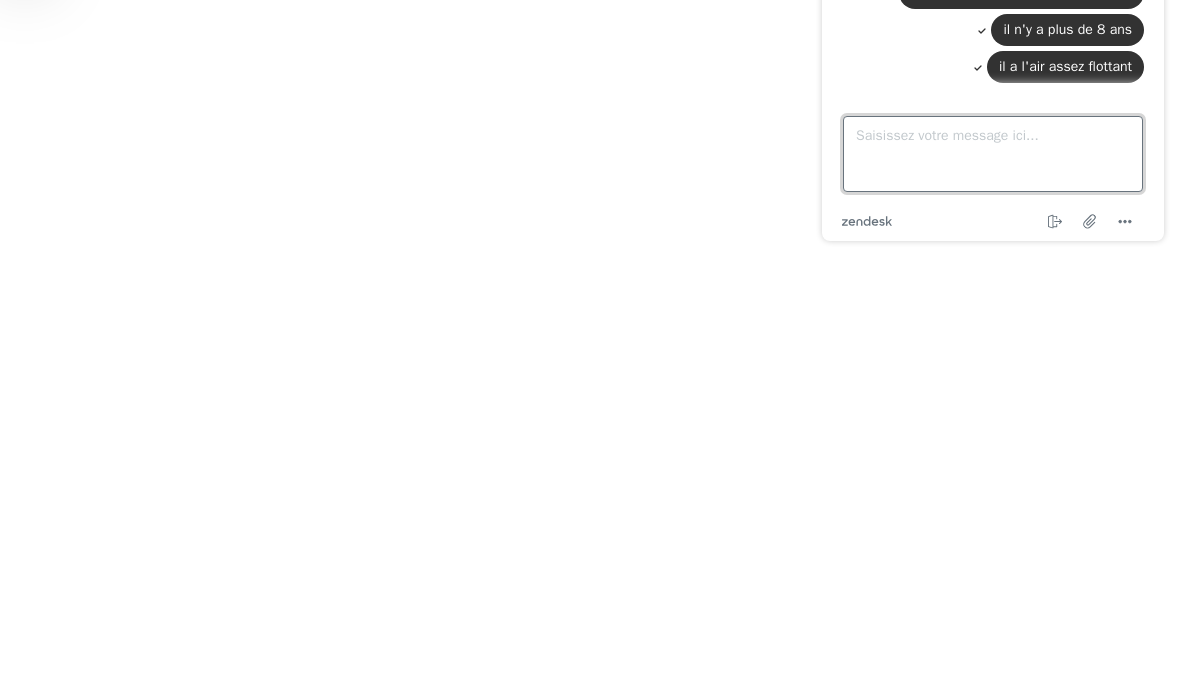 scroll, scrollTop: 561, scrollLeft: 0, axis: vertical 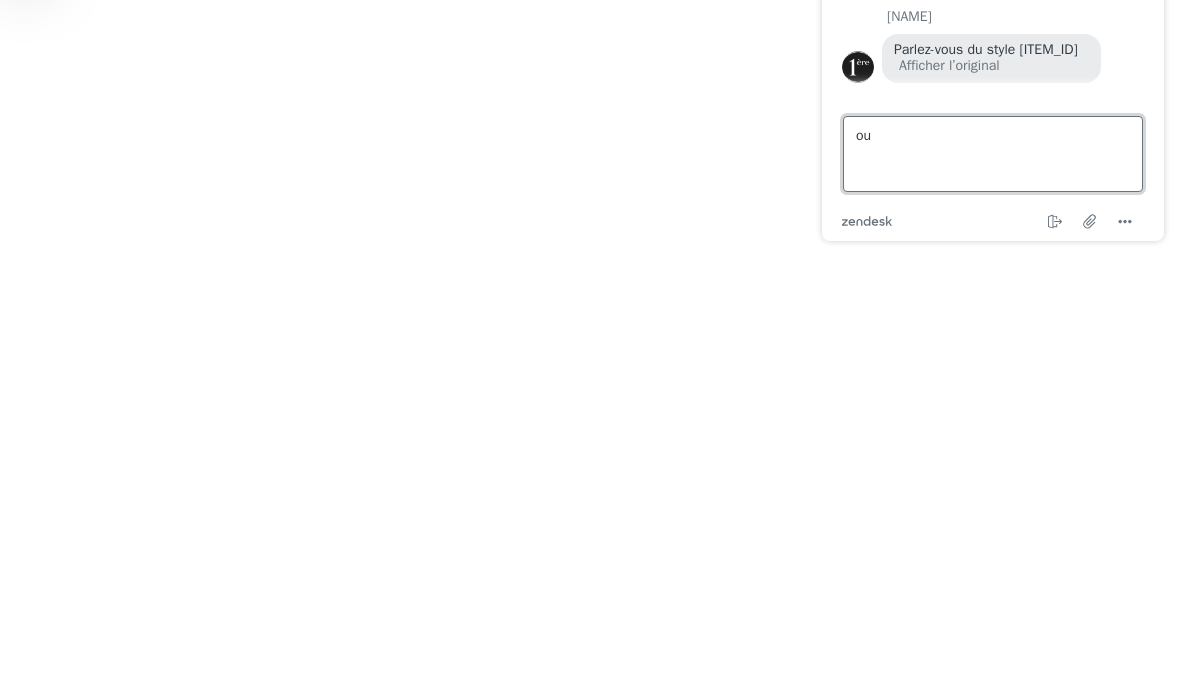 type on "oui" 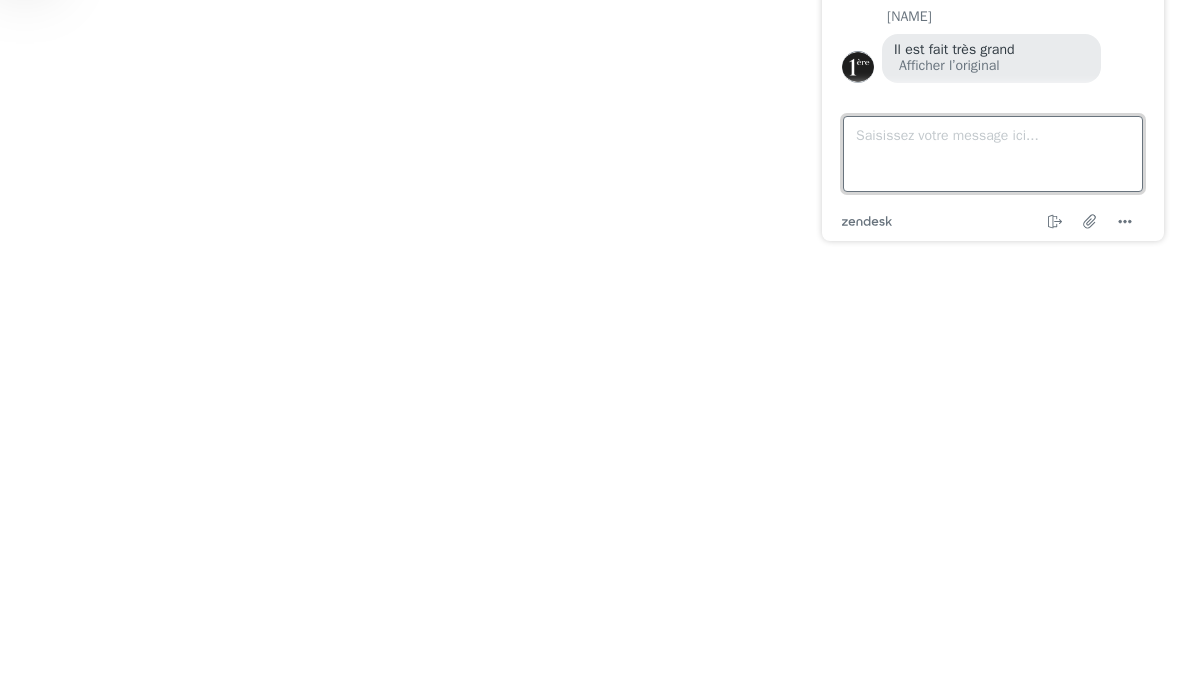 scroll, scrollTop: 691, scrollLeft: 0, axis: vertical 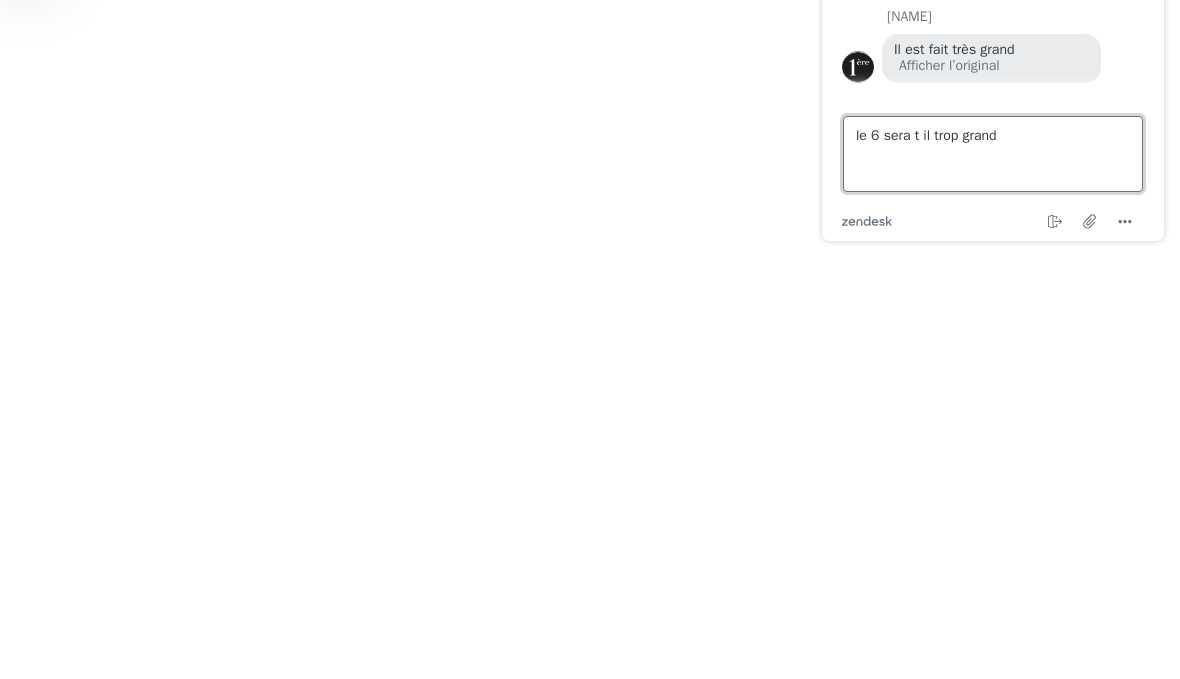 type on "le 6 sera t il trop grand?" 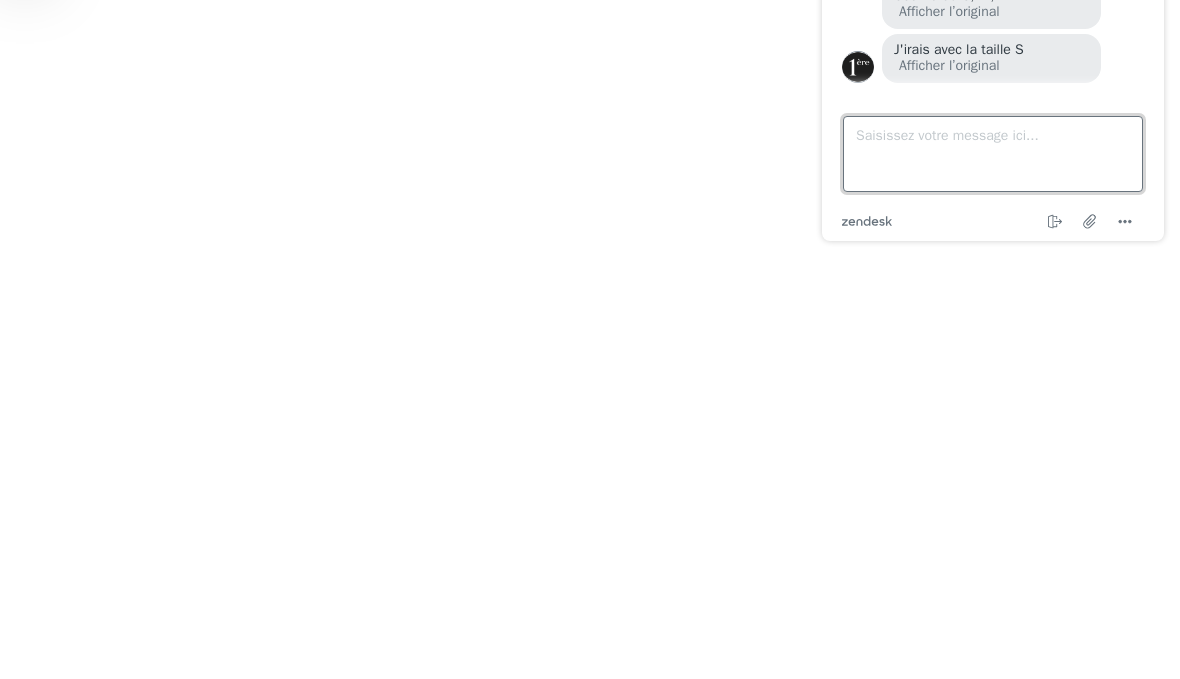 scroll, scrollTop: 875, scrollLeft: 0, axis: vertical 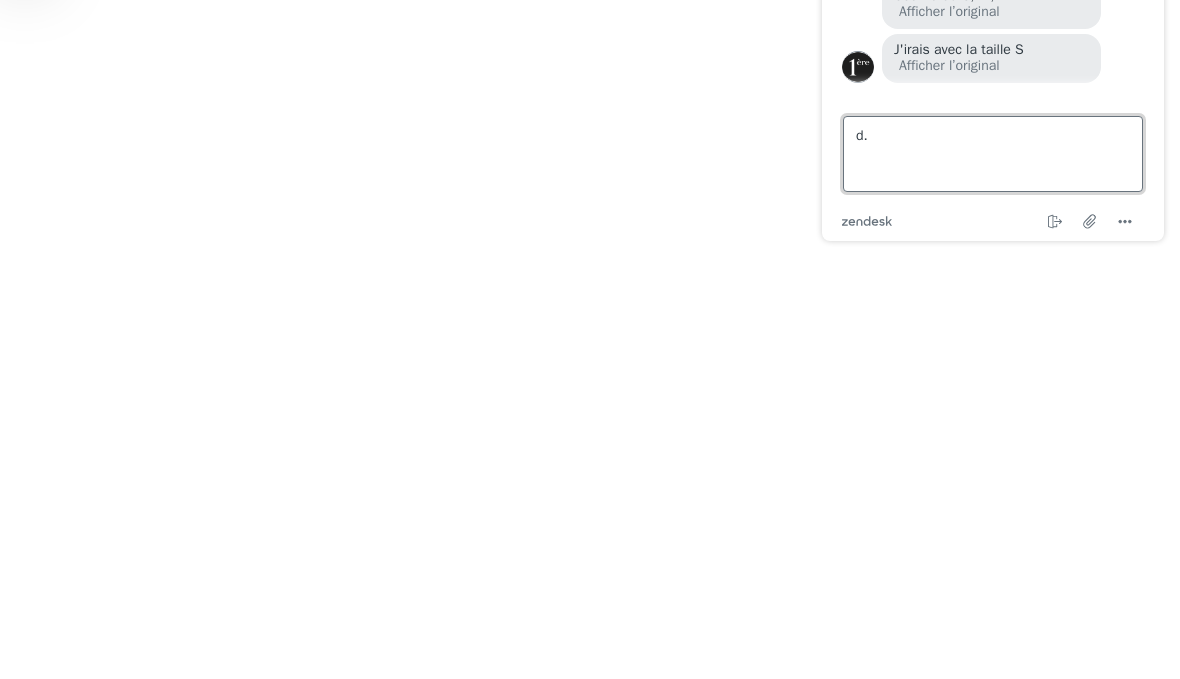 type on "d" 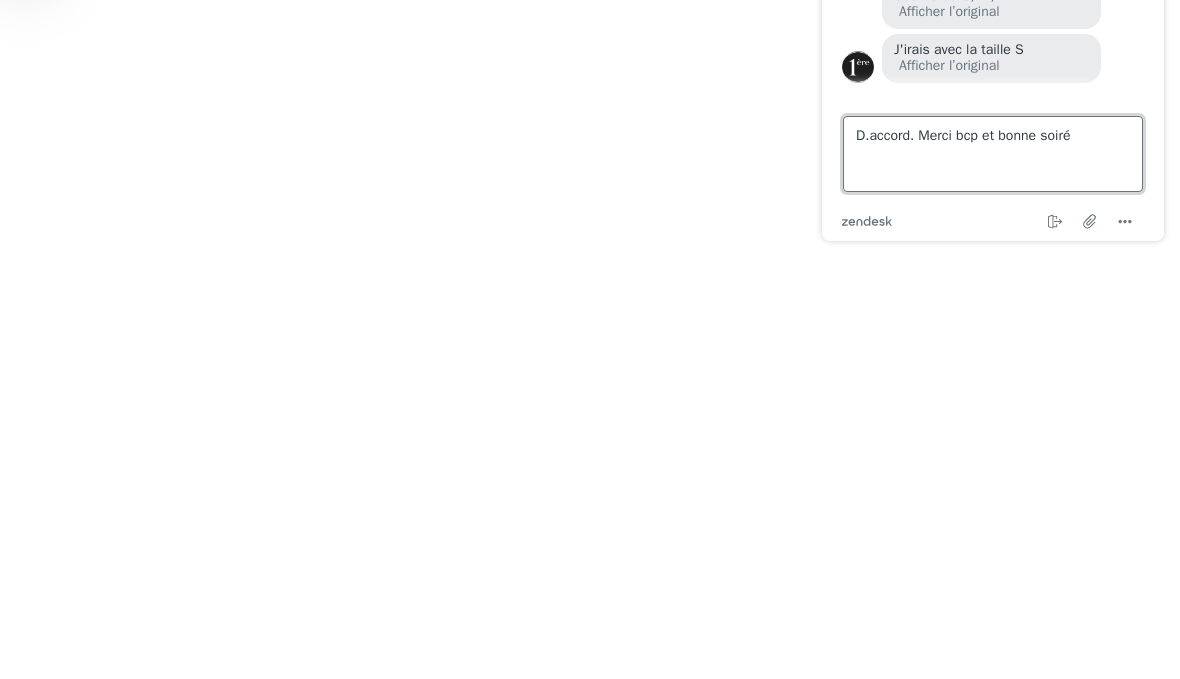 type on "D.accord. Merci bcp et bonne soirée" 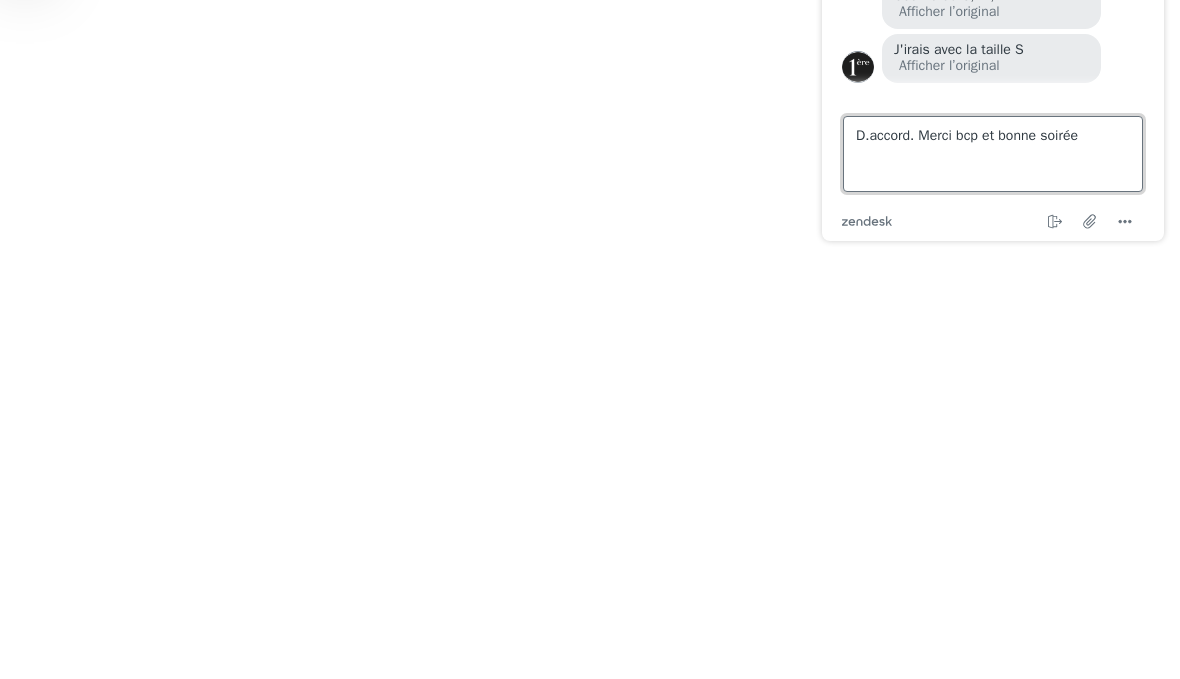 type 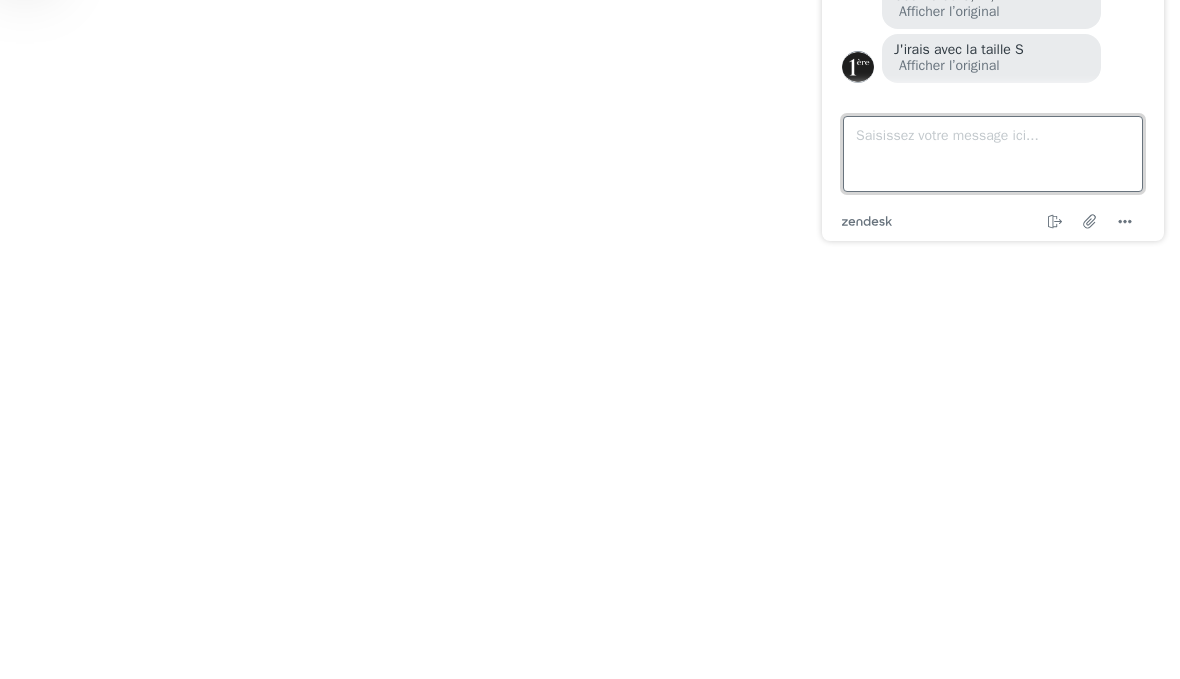scroll, scrollTop: 933, scrollLeft: 0, axis: vertical 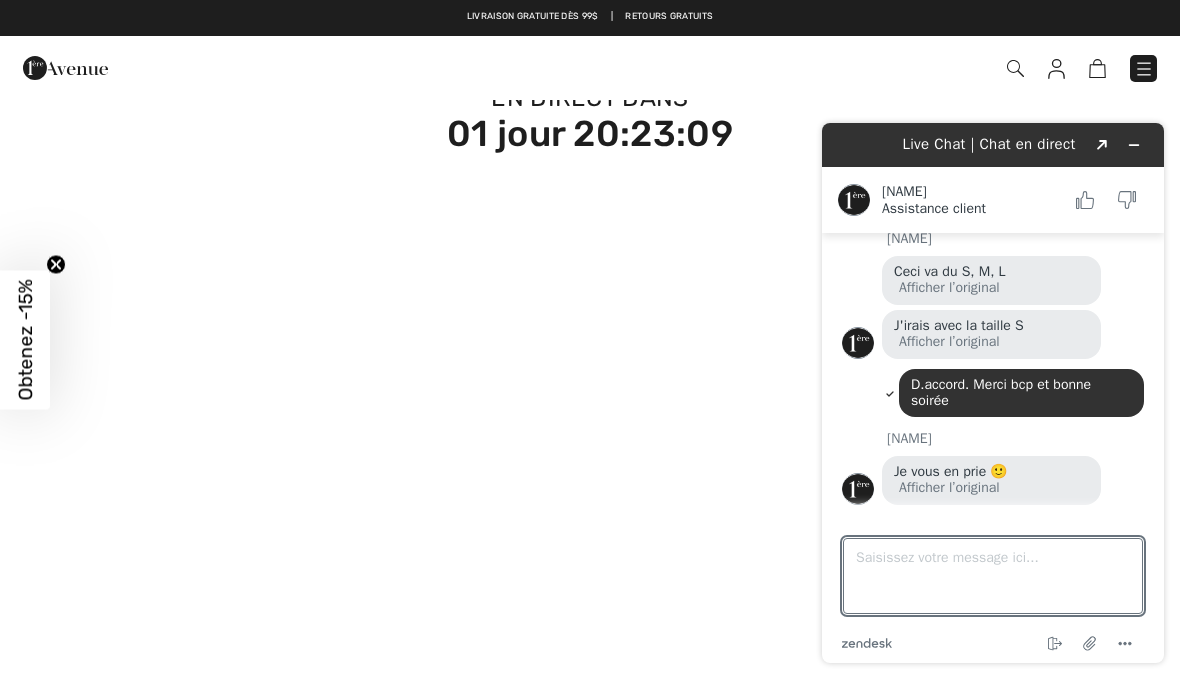 click at bounding box center [1015, 68] 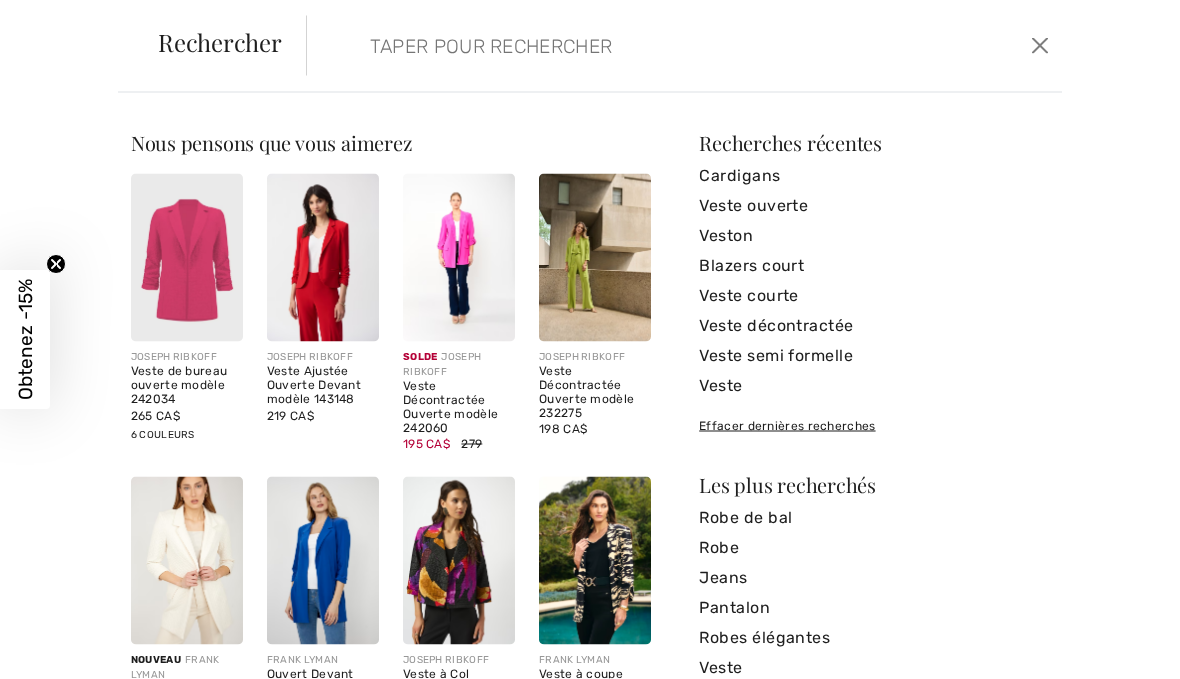 scroll, scrollTop: 151, scrollLeft: 0, axis: vertical 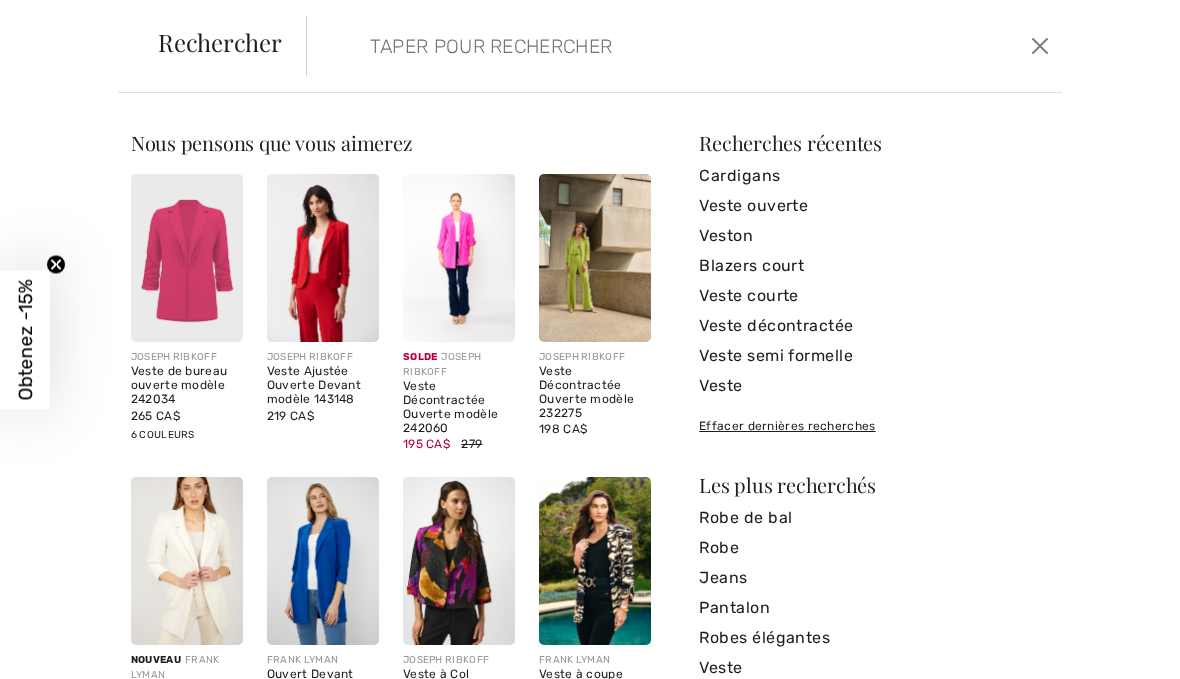 click at bounding box center (606, 46) 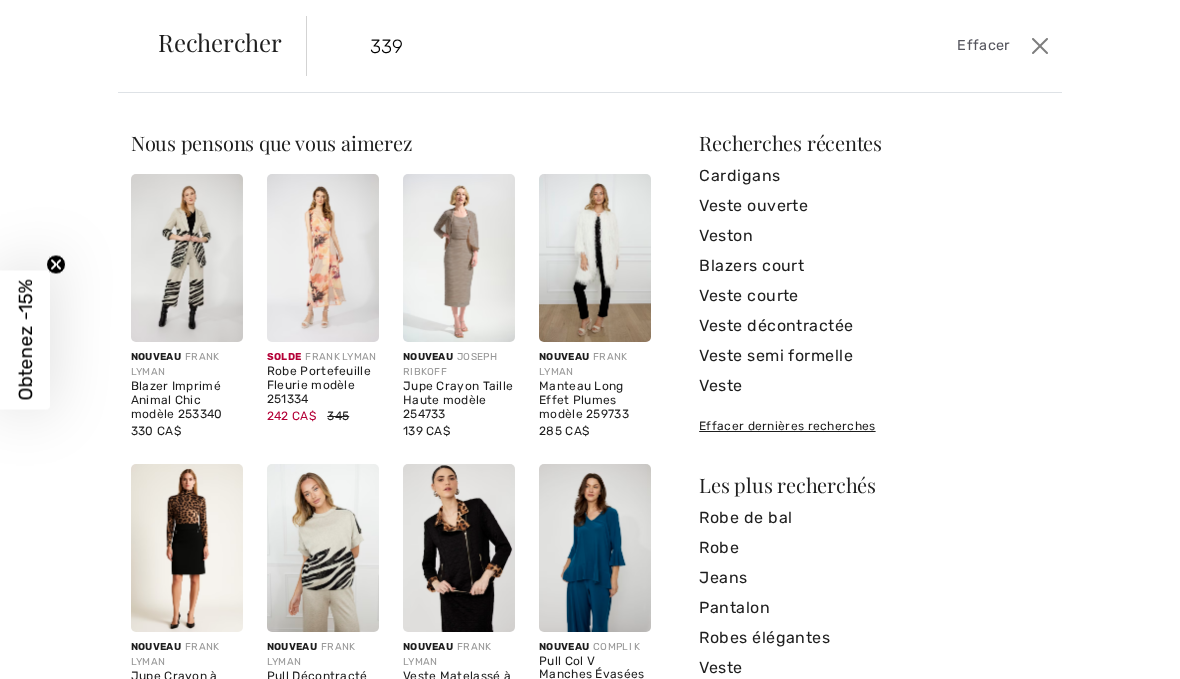 scroll, scrollTop: 1075, scrollLeft: 0, axis: vertical 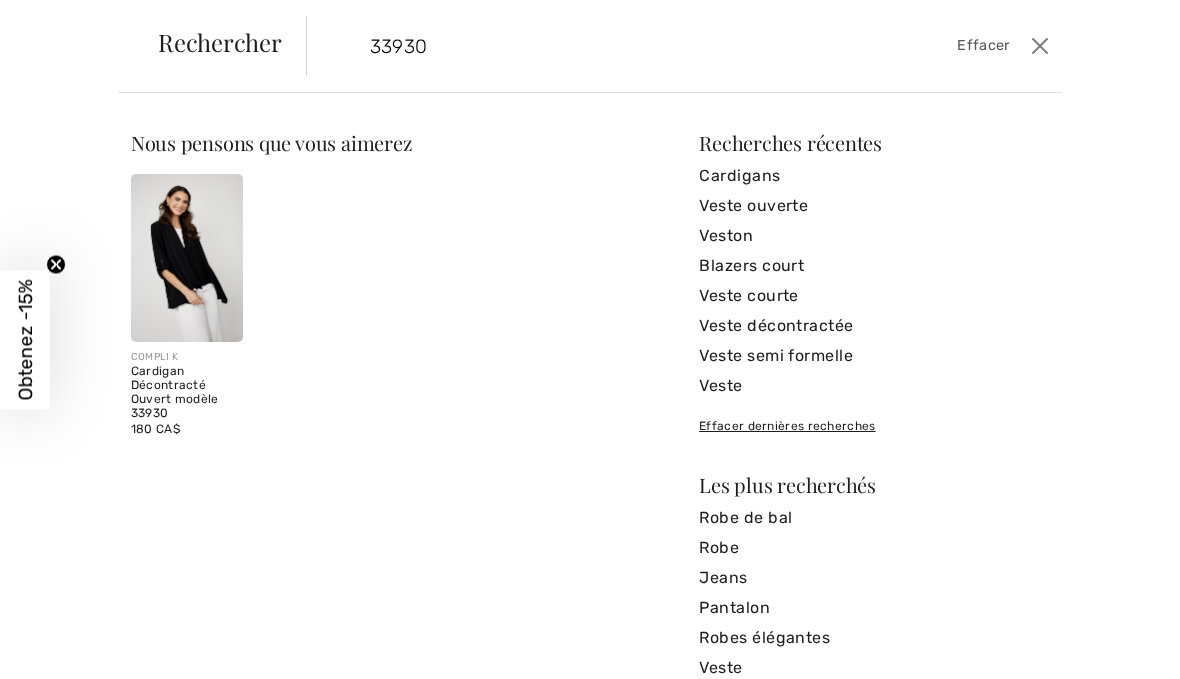 type on "33930" 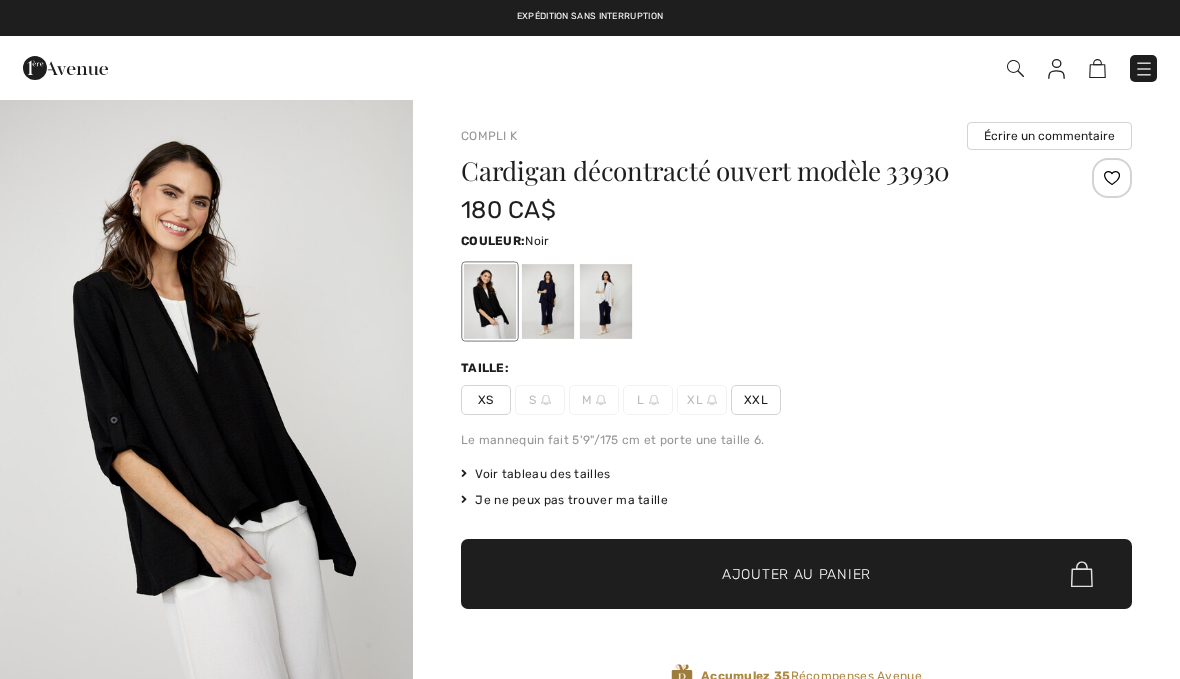 scroll, scrollTop: 0, scrollLeft: 0, axis: both 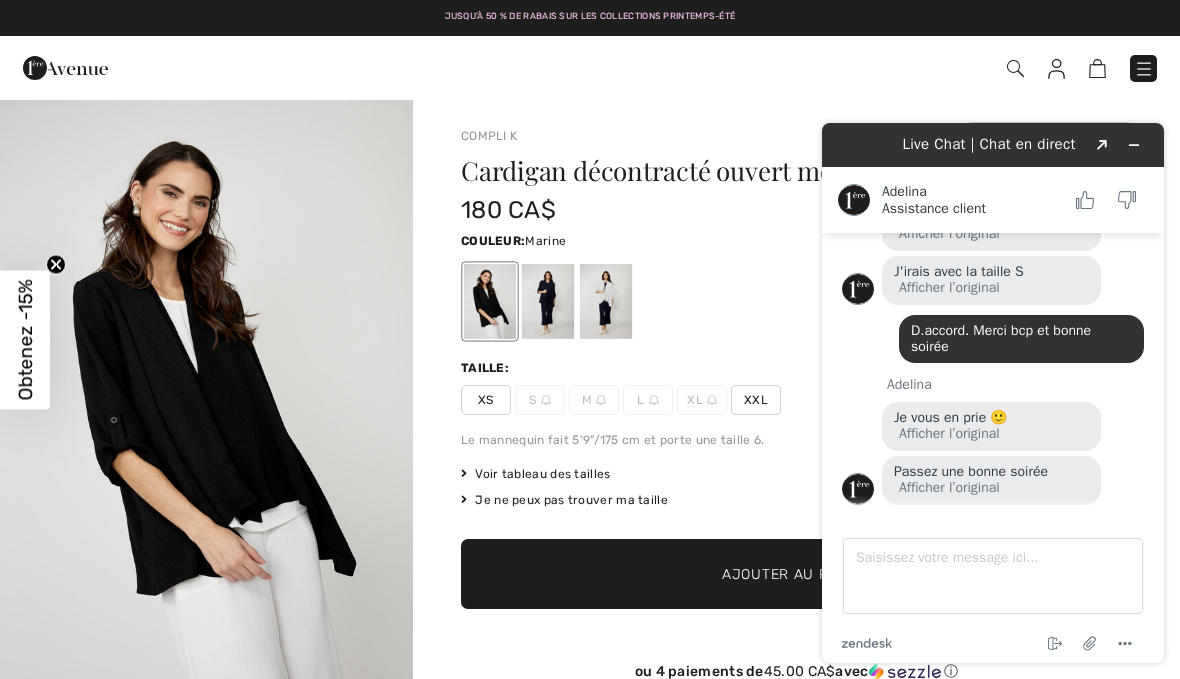 click at bounding box center [548, 301] 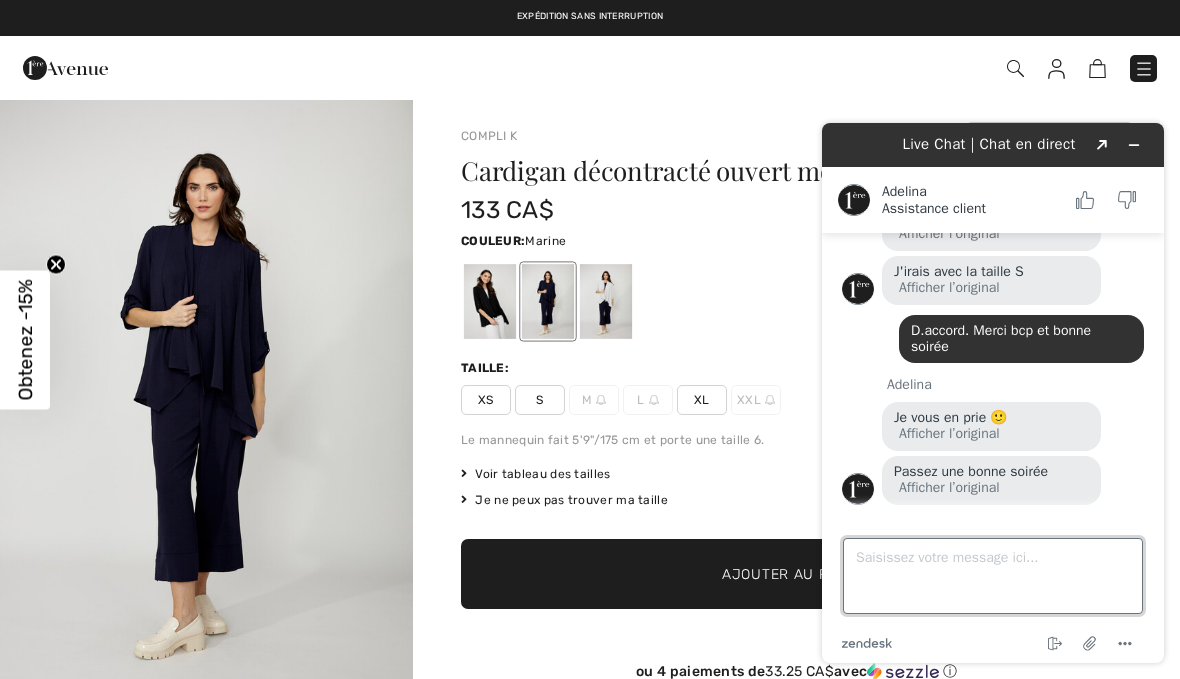 click on "Saisissez votre message ici..." at bounding box center [993, 576] 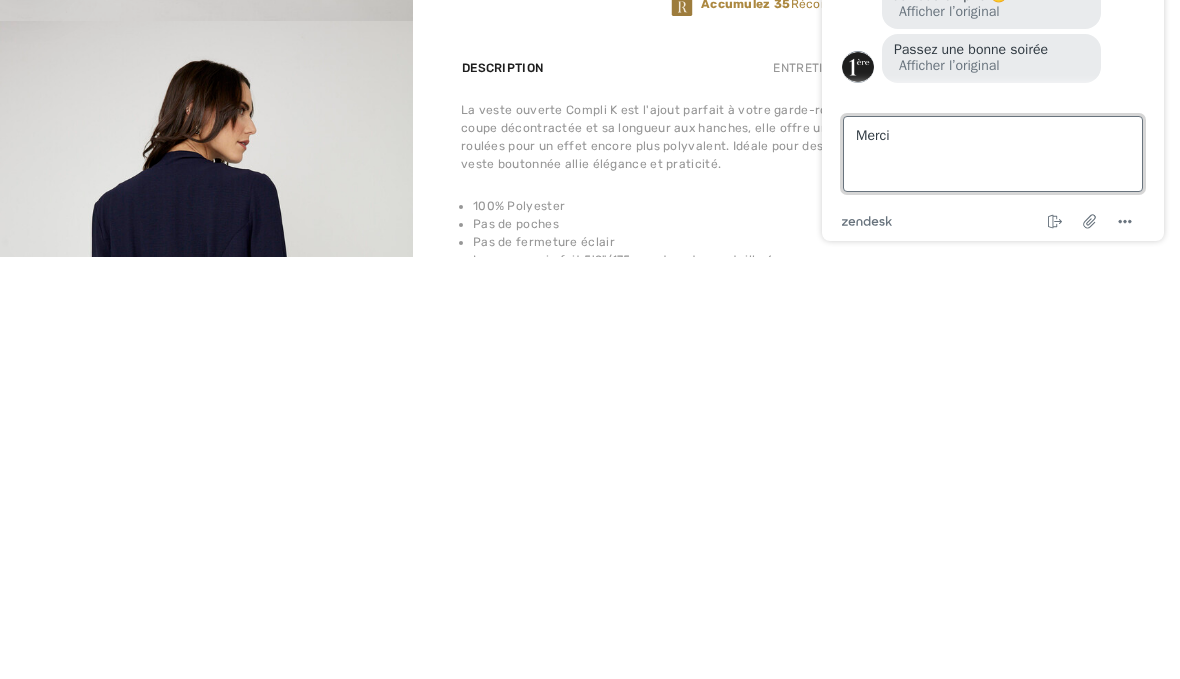 scroll, scrollTop: 307, scrollLeft: 0, axis: vertical 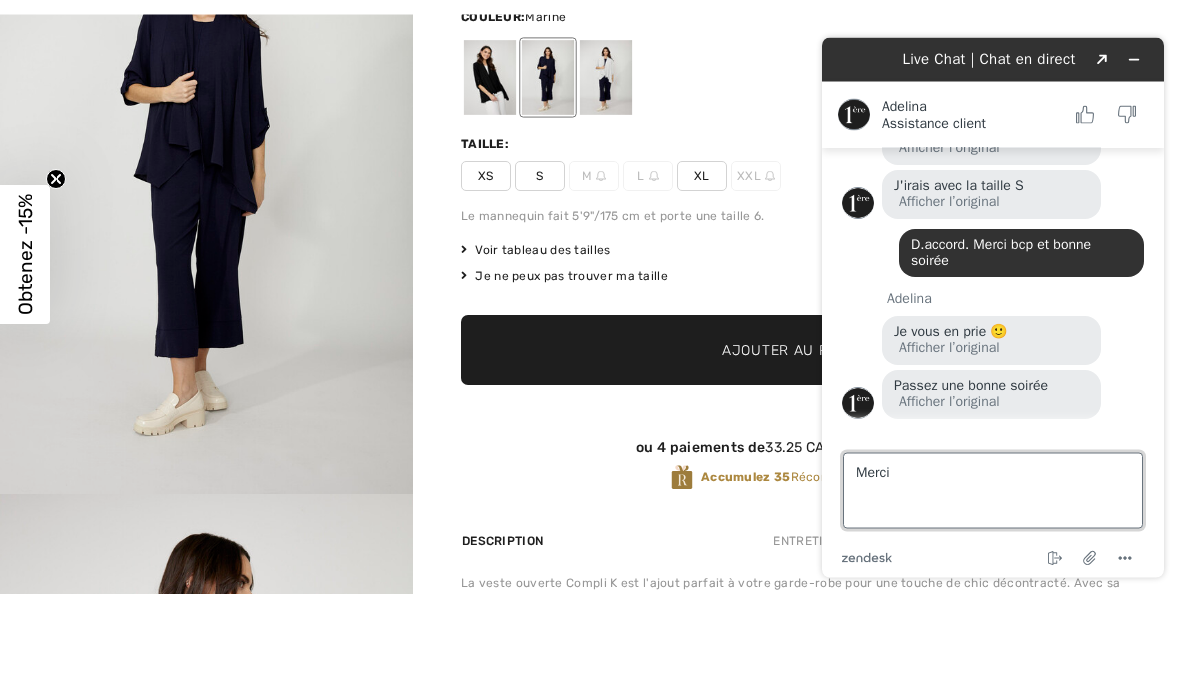 type on "Merci" 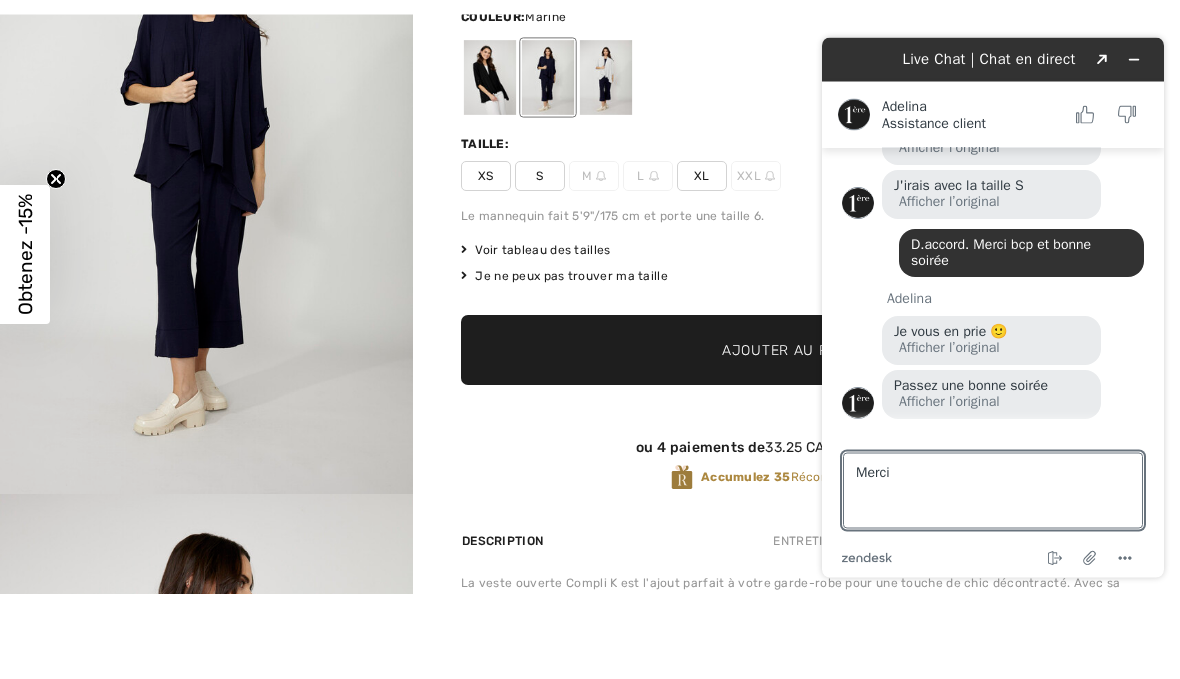 click on "S" at bounding box center [540, 262] 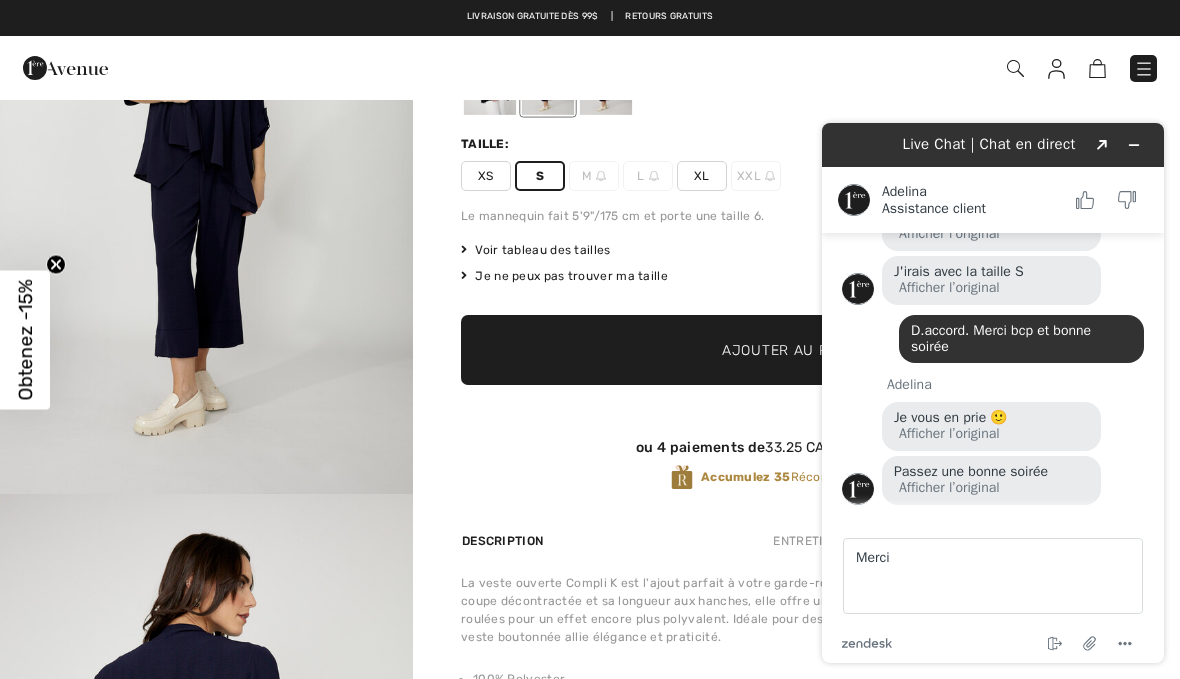 scroll, scrollTop: 221, scrollLeft: 0, axis: vertical 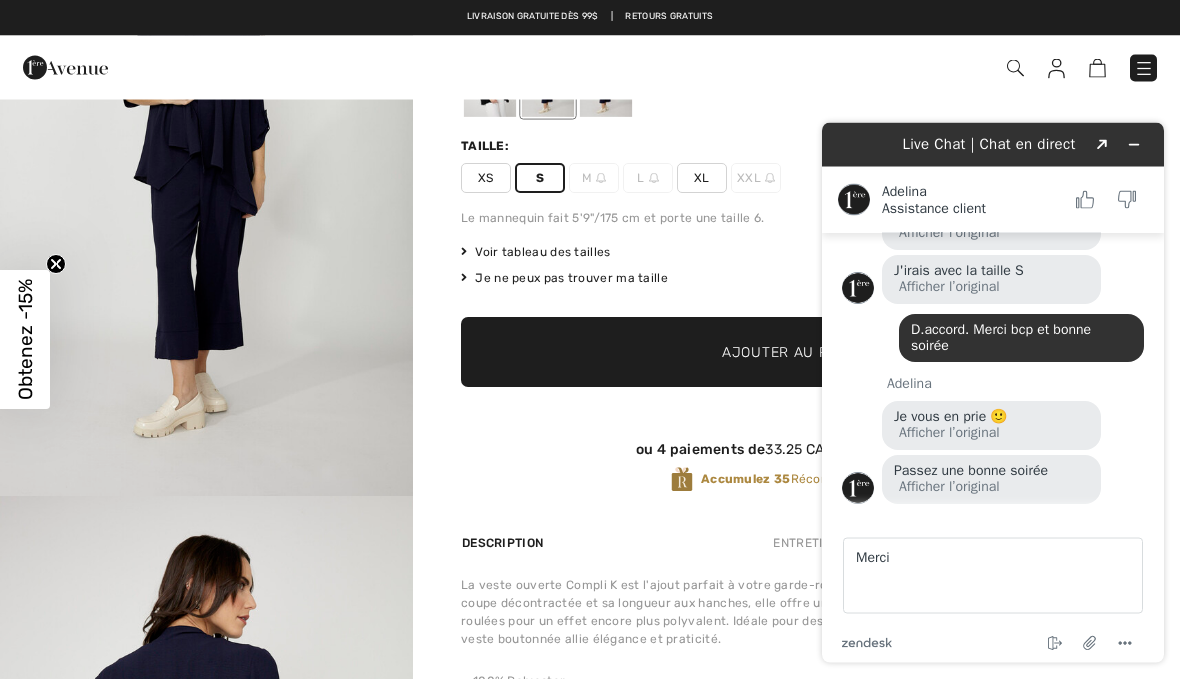 click on "Ajouter au panier" at bounding box center (796, 353) 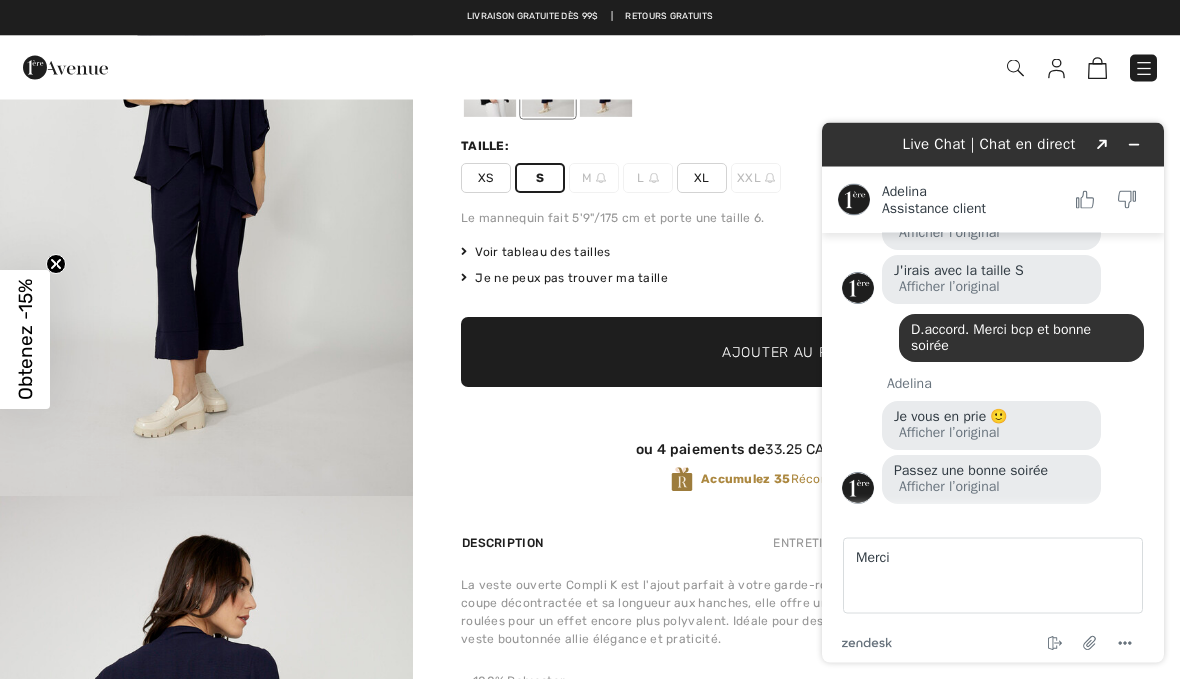 scroll, scrollTop: 222, scrollLeft: 0, axis: vertical 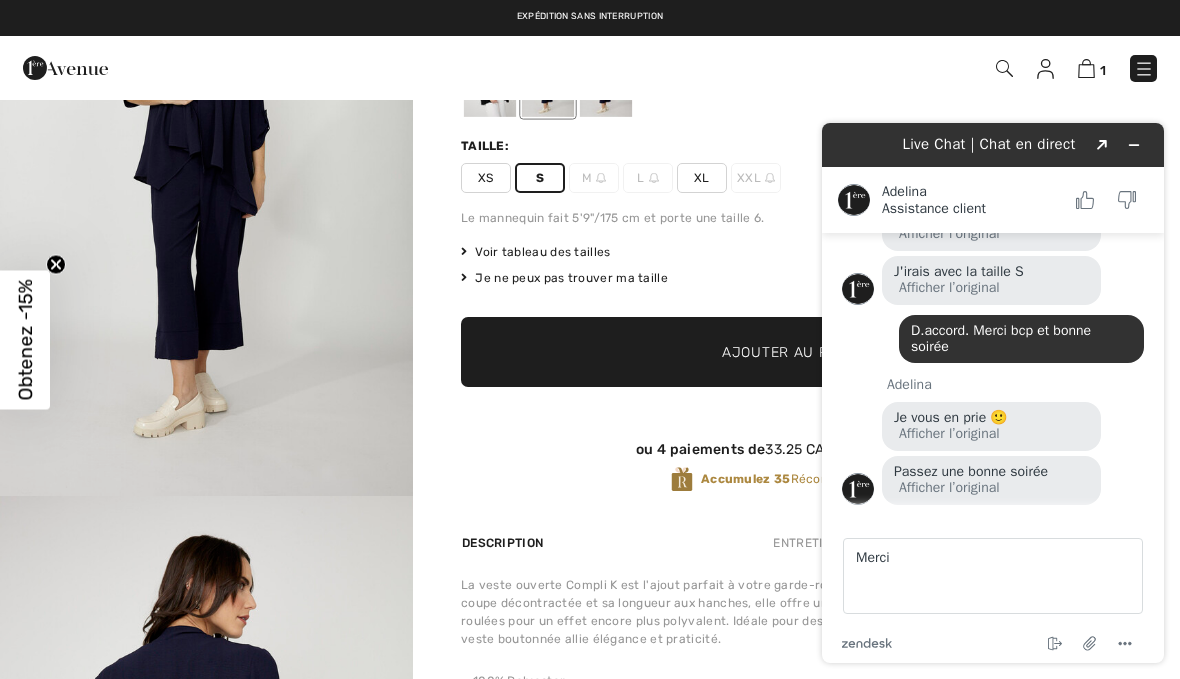 click 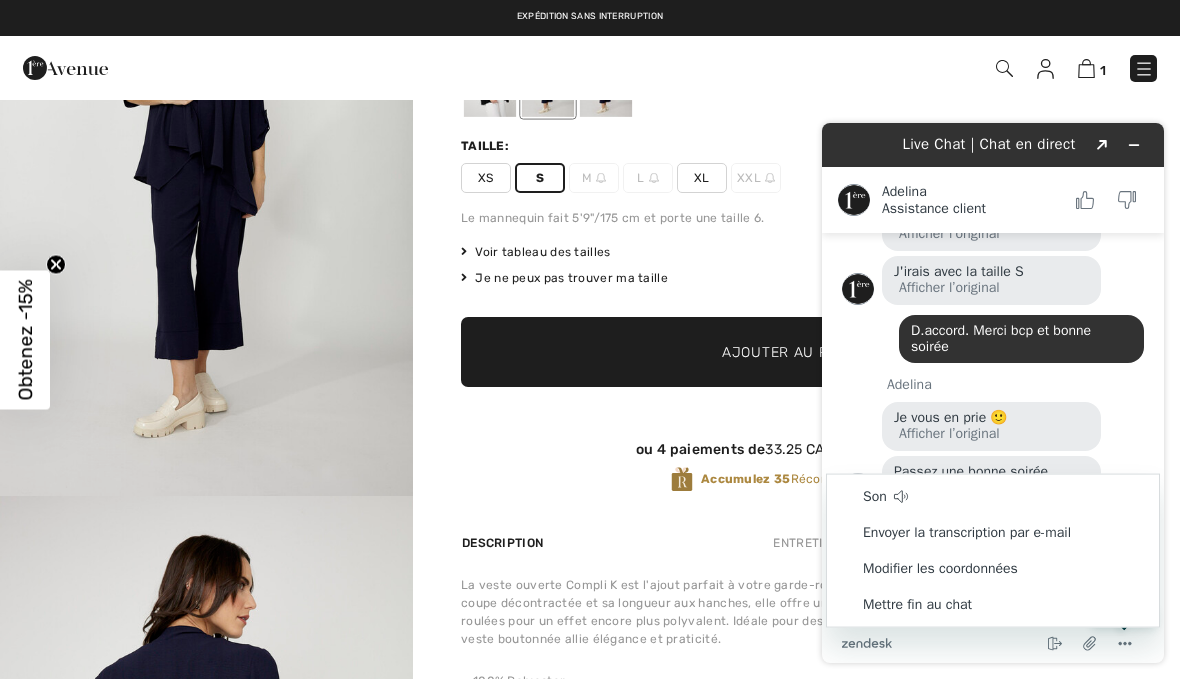 click on "Mettre fin au chat" at bounding box center [993, 605] 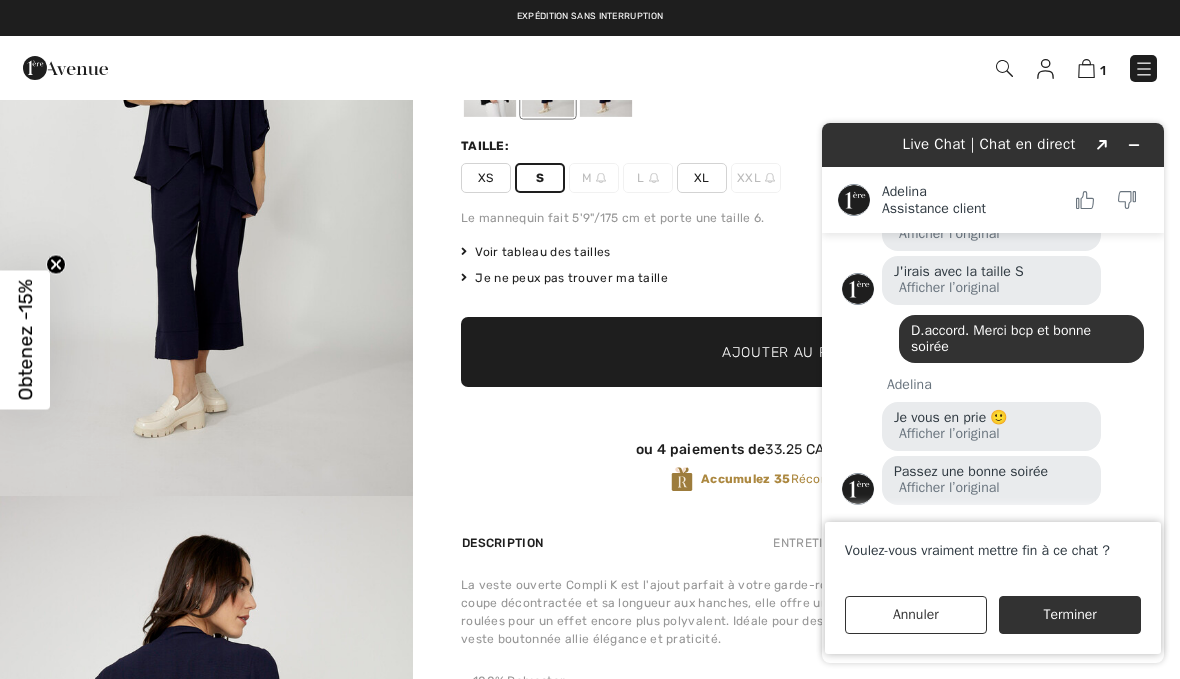 click on "Terminer" at bounding box center [1070, 615] 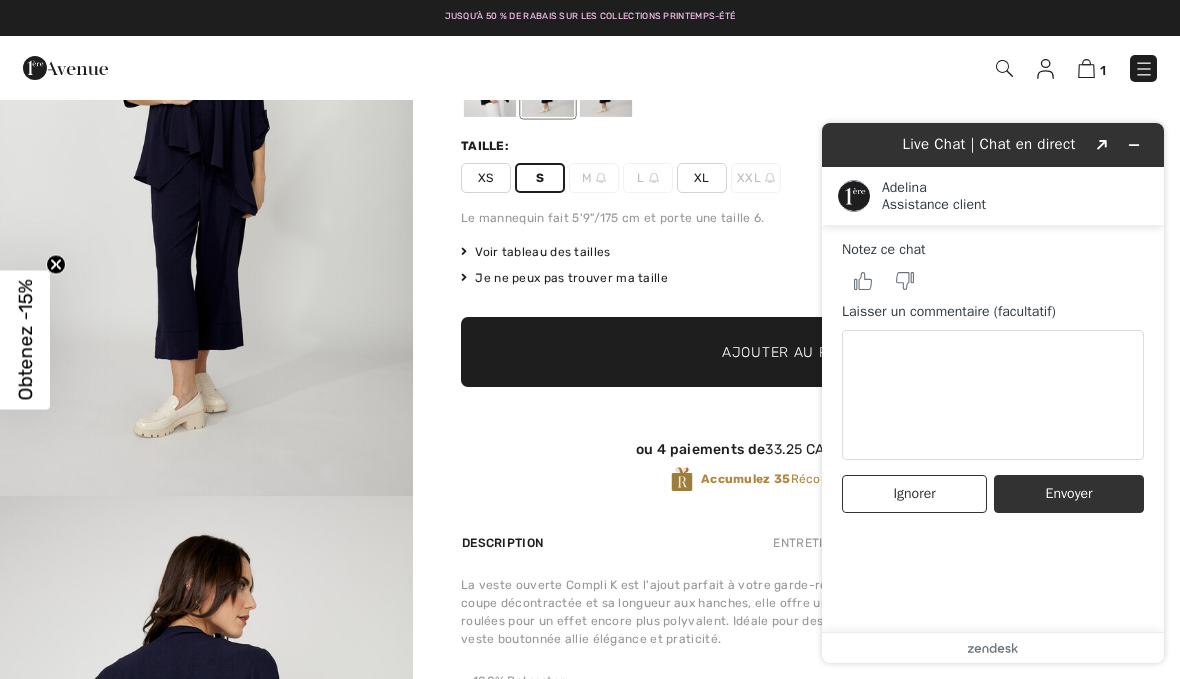 click at bounding box center (1086, 68) 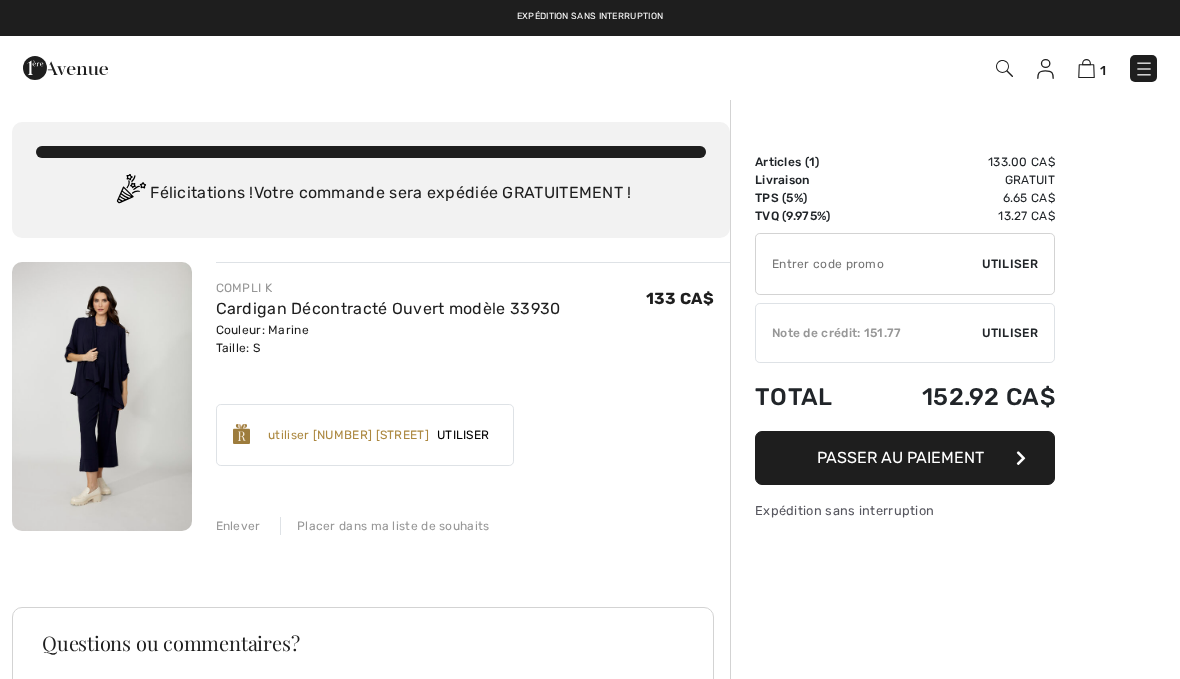 scroll, scrollTop: 0, scrollLeft: 0, axis: both 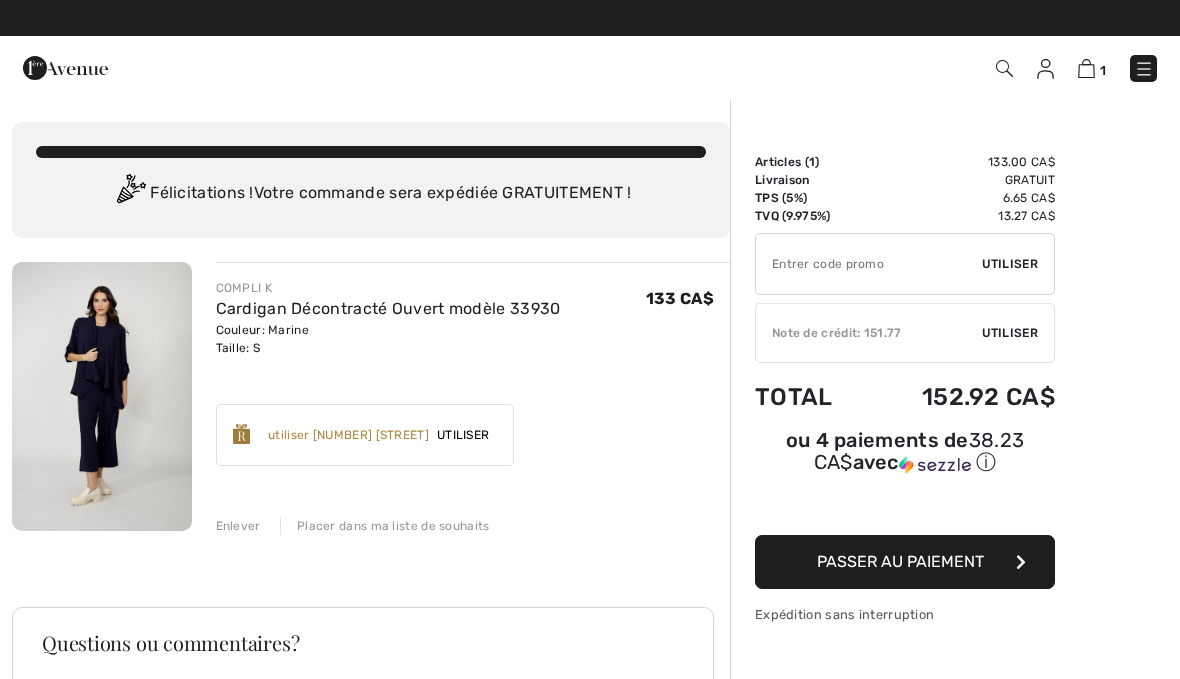 click on "Utiliser" at bounding box center [1010, 264] 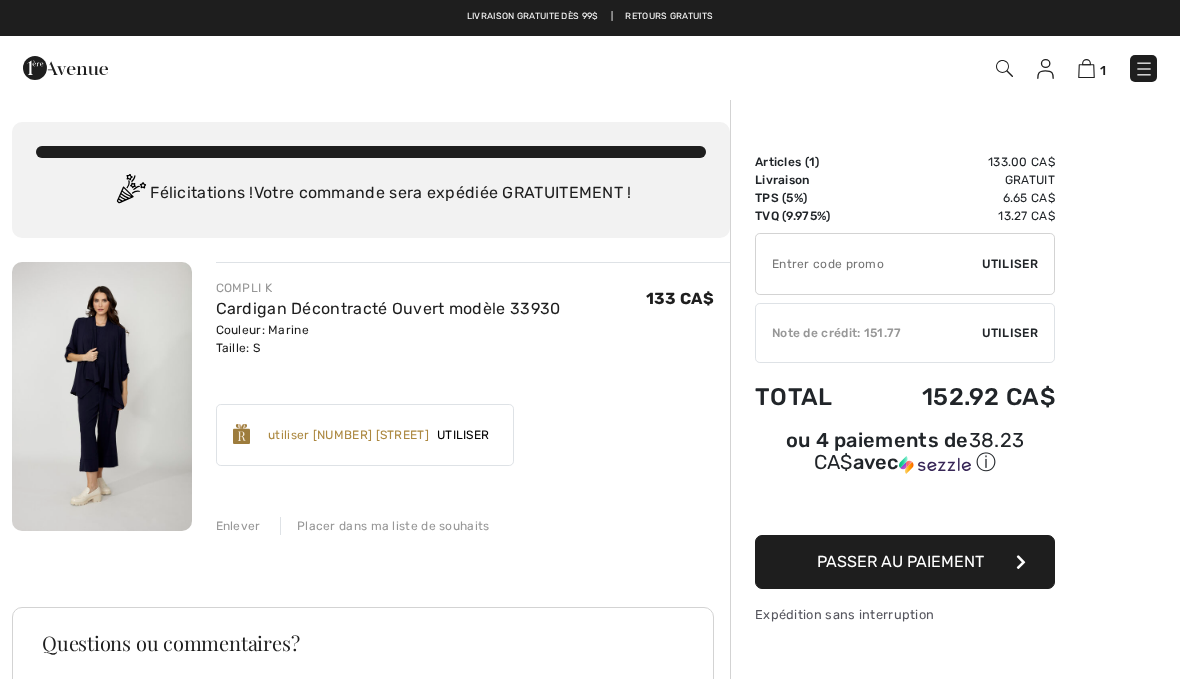 click on "Utiliser" at bounding box center (1010, 333) 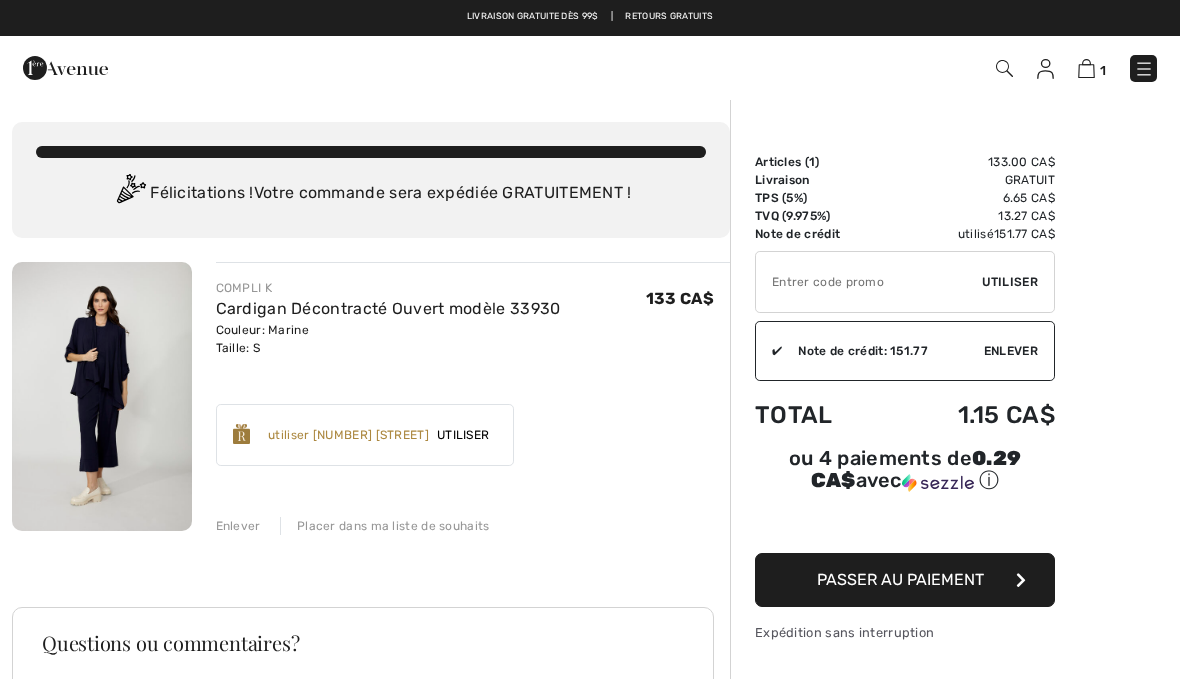 click on "Passer au paiement" at bounding box center [900, 579] 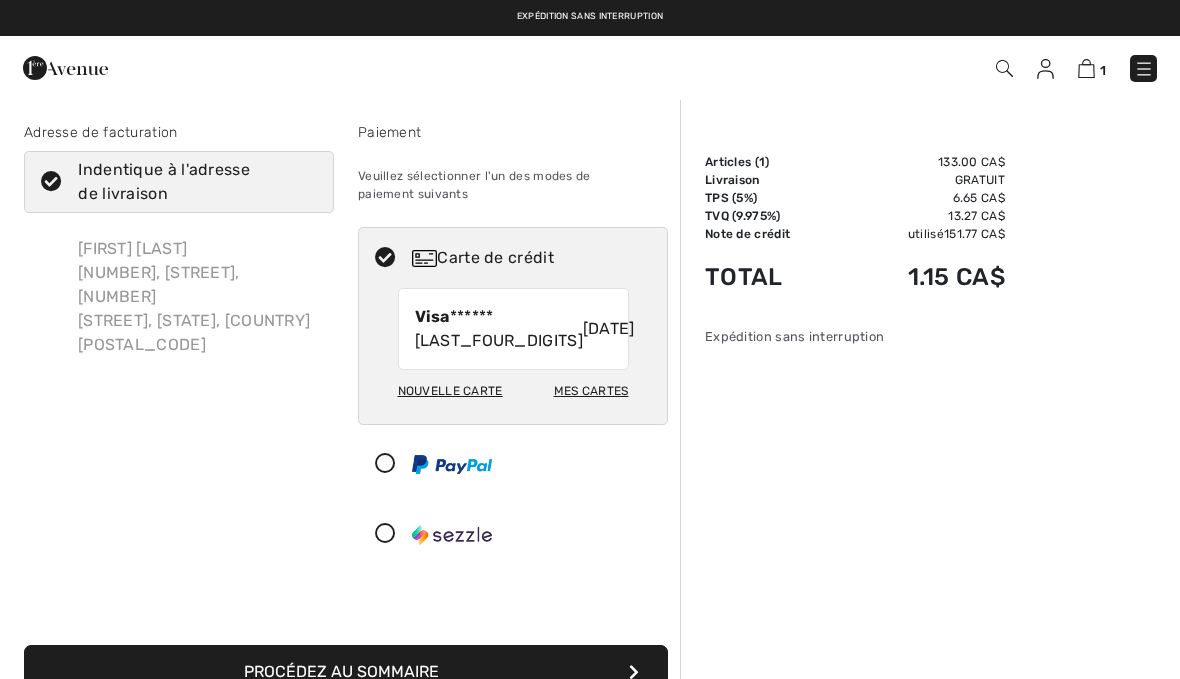 scroll, scrollTop: 0, scrollLeft: 0, axis: both 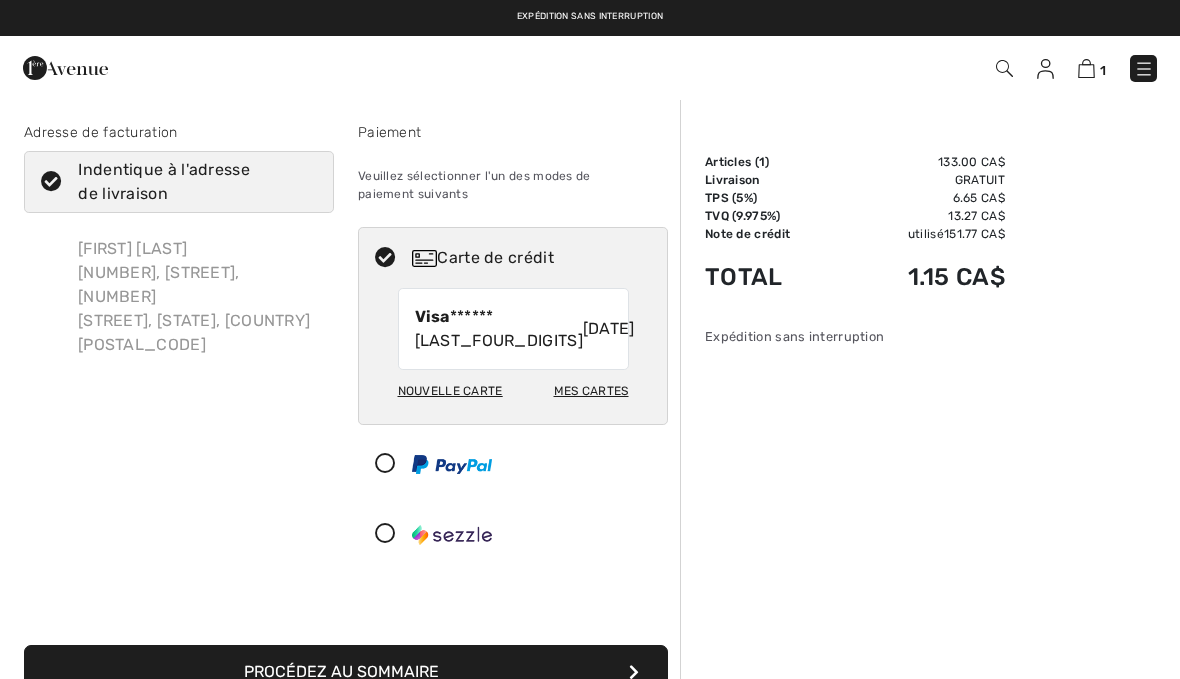 click on "Procédez au sommaire" at bounding box center (346, 672) 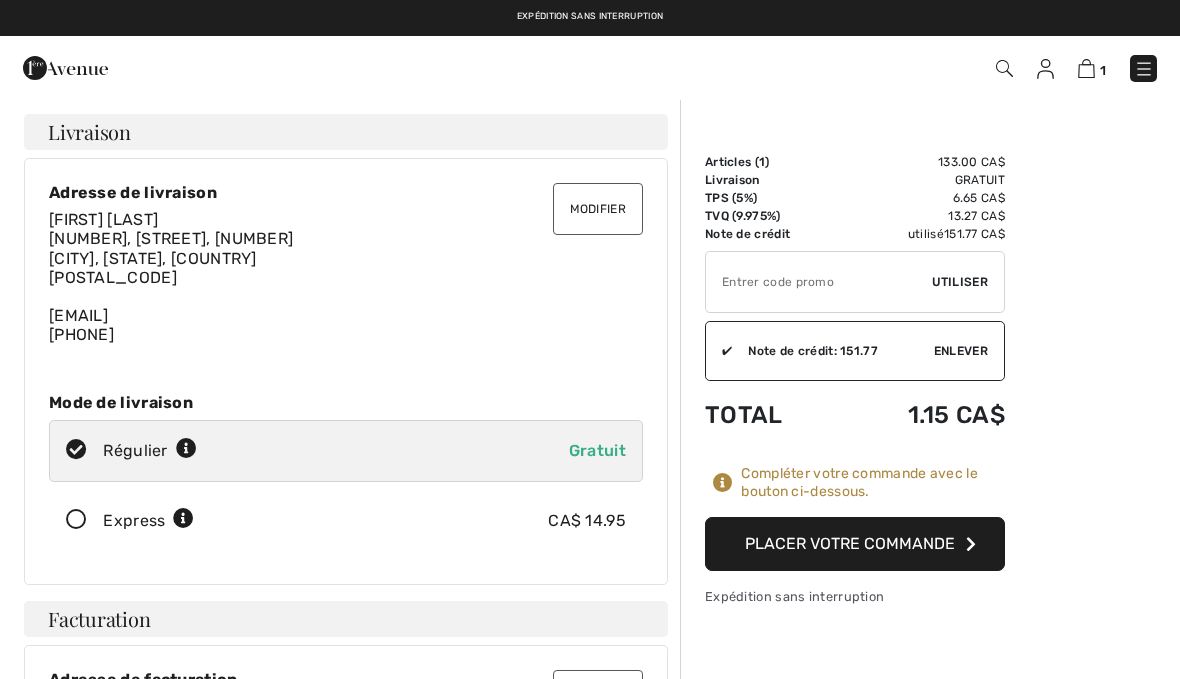 scroll, scrollTop: 0, scrollLeft: 0, axis: both 